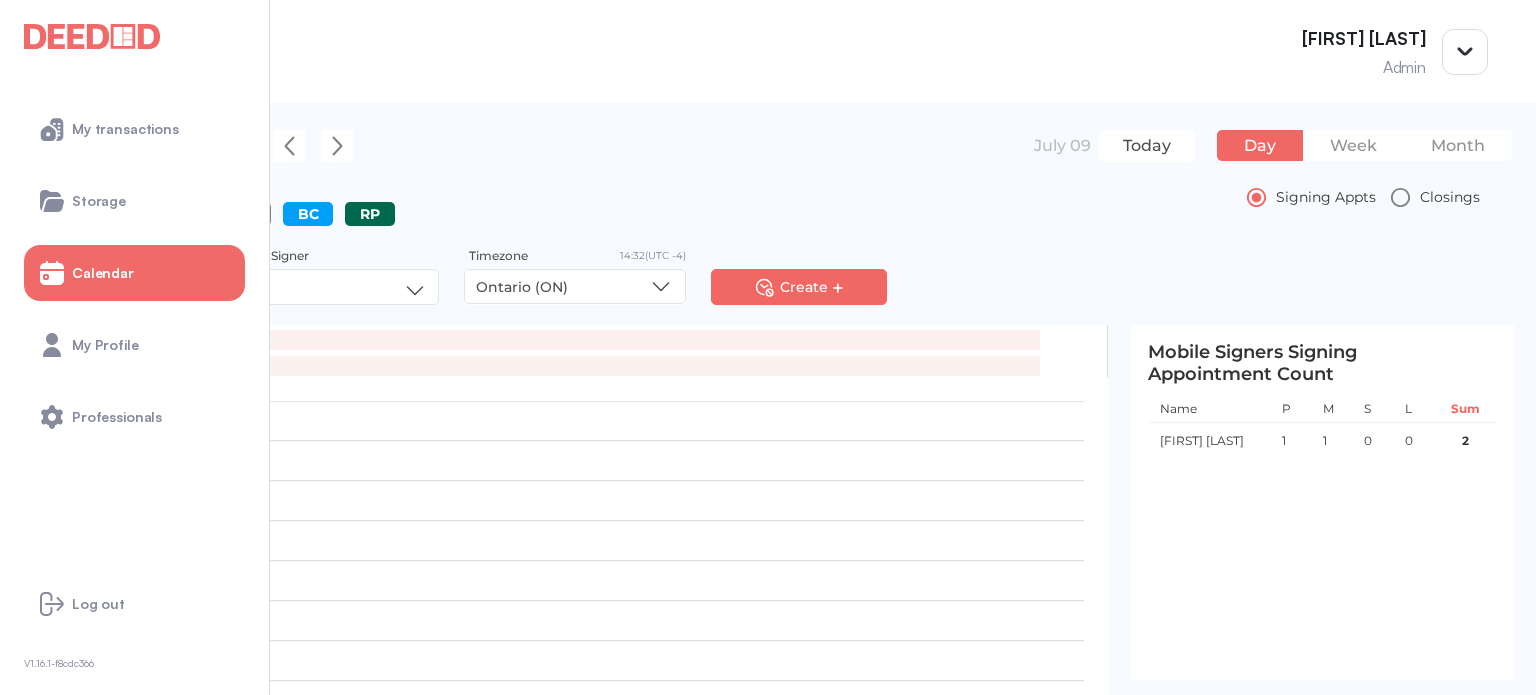 scroll, scrollTop: 0, scrollLeft: 0, axis: both 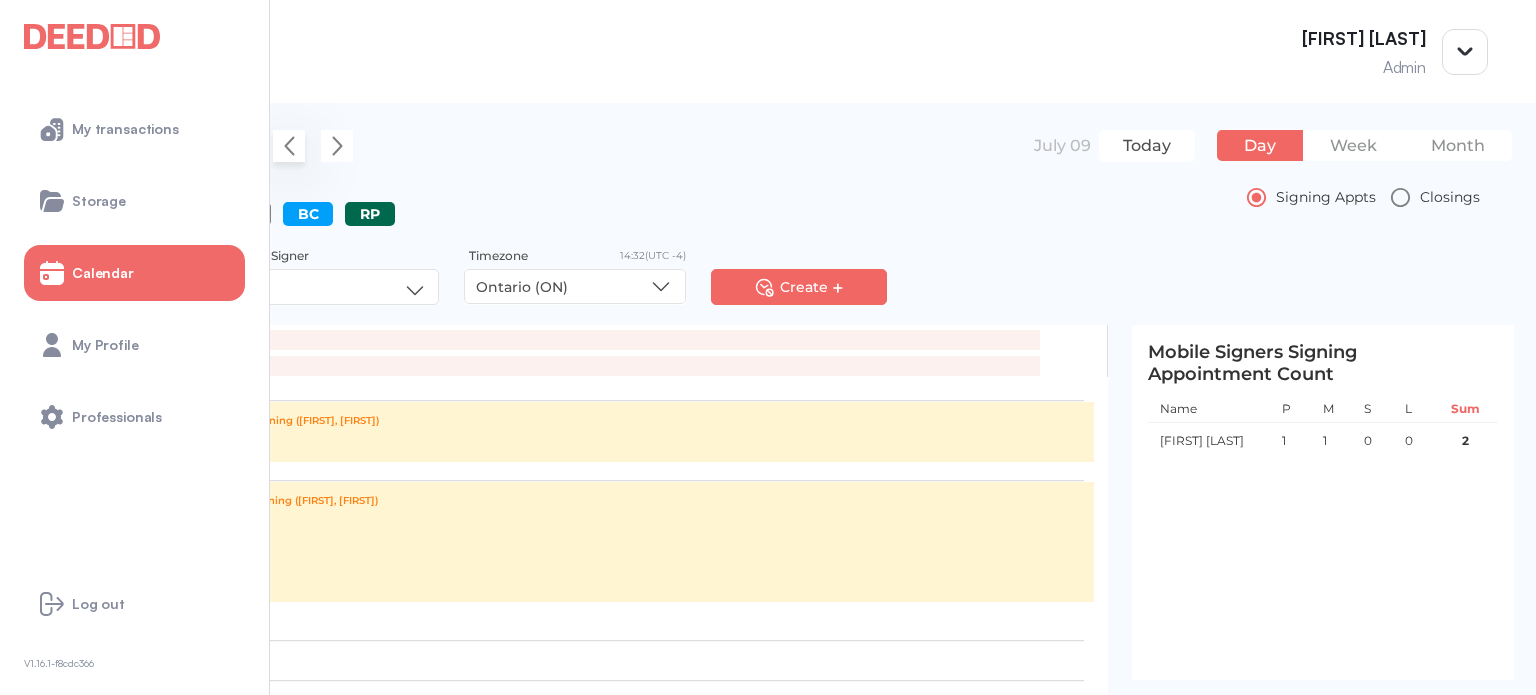 drag, startPoint x: 564, startPoint y: 139, endPoint x: 580, endPoint y: 142, distance: 16.27882 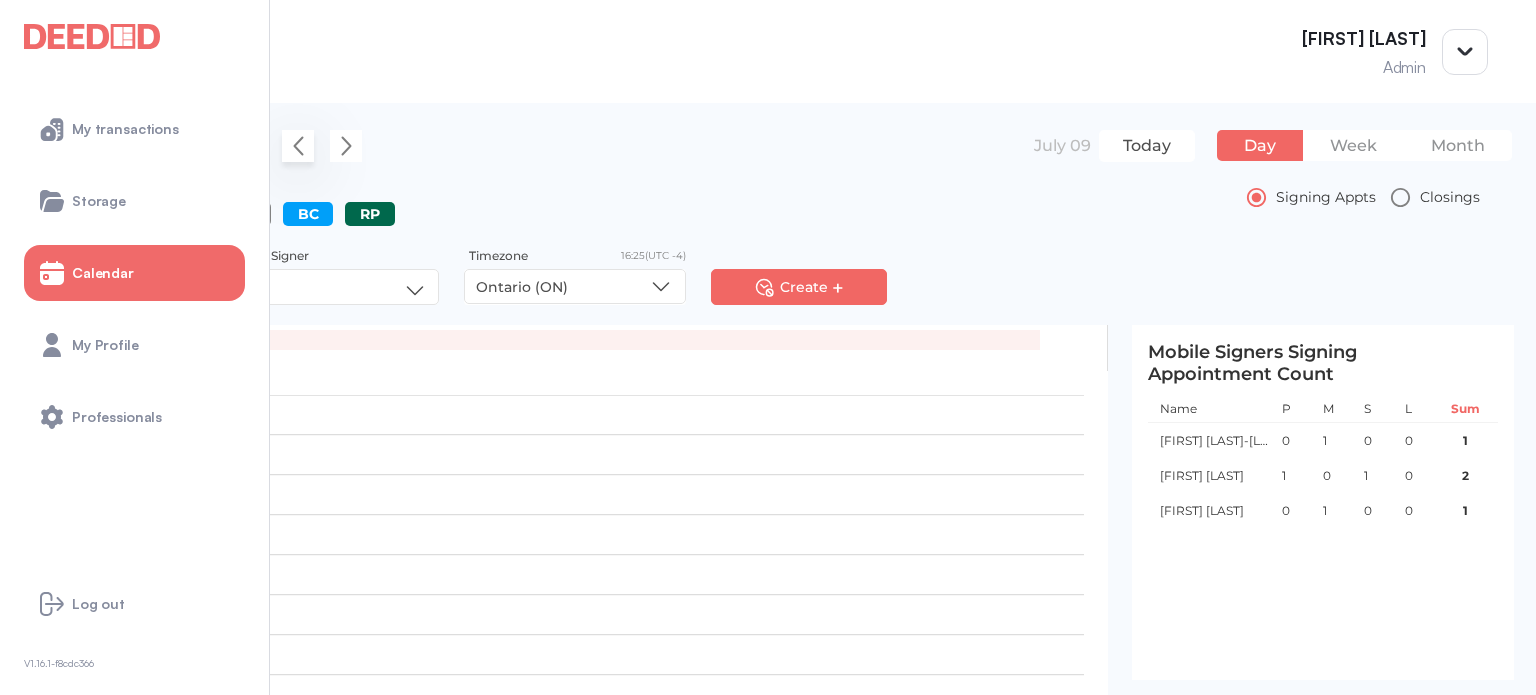 click at bounding box center [298, 146] 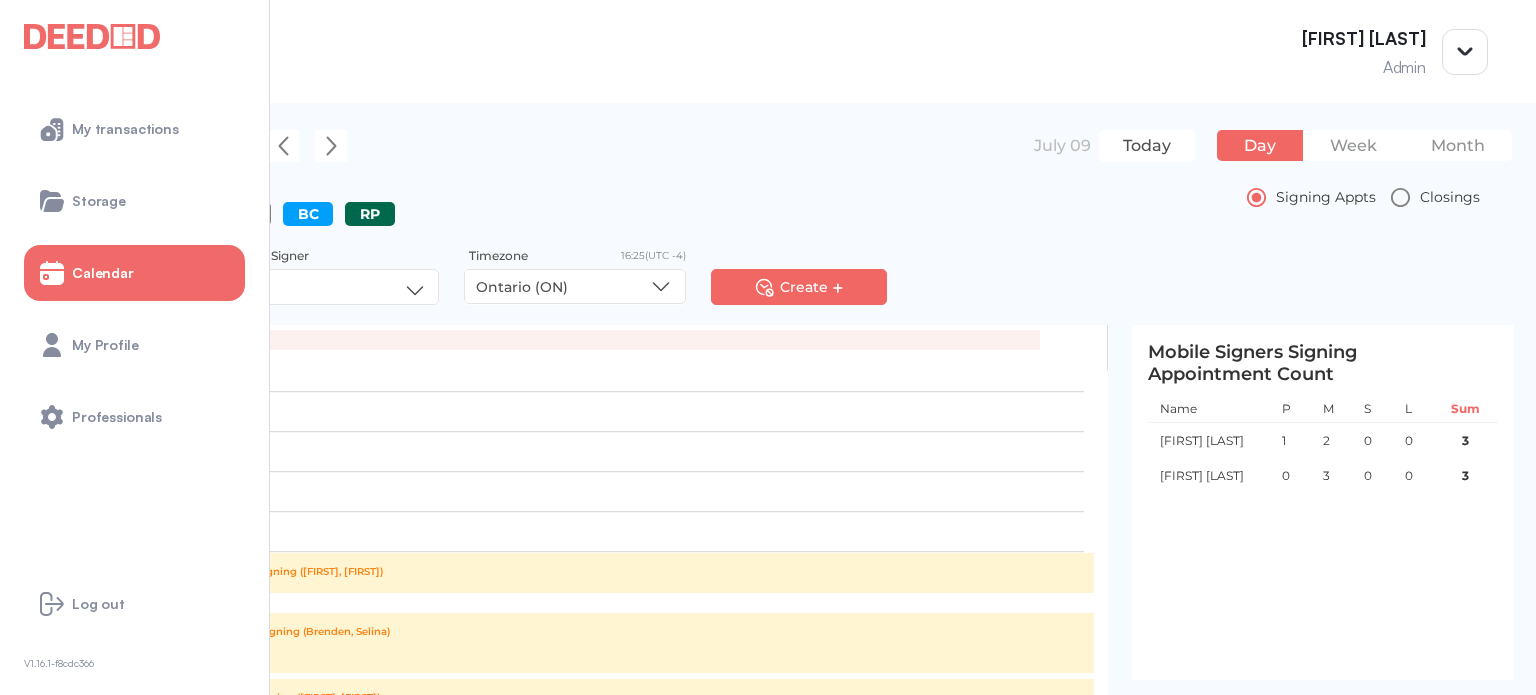 scroll, scrollTop: 100, scrollLeft: 0, axis: vertical 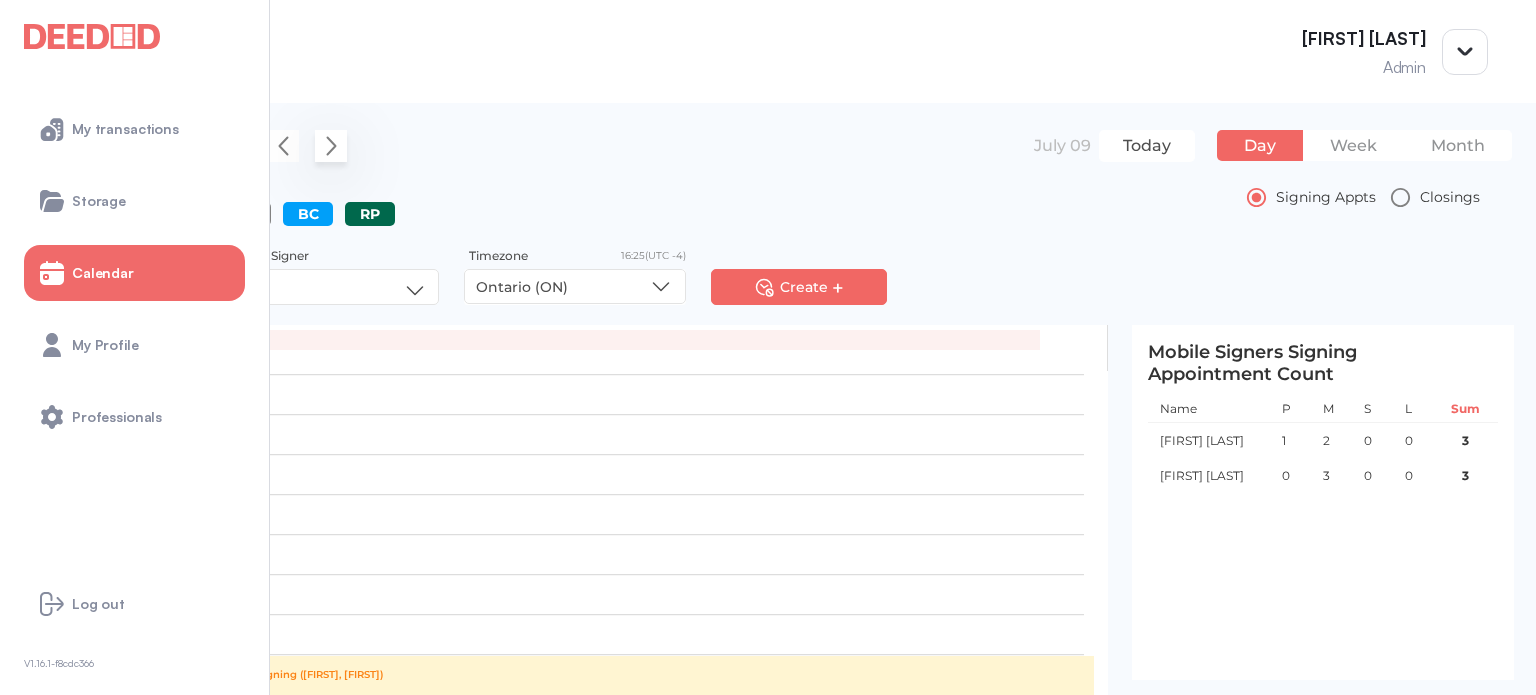 click at bounding box center (331, 146) 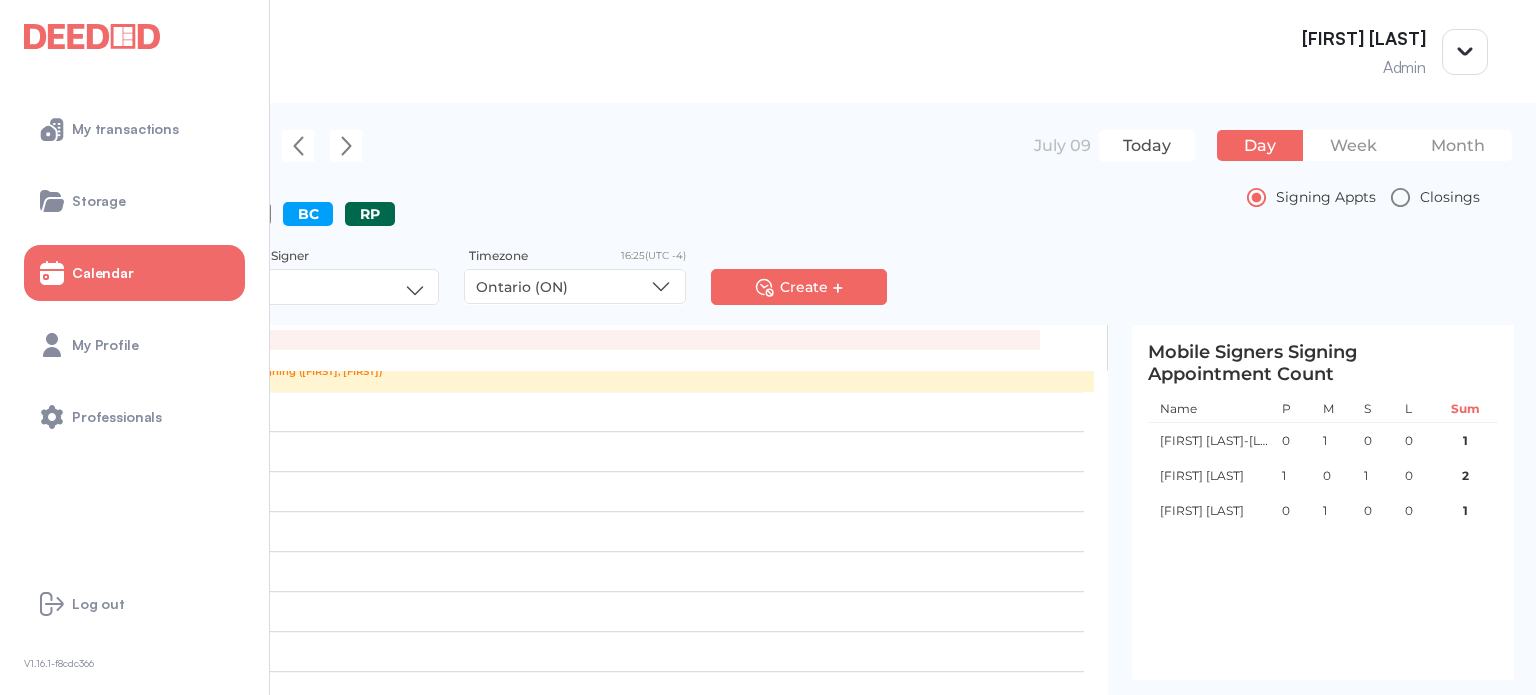 scroll, scrollTop: 699, scrollLeft: 0, axis: vertical 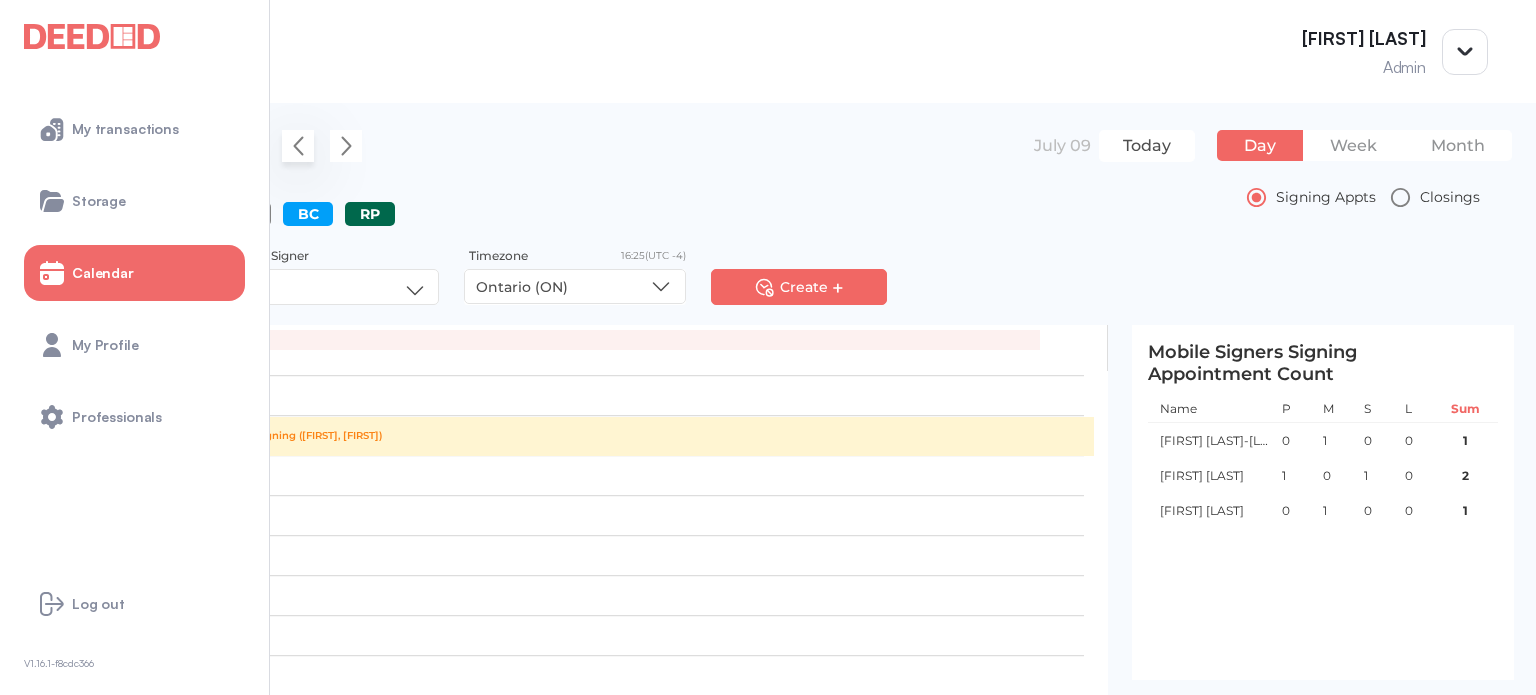 click at bounding box center (298, 146) 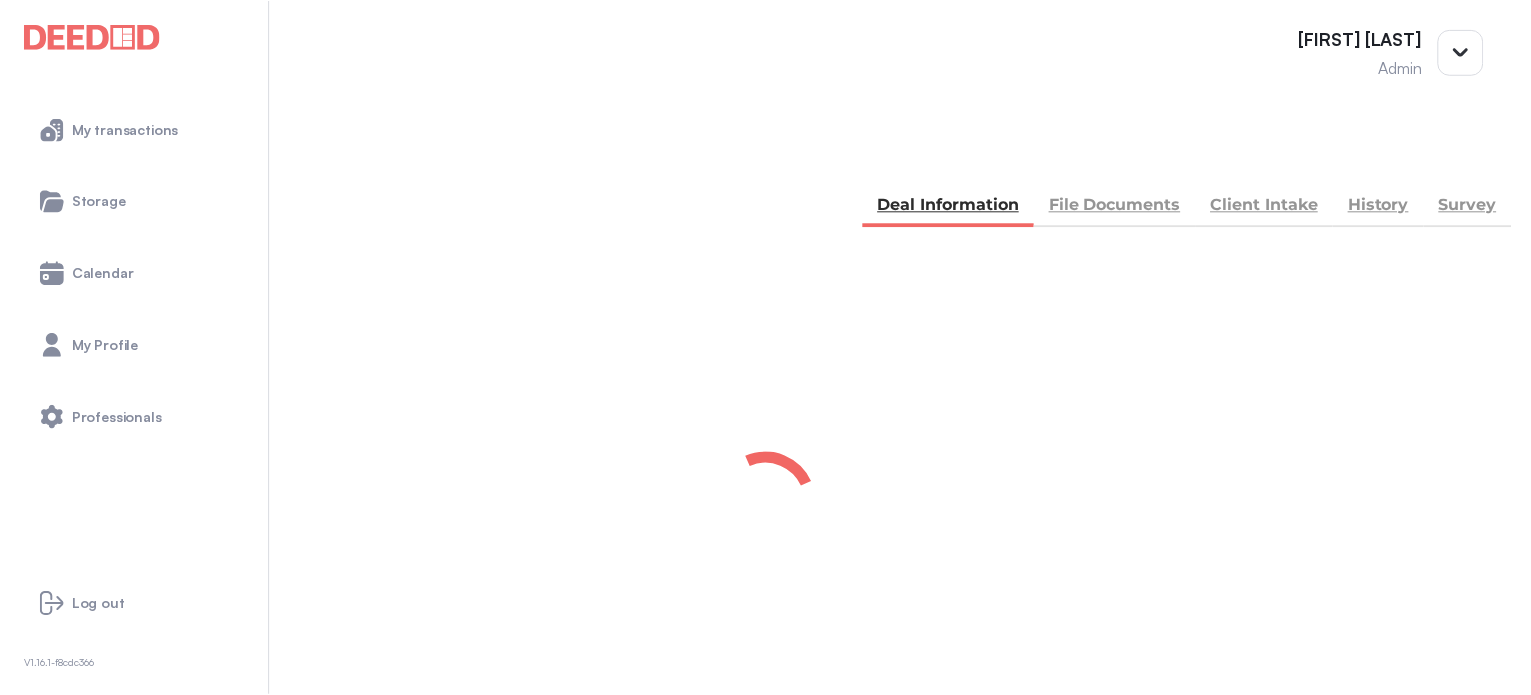 scroll, scrollTop: 0, scrollLeft: 0, axis: both 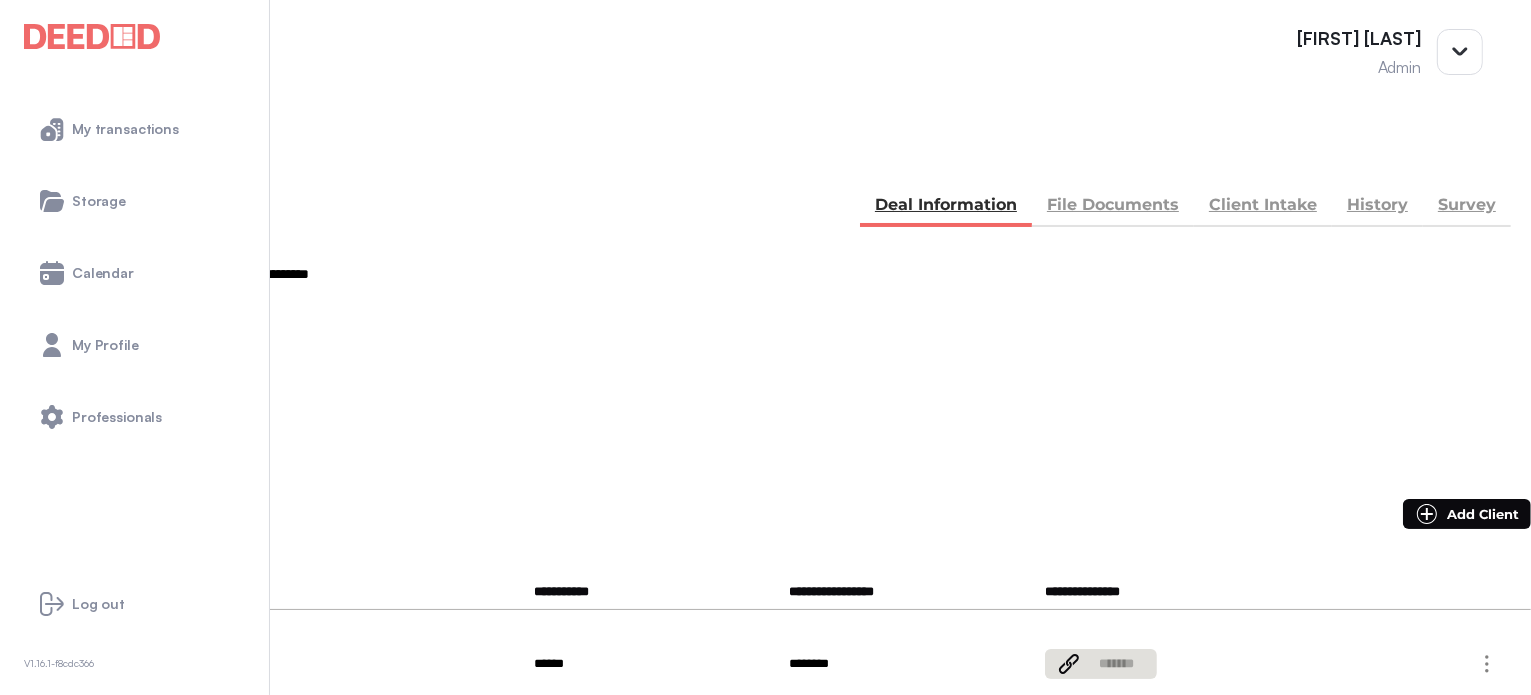 click on "File Documents" at bounding box center (1113, 207) 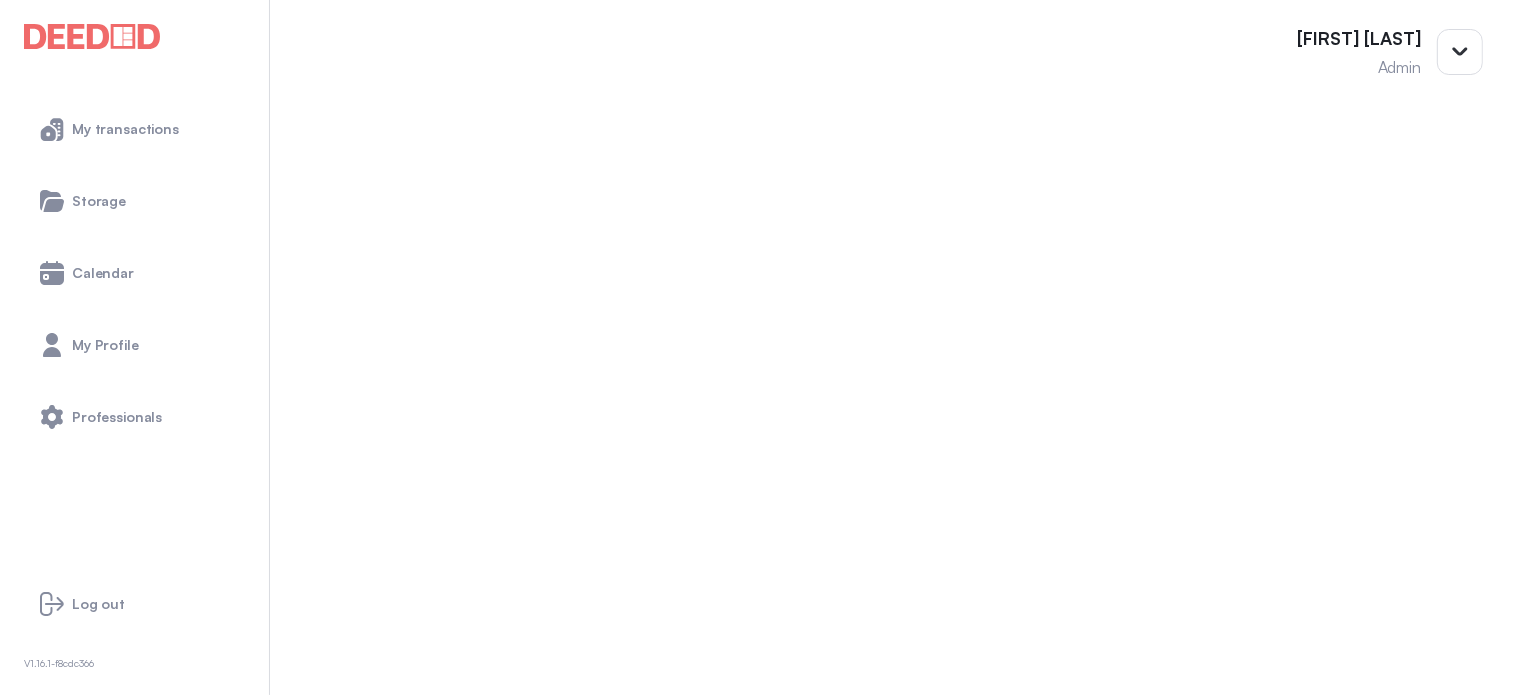 scroll, scrollTop: 0, scrollLeft: 0, axis: both 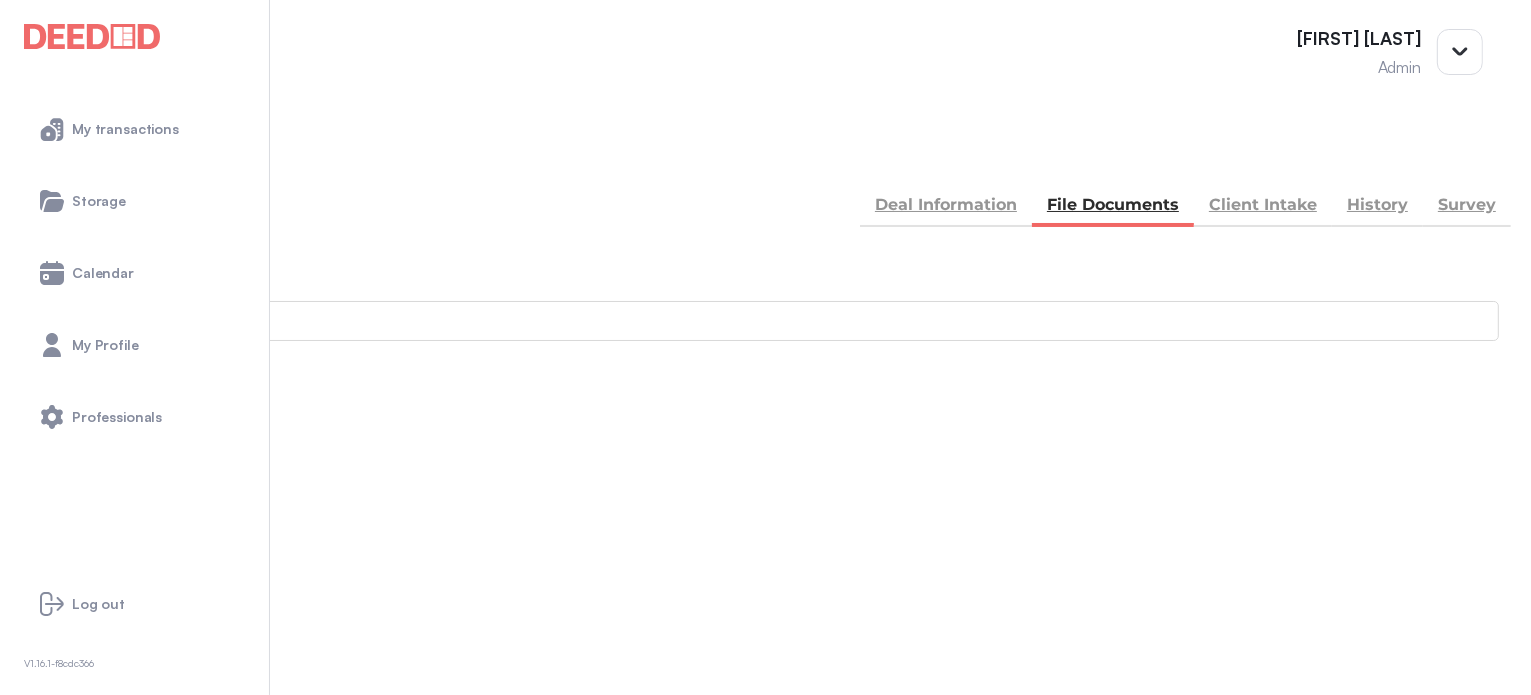 click on "Deal Information" at bounding box center (946, 207) 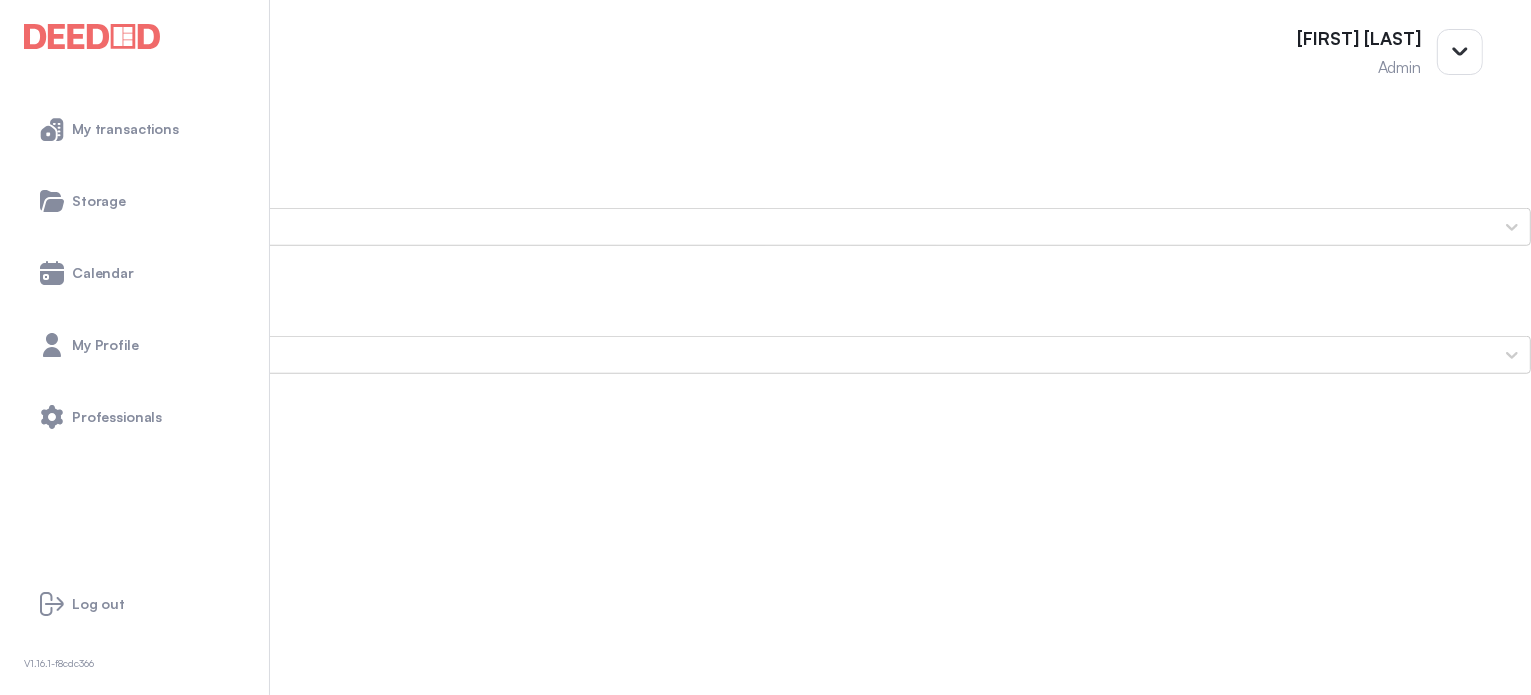scroll, scrollTop: 1600, scrollLeft: 0, axis: vertical 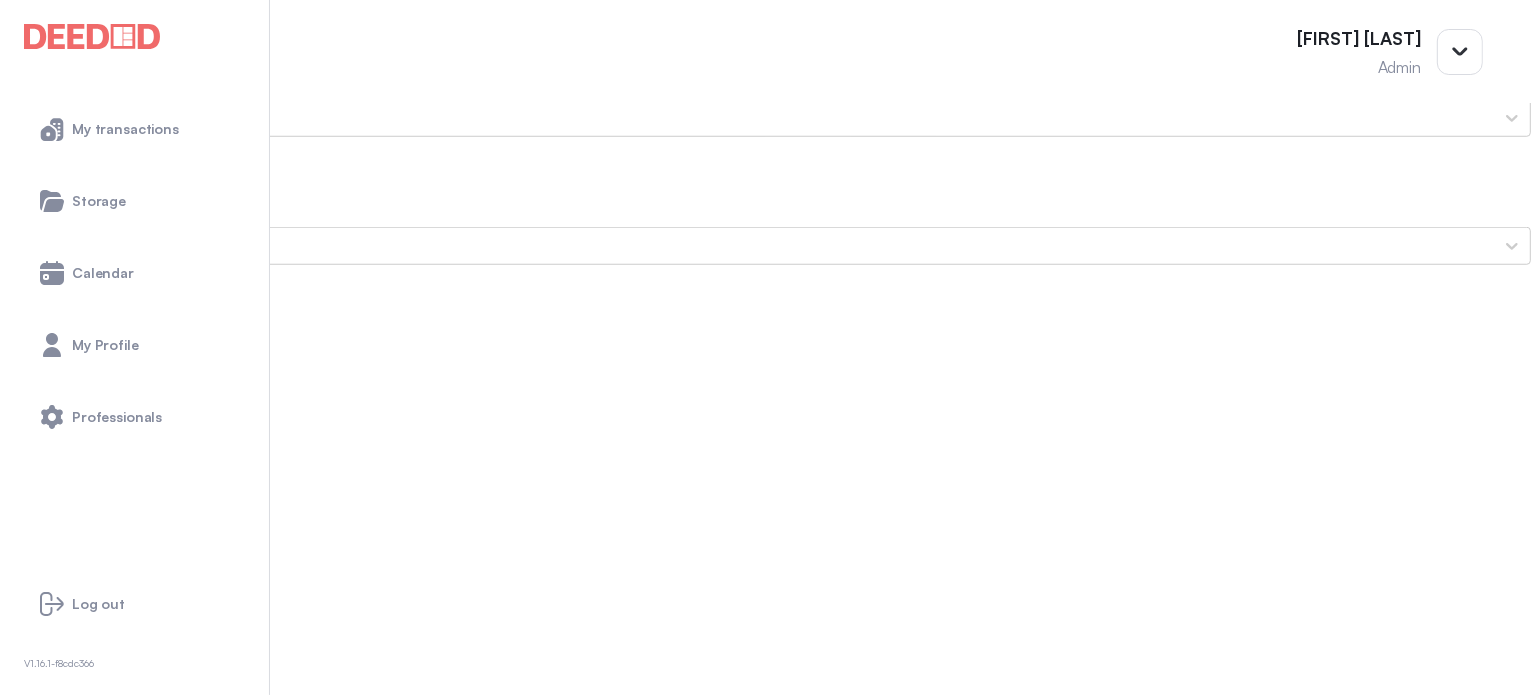 click on "Current Mortgage Statement(s) and Lines of Credit Statement(s)" at bounding box center [765, 910] 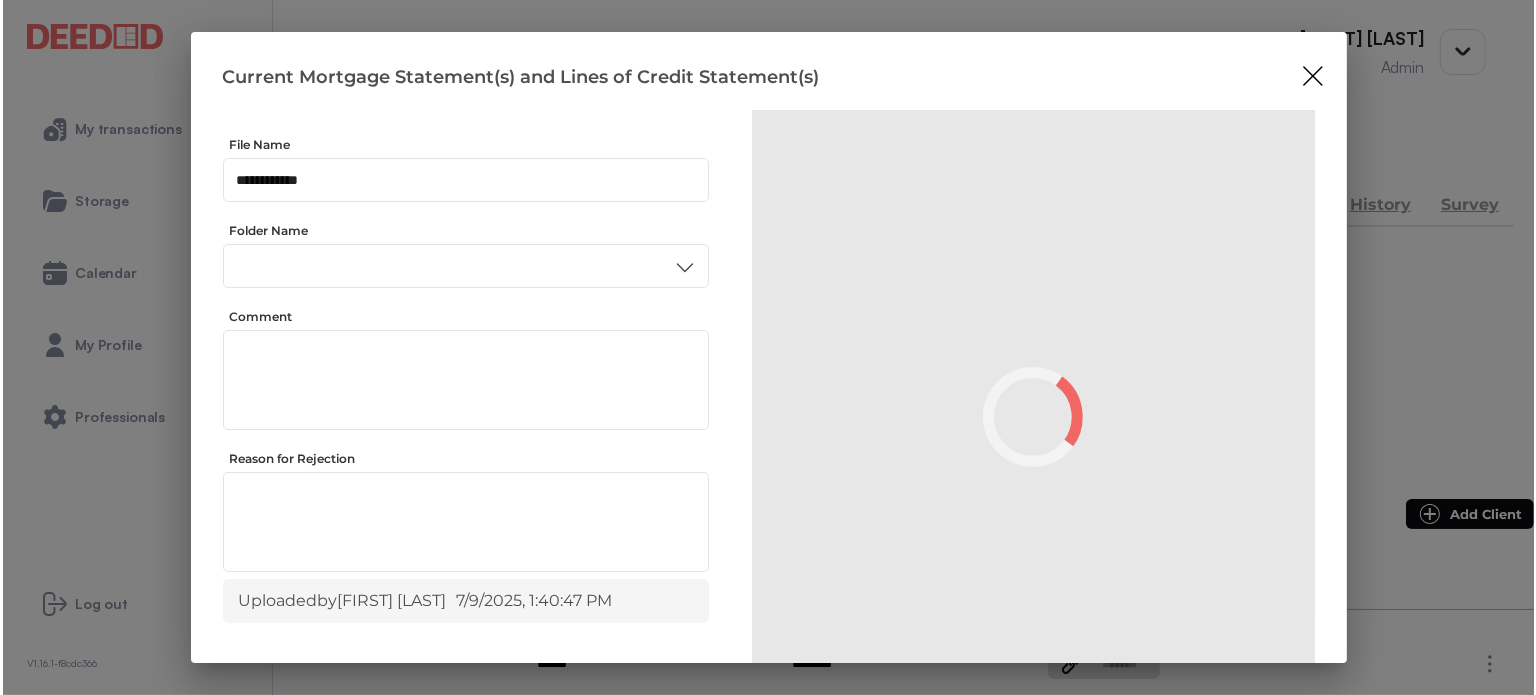 scroll, scrollTop: 0, scrollLeft: 0, axis: both 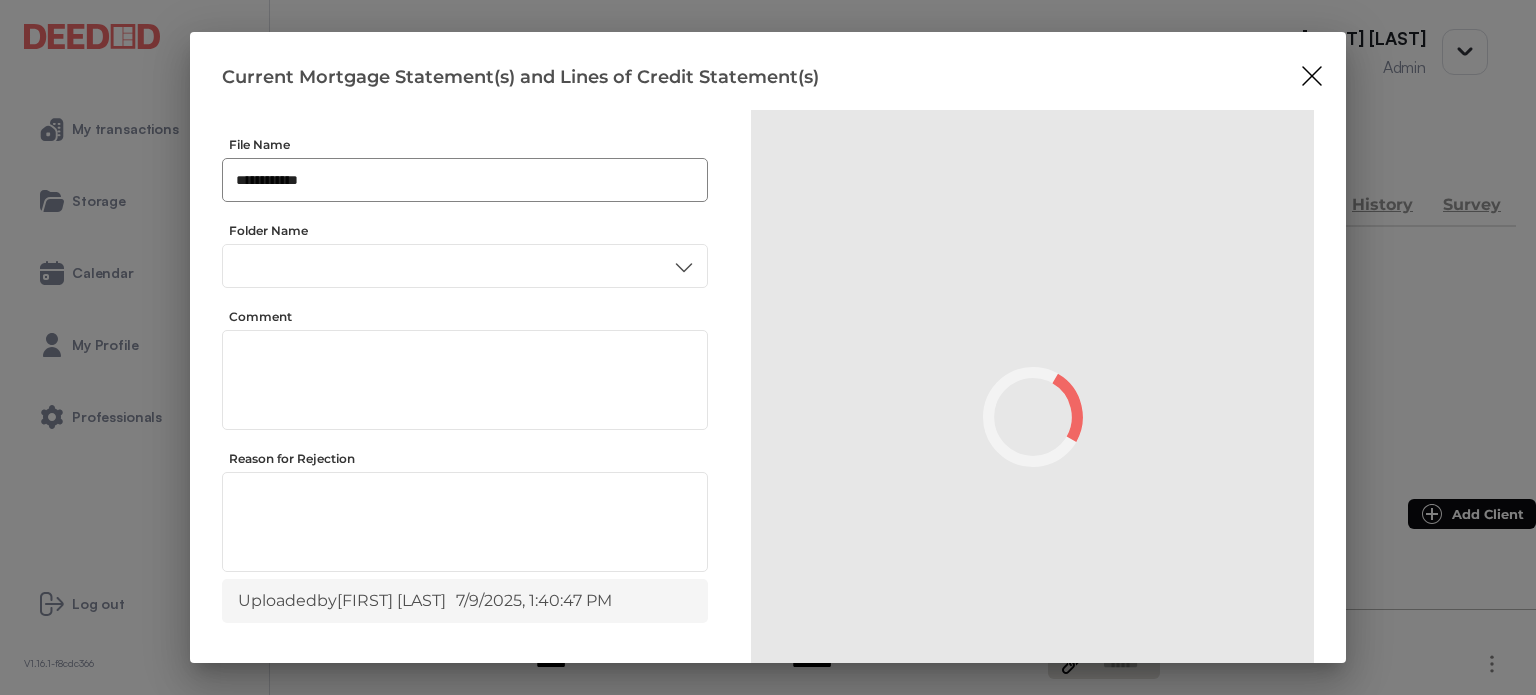click on "**********" at bounding box center [465, 180] 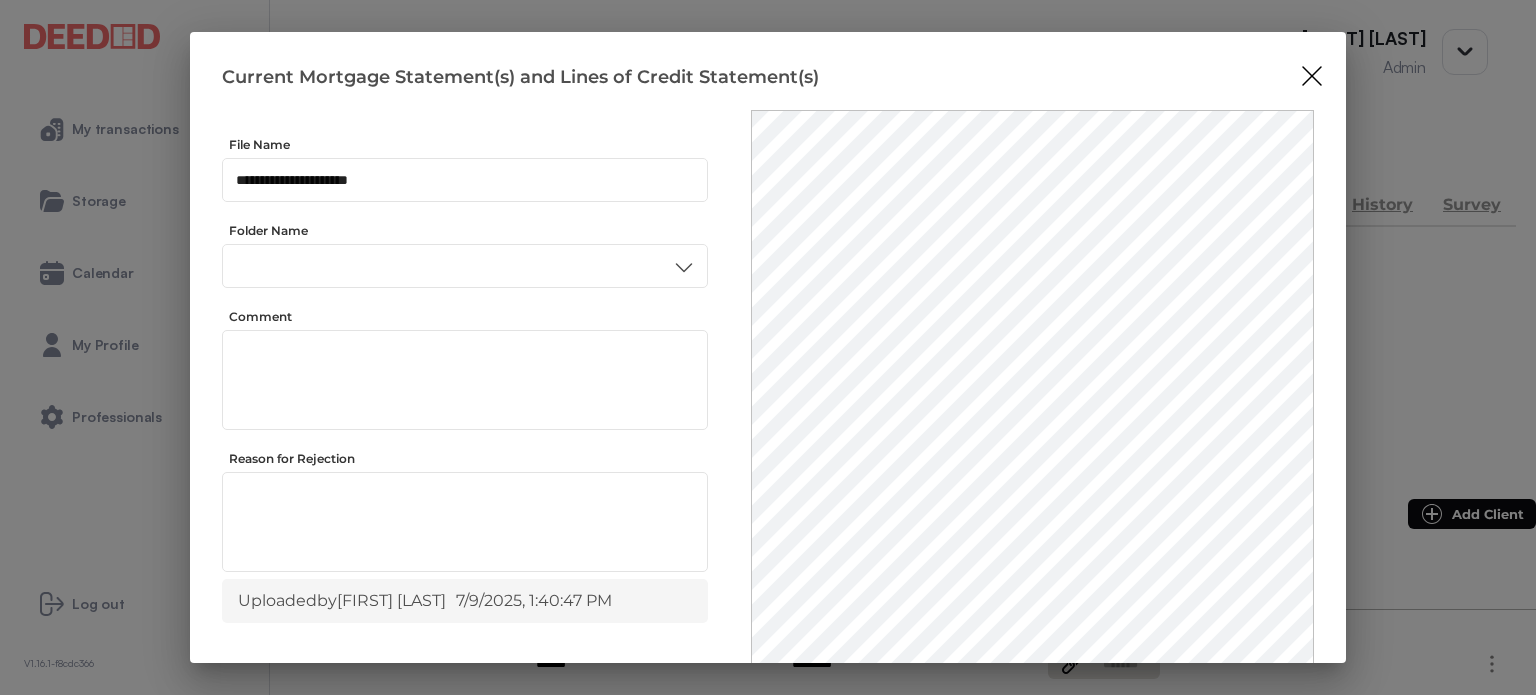 scroll, scrollTop: 60, scrollLeft: 0, axis: vertical 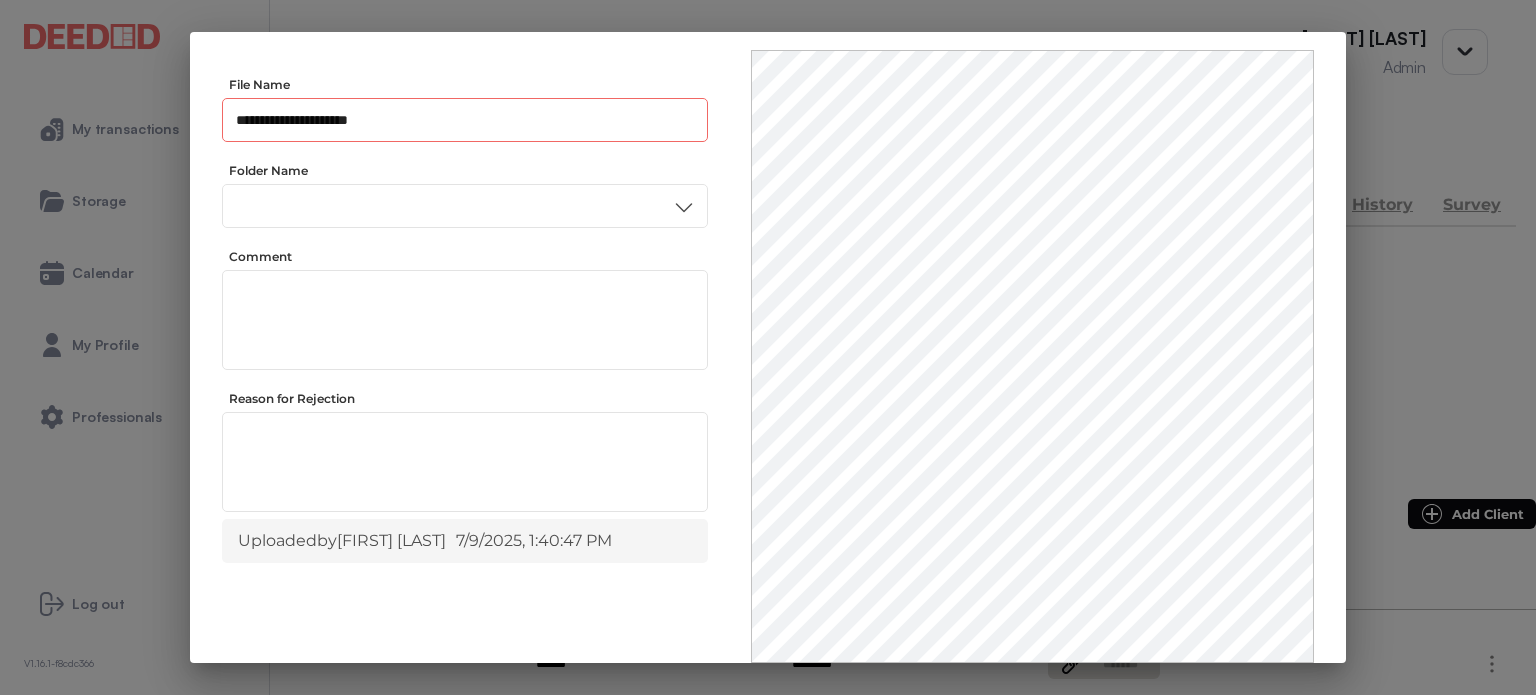 click on "**********" at bounding box center (465, 120) 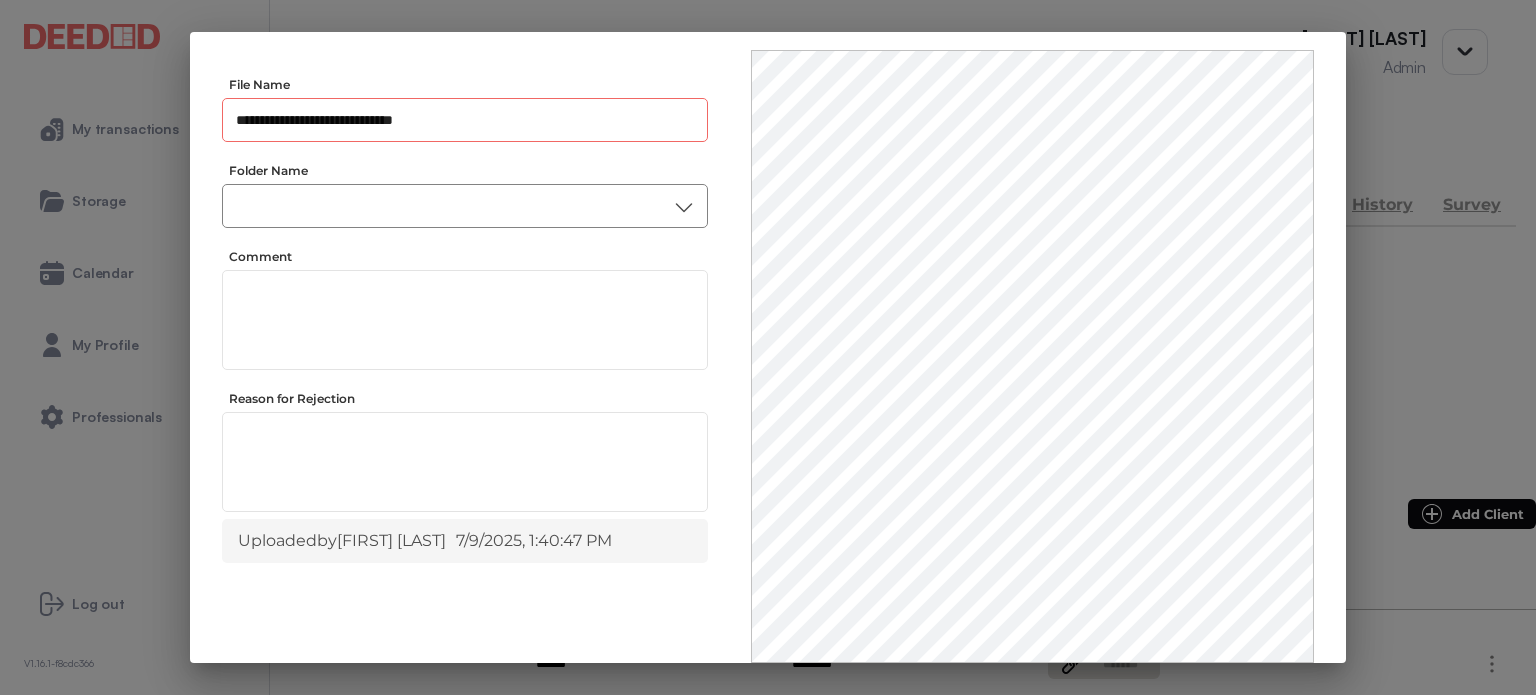 type on "**********" 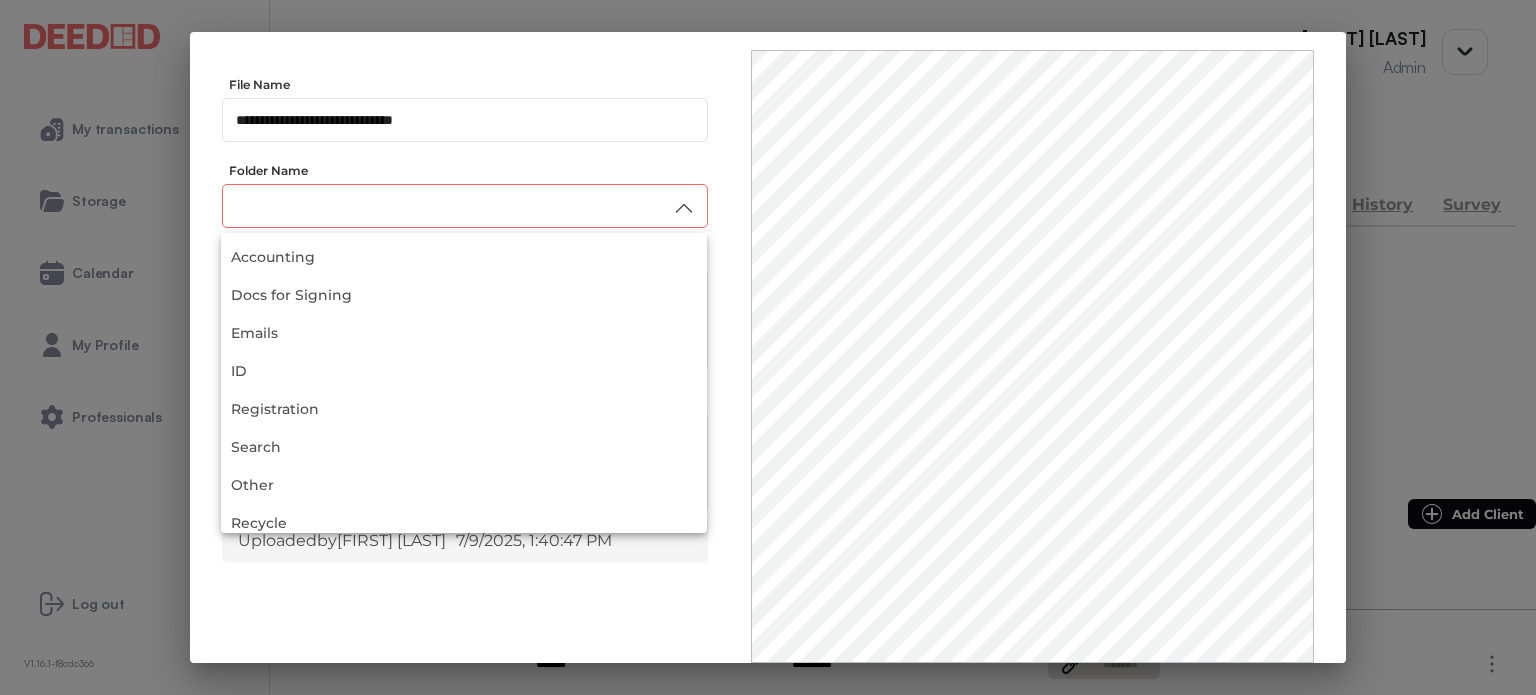 click at bounding box center [465, 206] 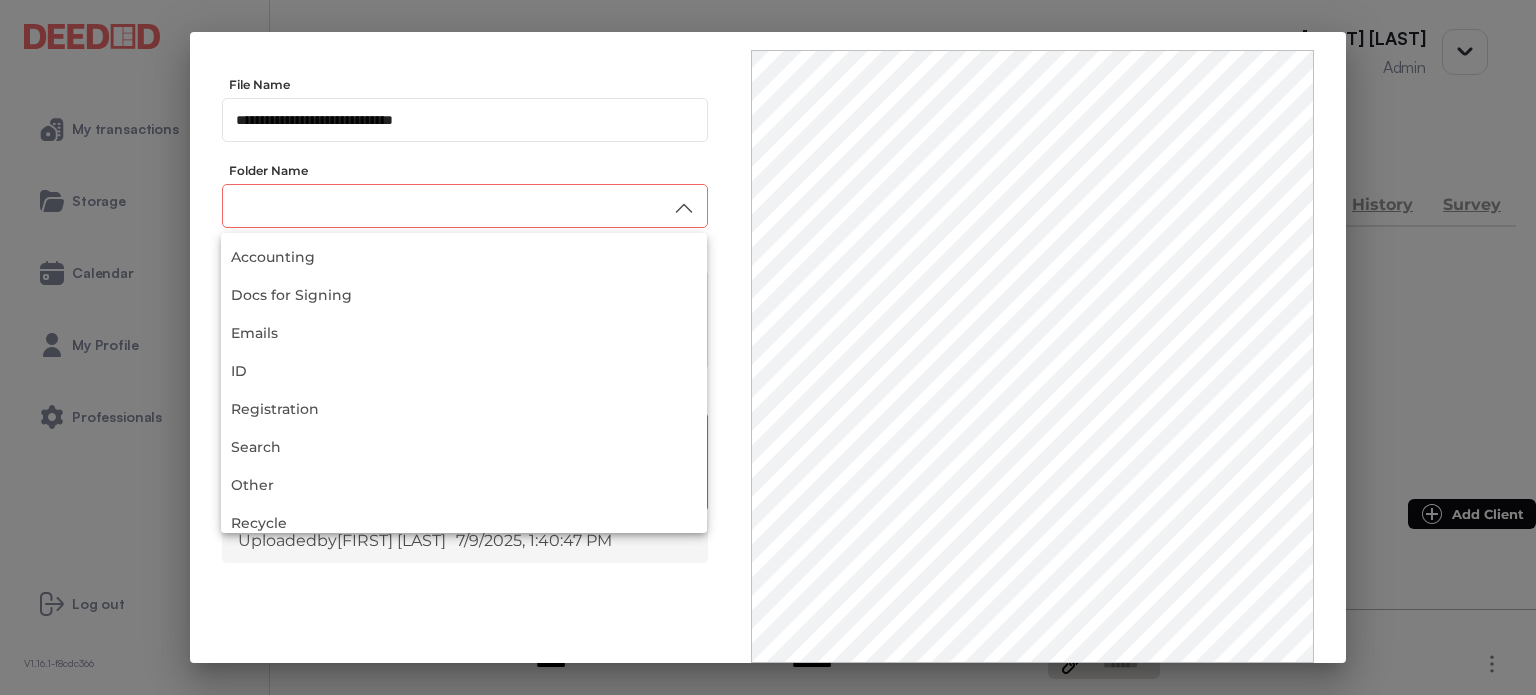 click on "Other" at bounding box center (464, 485) 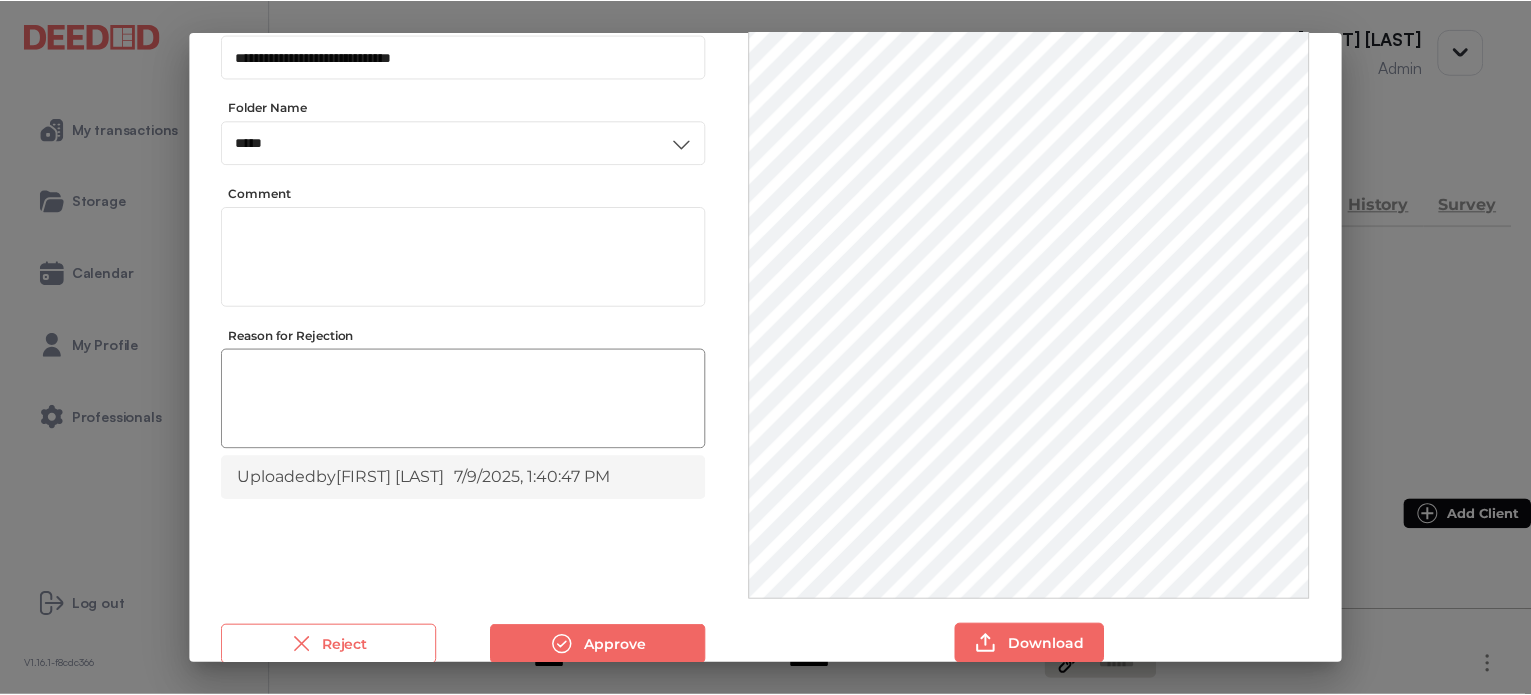 scroll, scrollTop: 156, scrollLeft: 0, axis: vertical 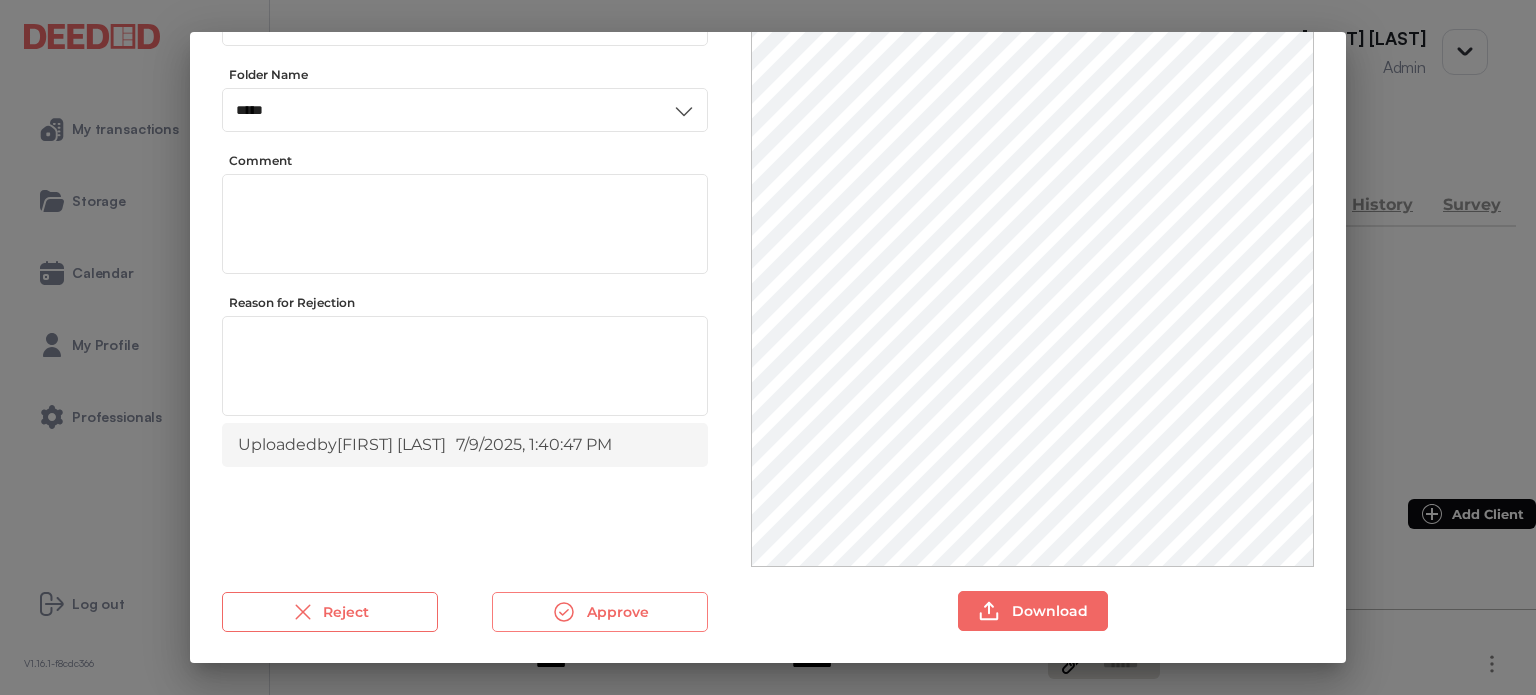 click on "Approve" at bounding box center [600, 612] 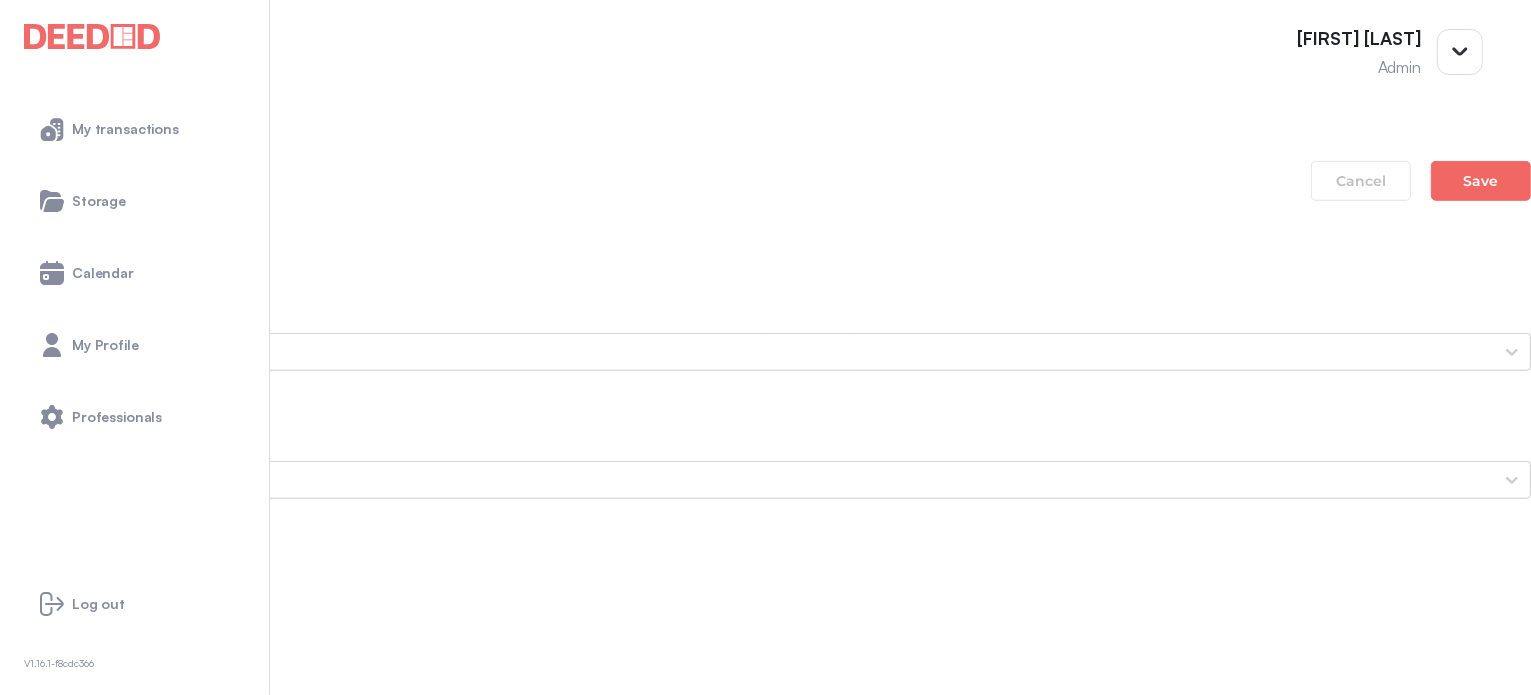 scroll, scrollTop: 1400, scrollLeft: 0, axis: vertical 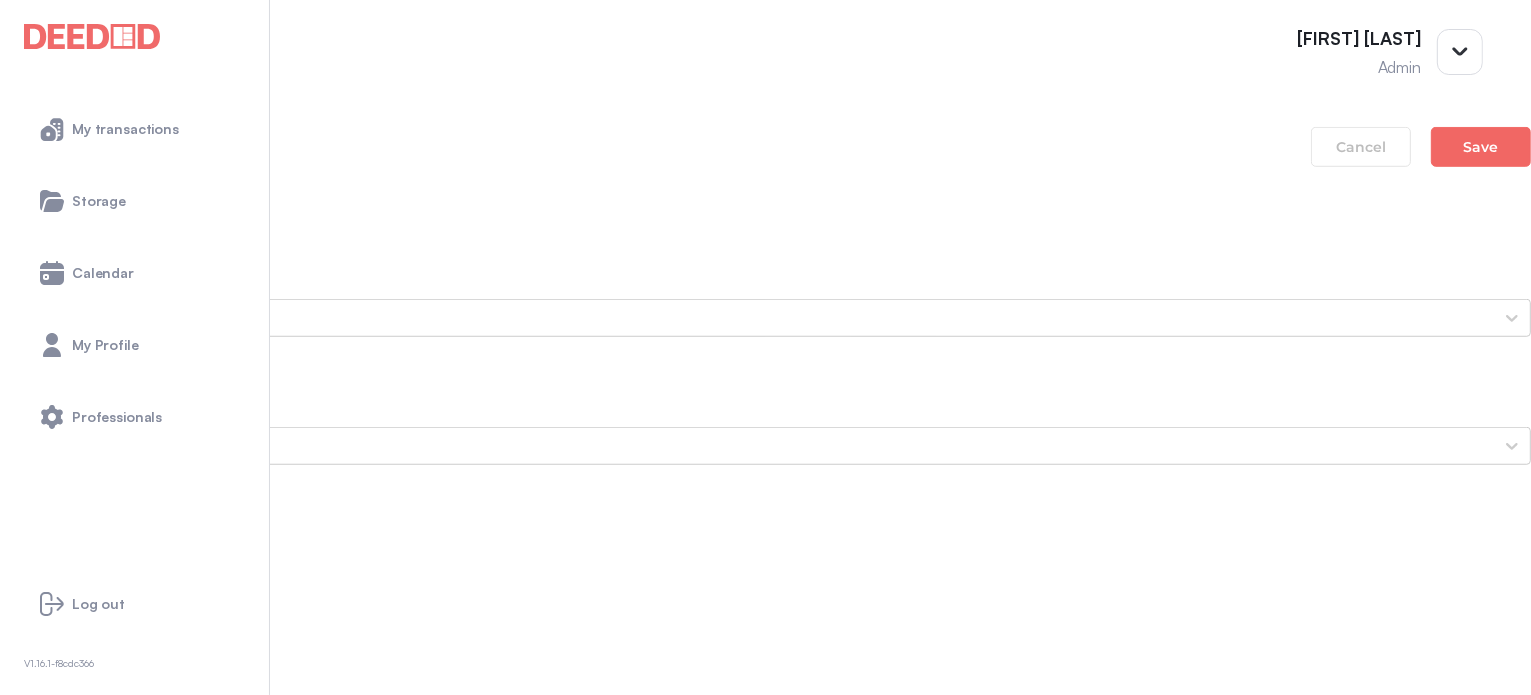 click on "Mortgage Commitment CLI-Commitment---[FIRST]-[LAST]" at bounding box center [765, 1223] 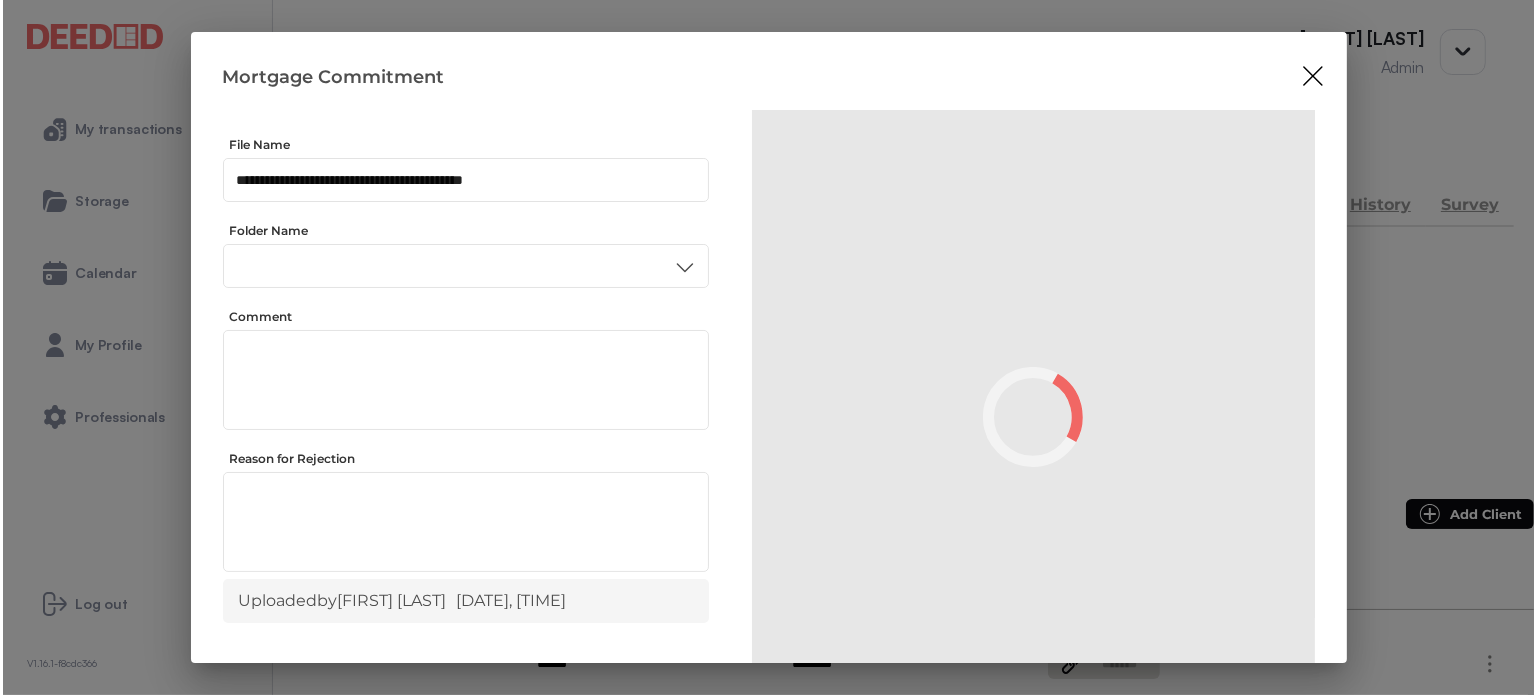 scroll, scrollTop: 0, scrollLeft: 0, axis: both 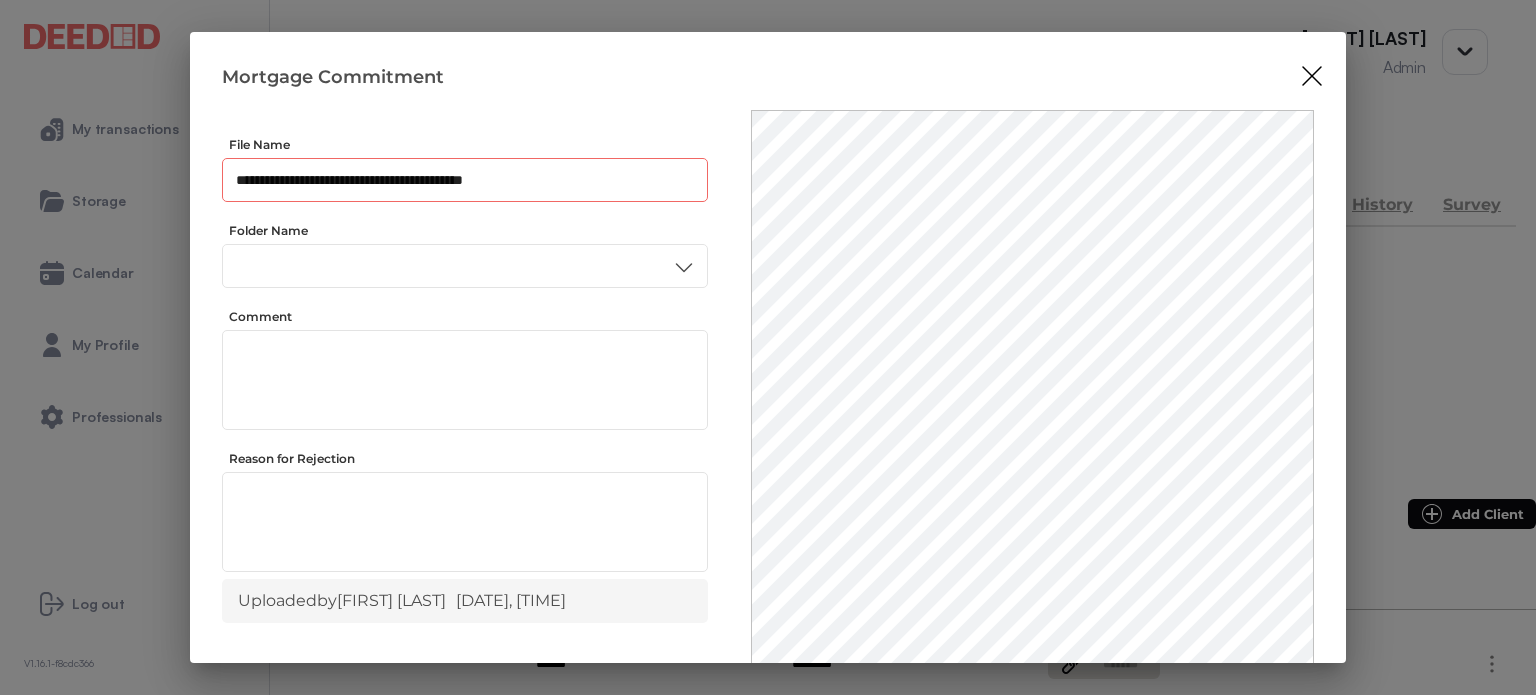 click on "**********" at bounding box center [465, 180] 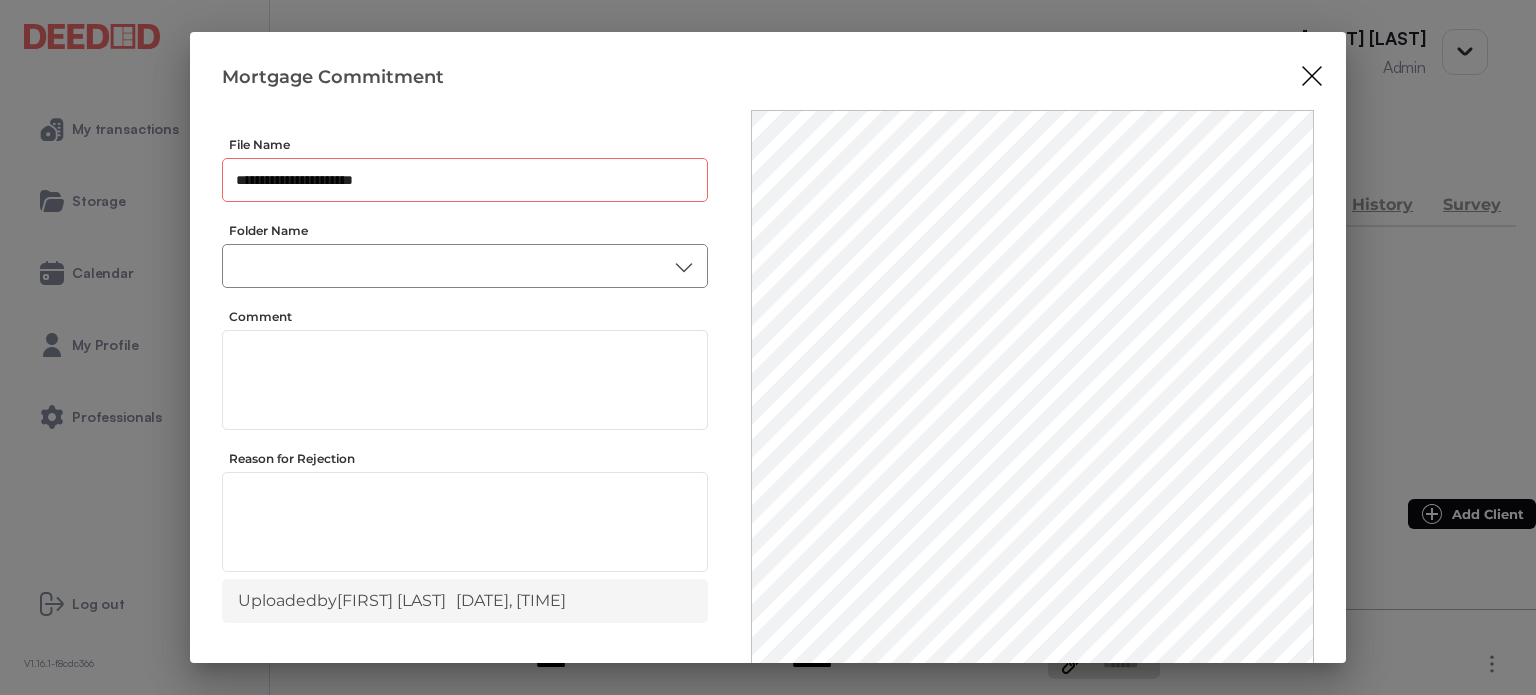 type on "**********" 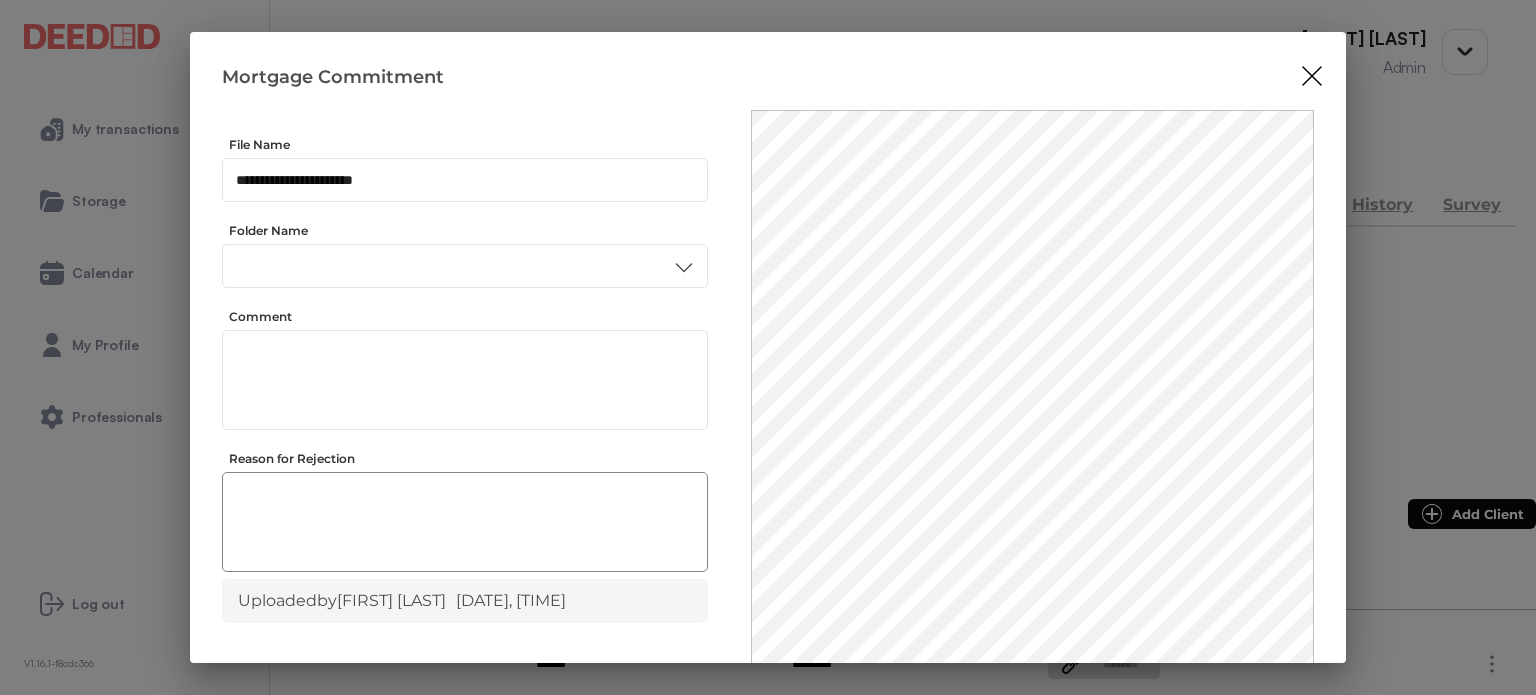 click on "Other" at bounding box center [464, 500] 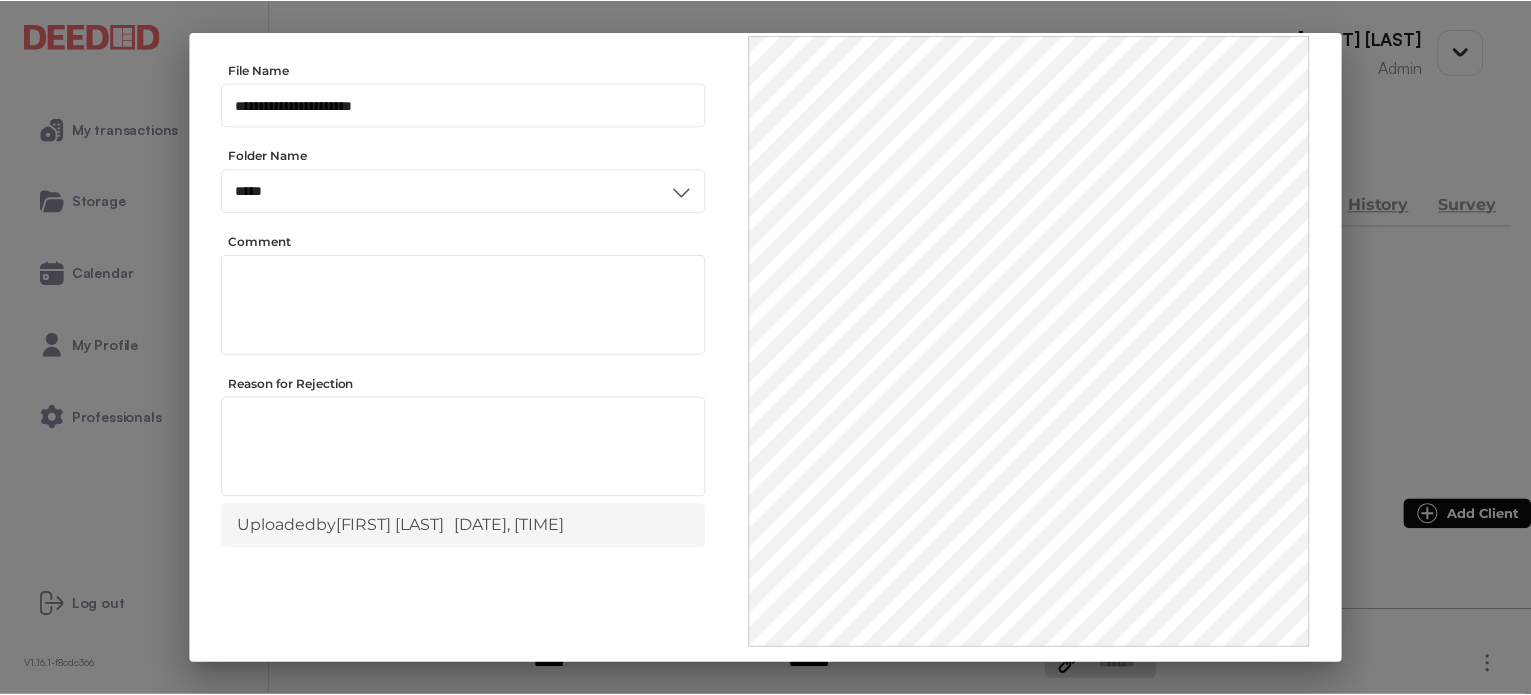 scroll, scrollTop: 156, scrollLeft: 0, axis: vertical 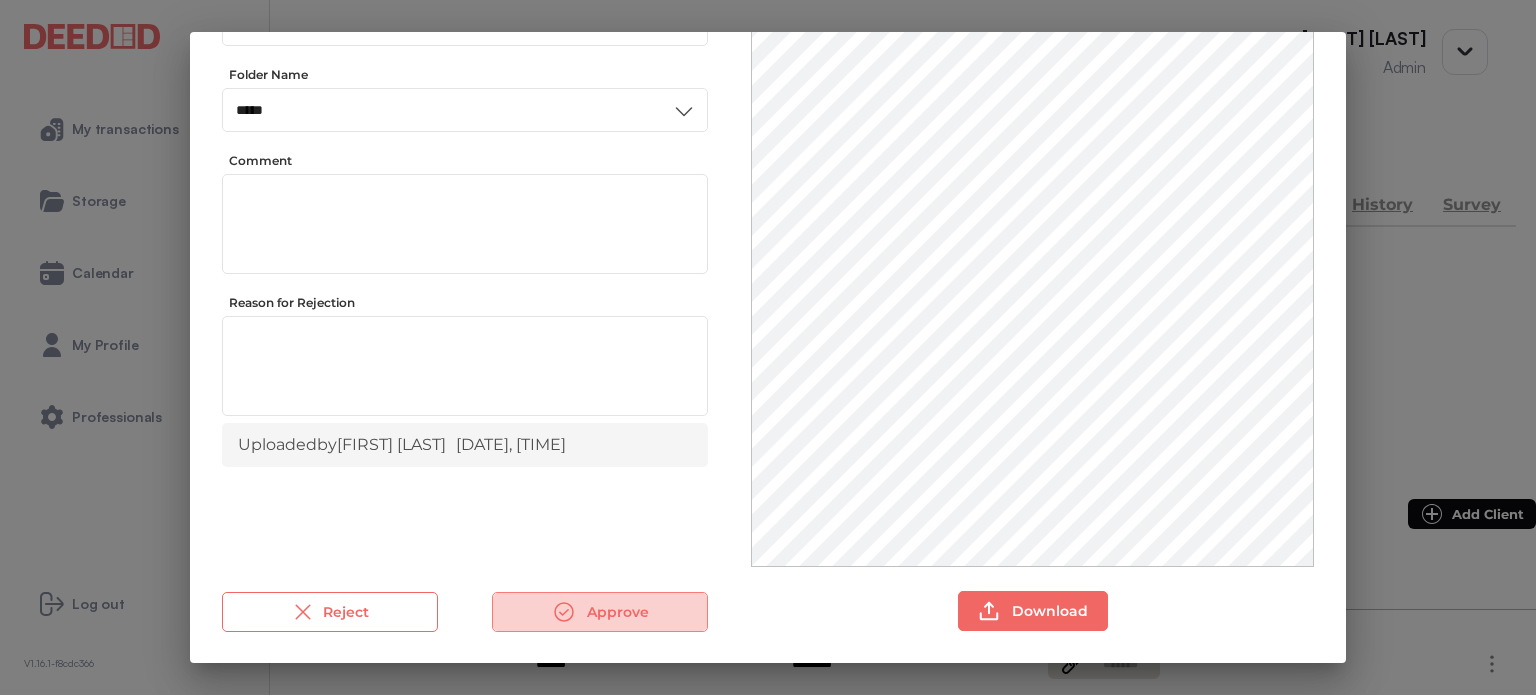 click on "Approve" at bounding box center [600, 612] 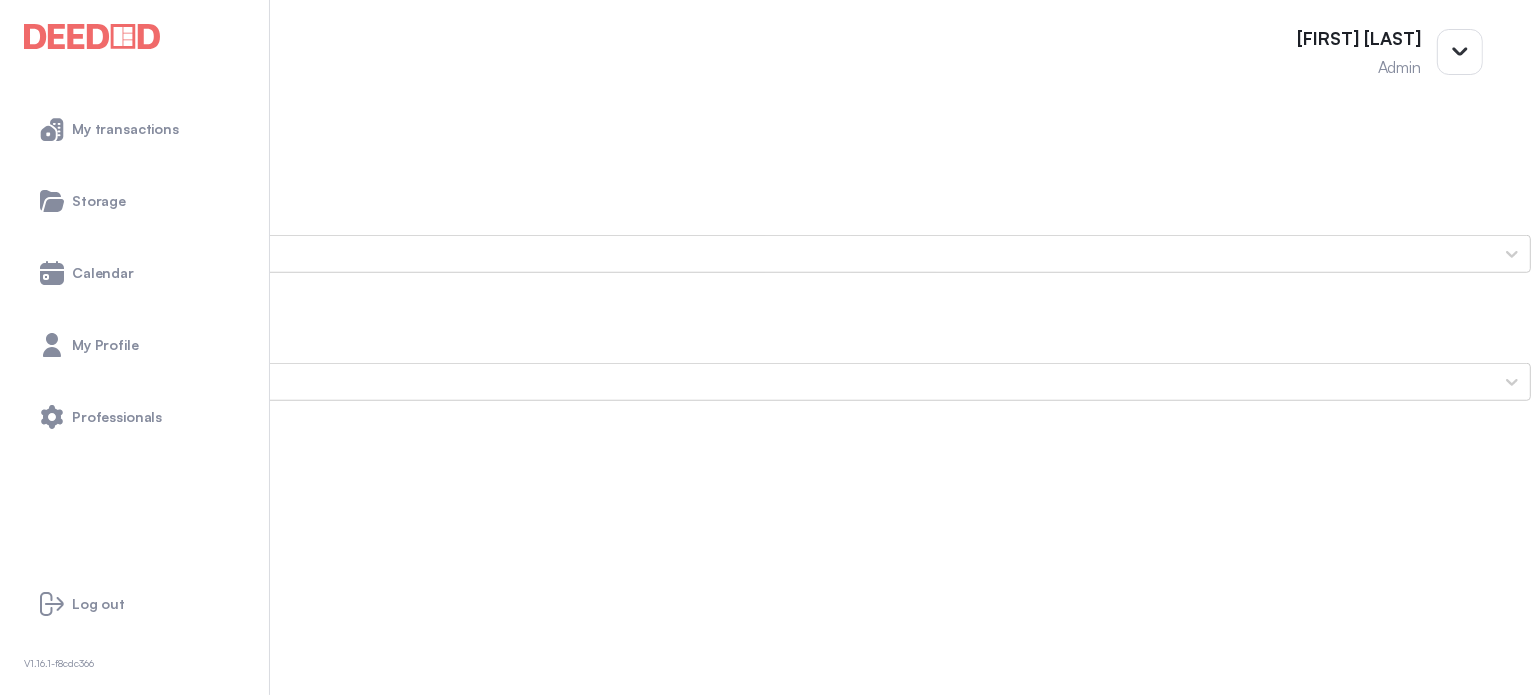 scroll, scrollTop: 1500, scrollLeft: 0, axis: vertical 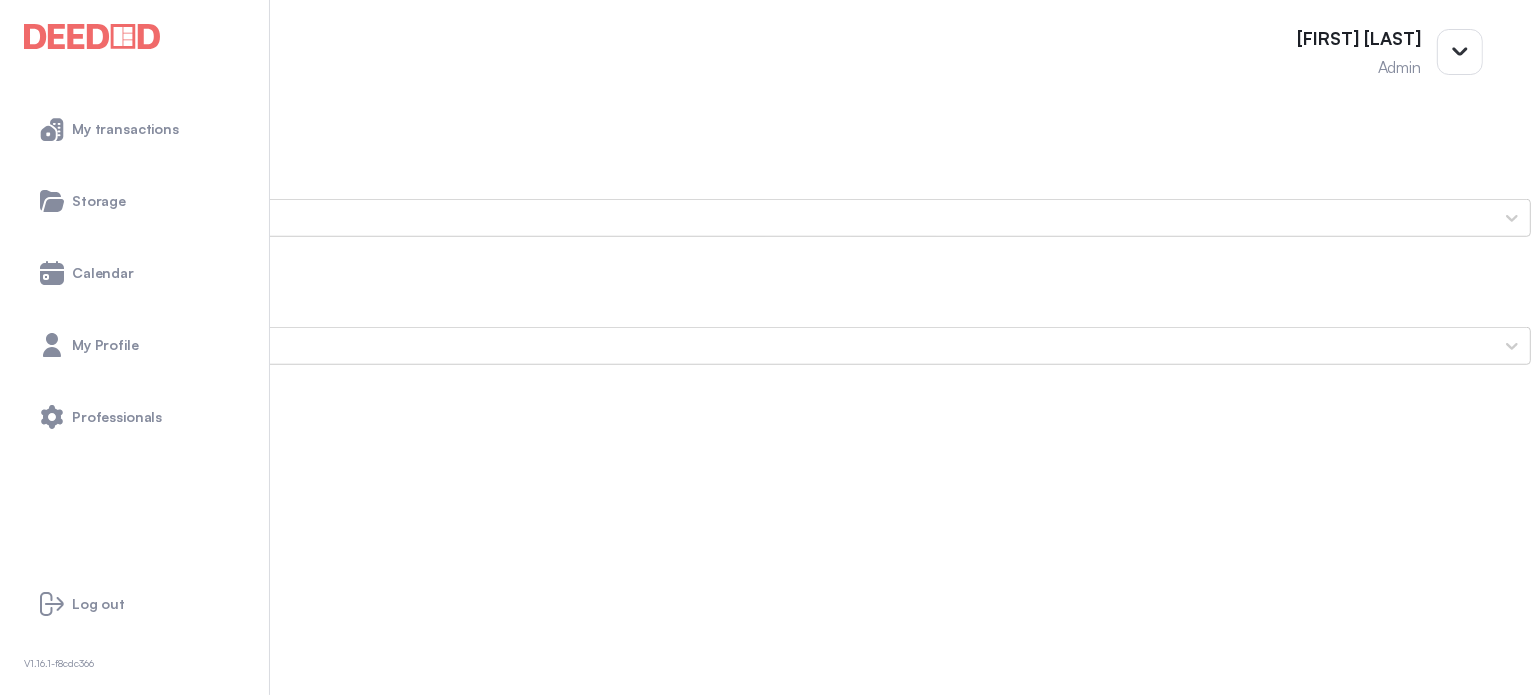 click on "Current Property Tax Bill" at bounding box center (765, 1218) 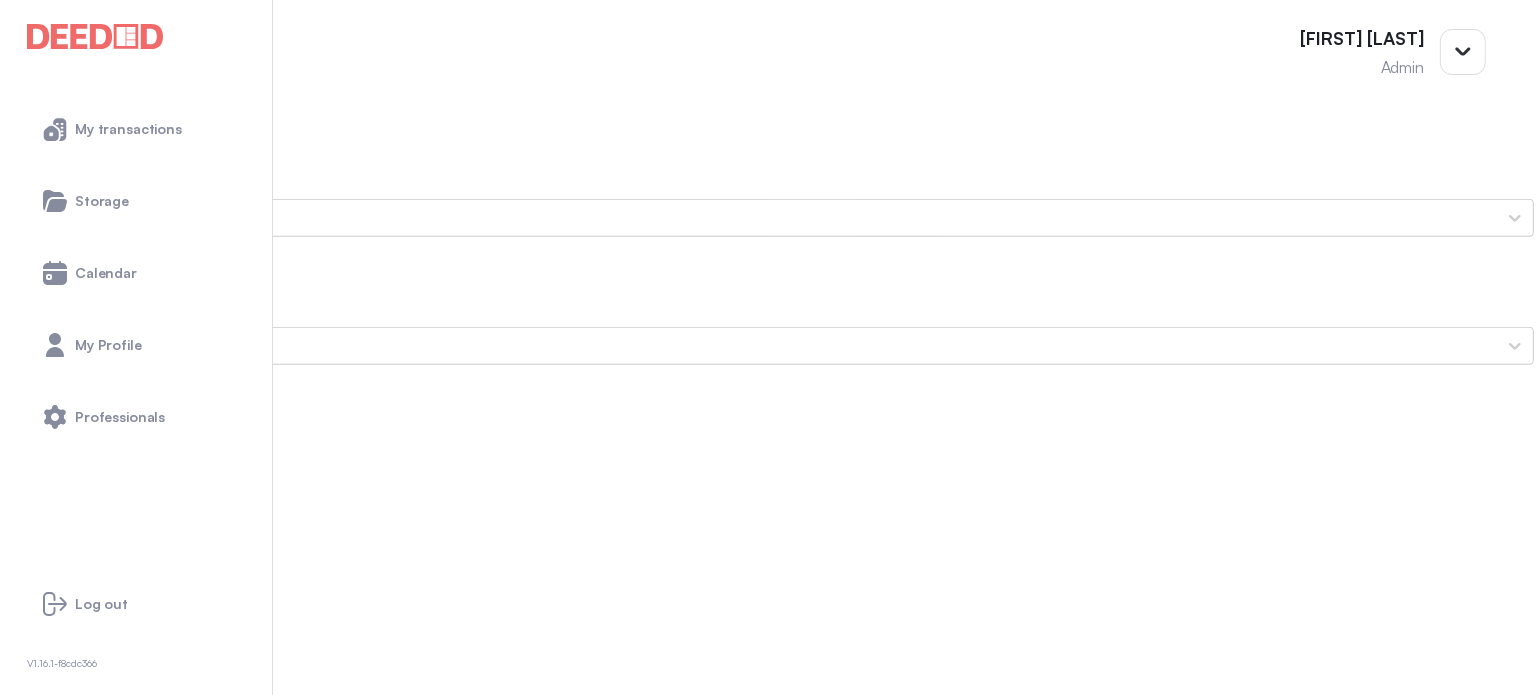 scroll, scrollTop: 0, scrollLeft: 0, axis: both 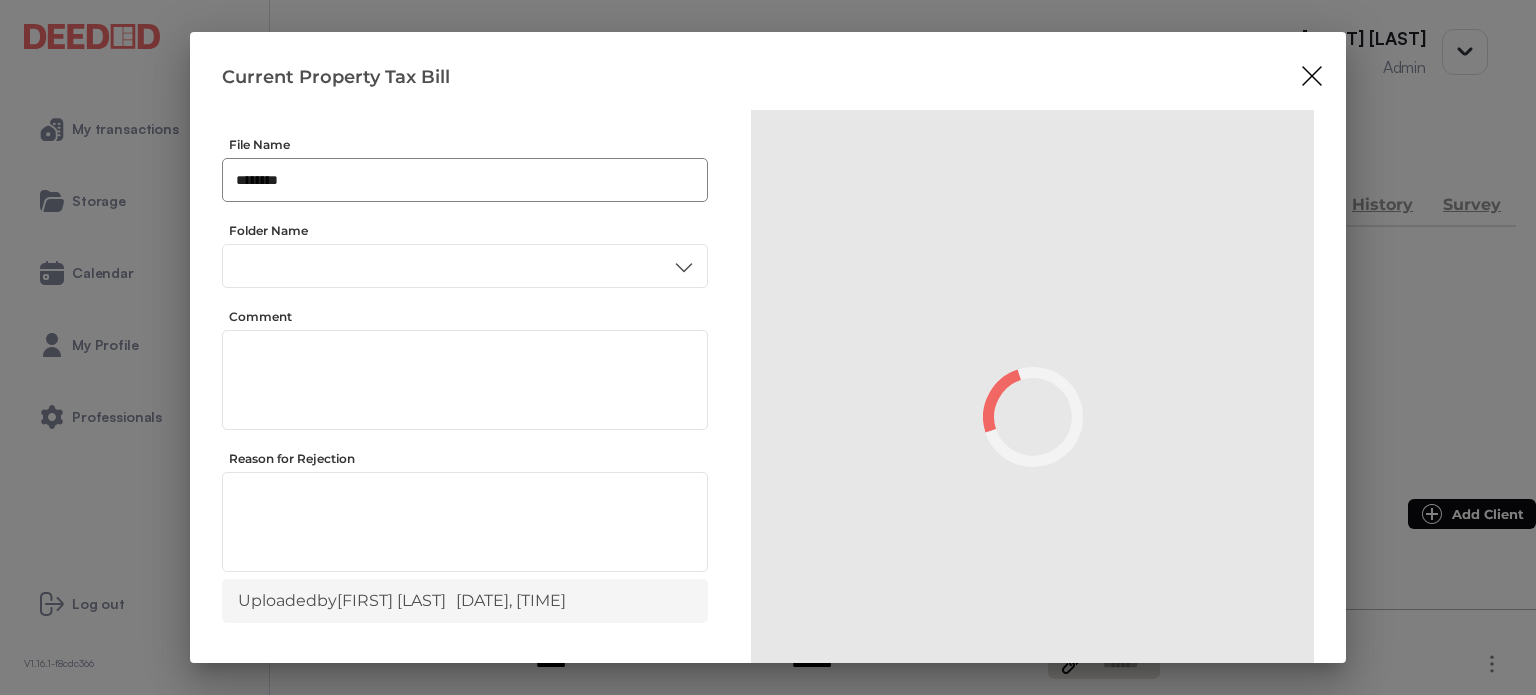click on "********" at bounding box center (465, 180) 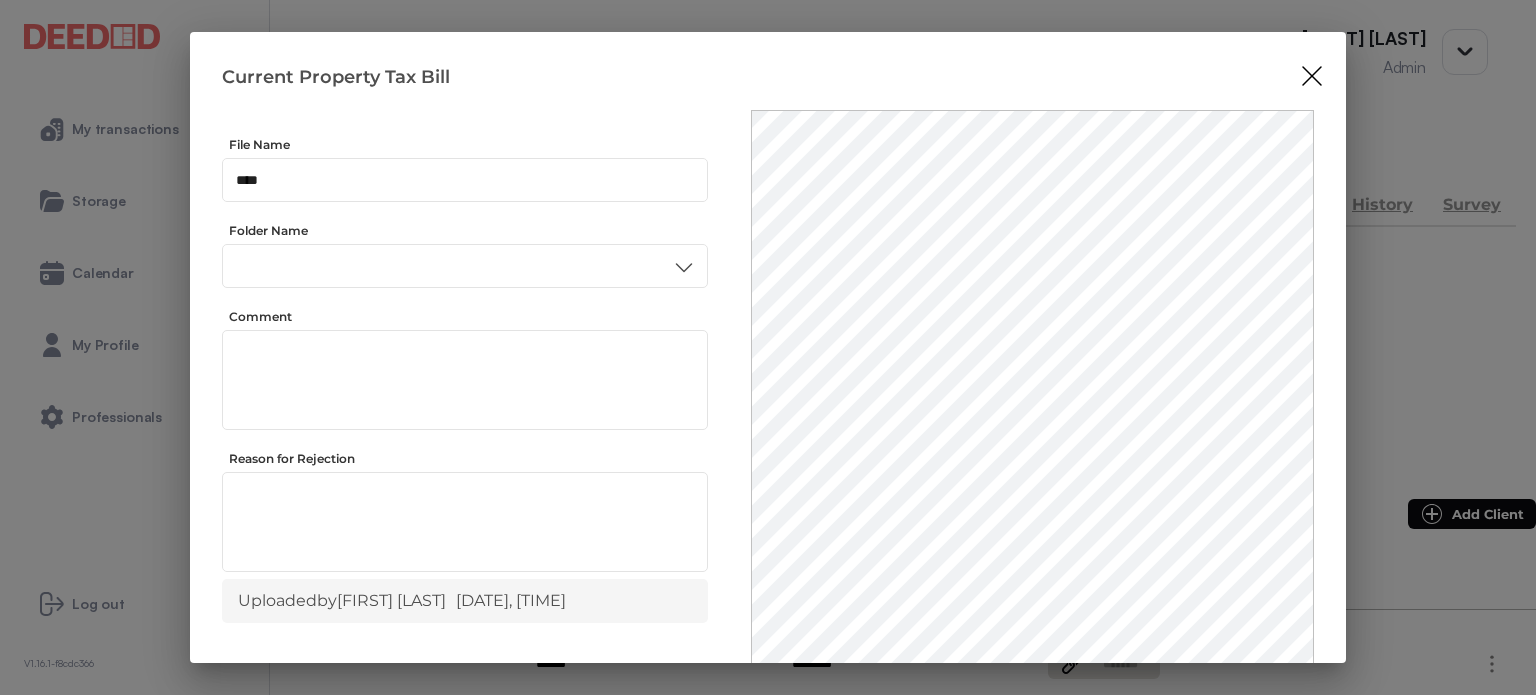 scroll, scrollTop: 60, scrollLeft: 0, axis: vertical 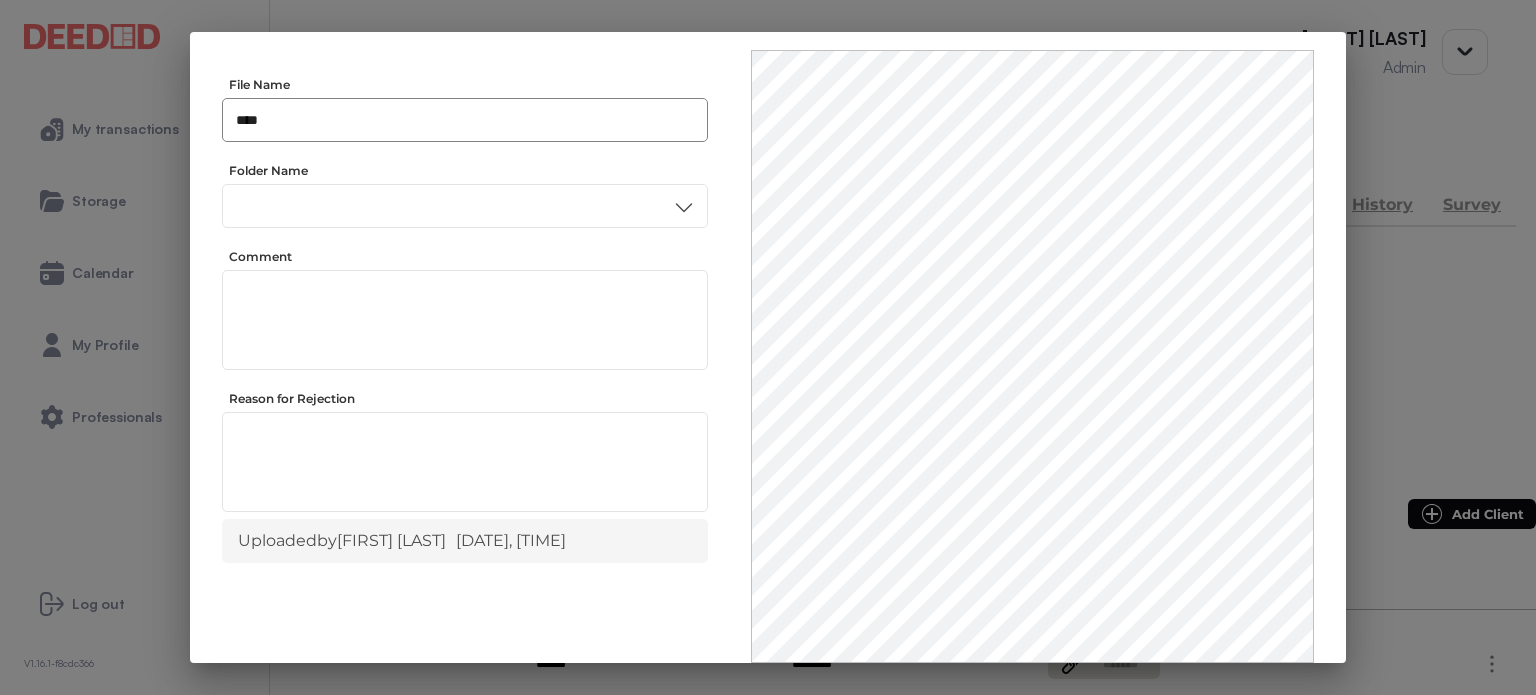 click on "**** ​" at bounding box center (465, 120) 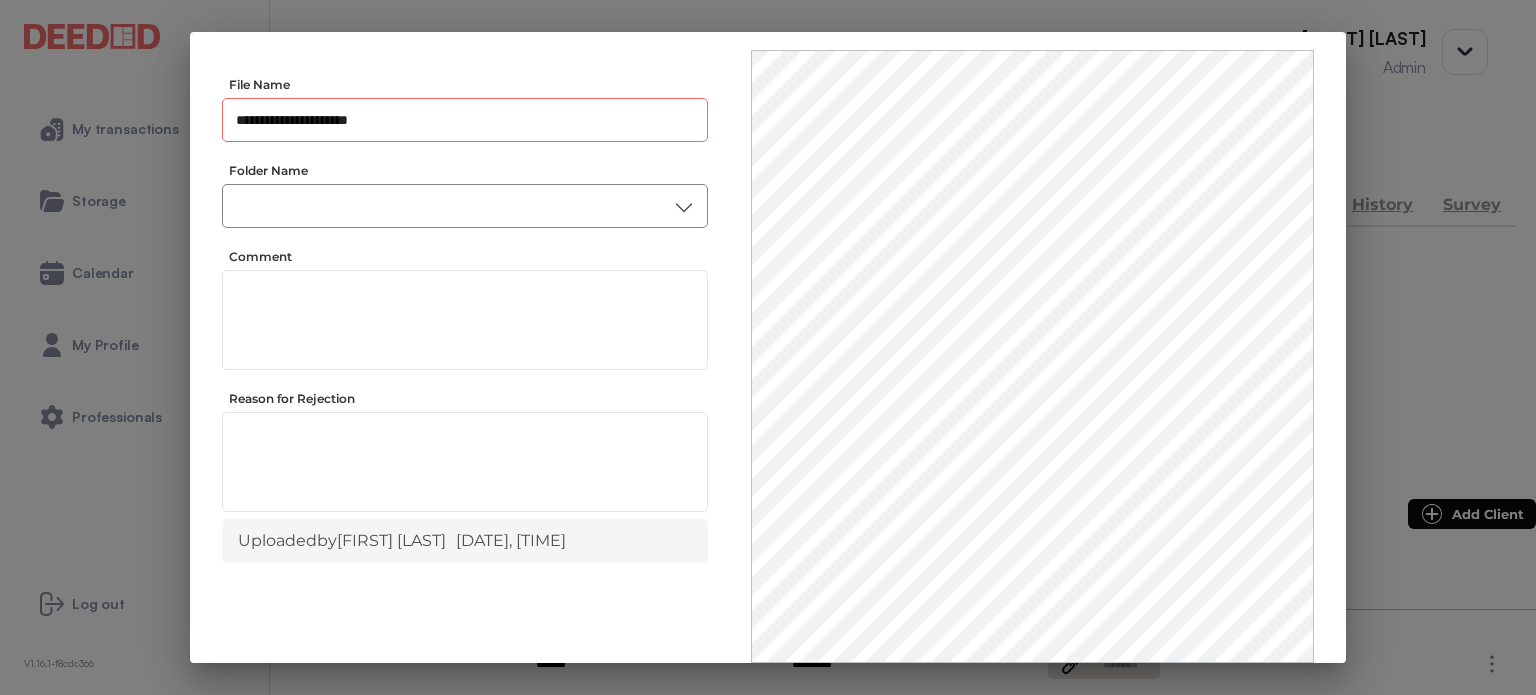 type on "**********" 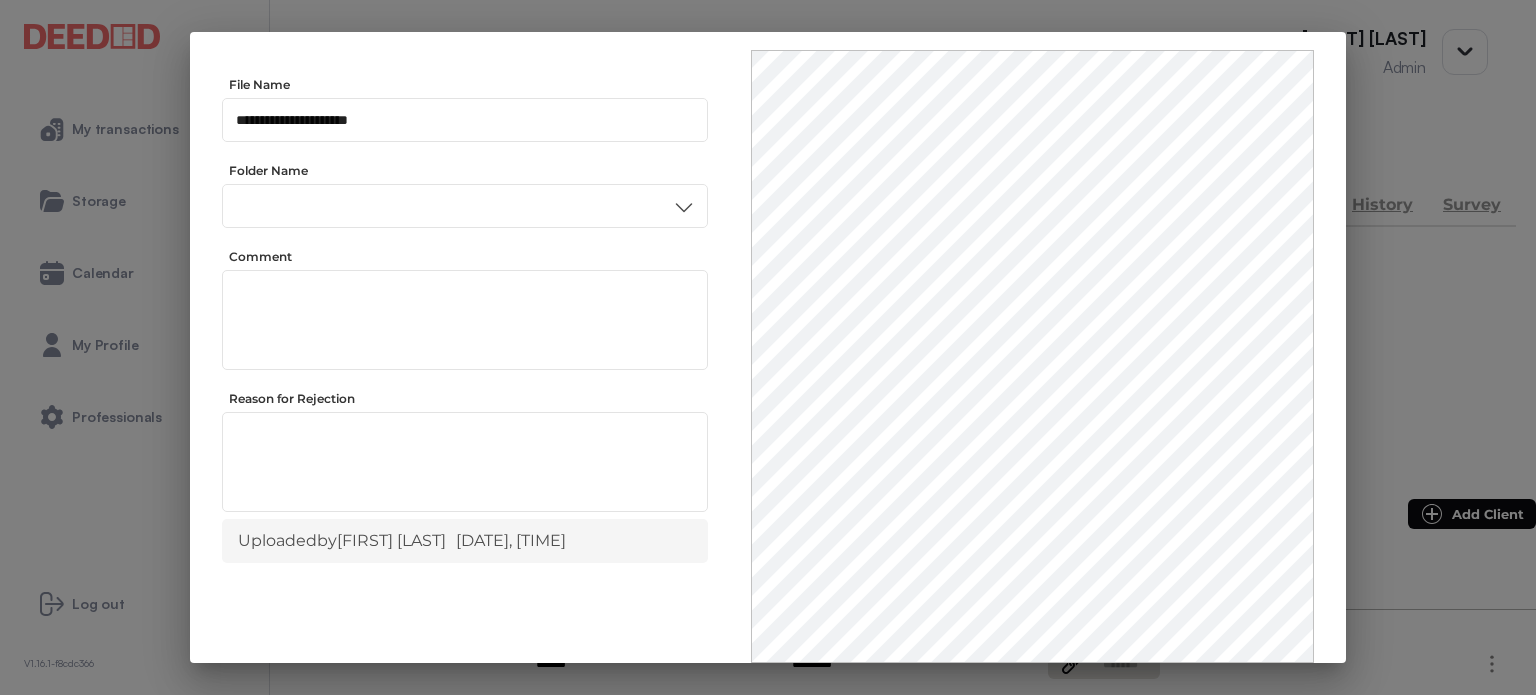 click on "Search" at bounding box center (464, 418) 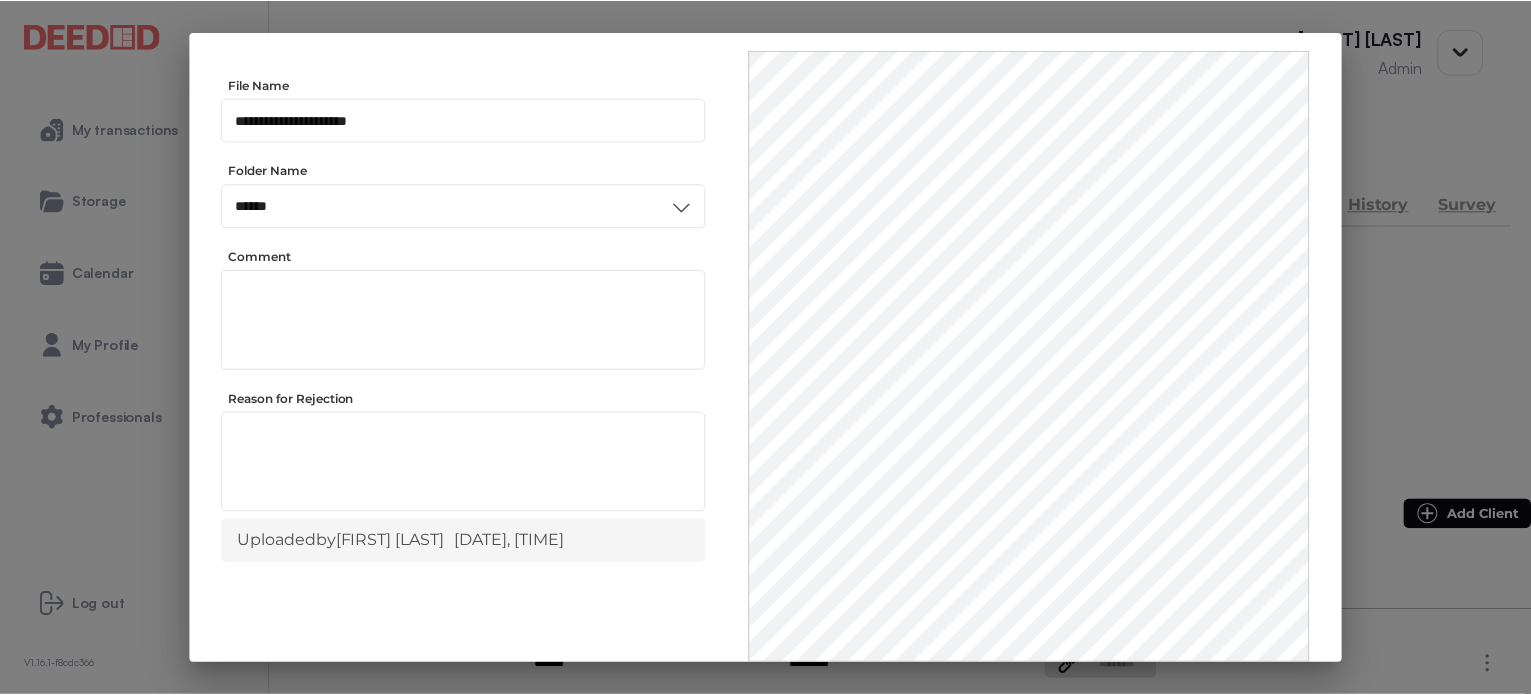 scroll, scrollTop: 156, scrollLeft: 0, axis: vertical 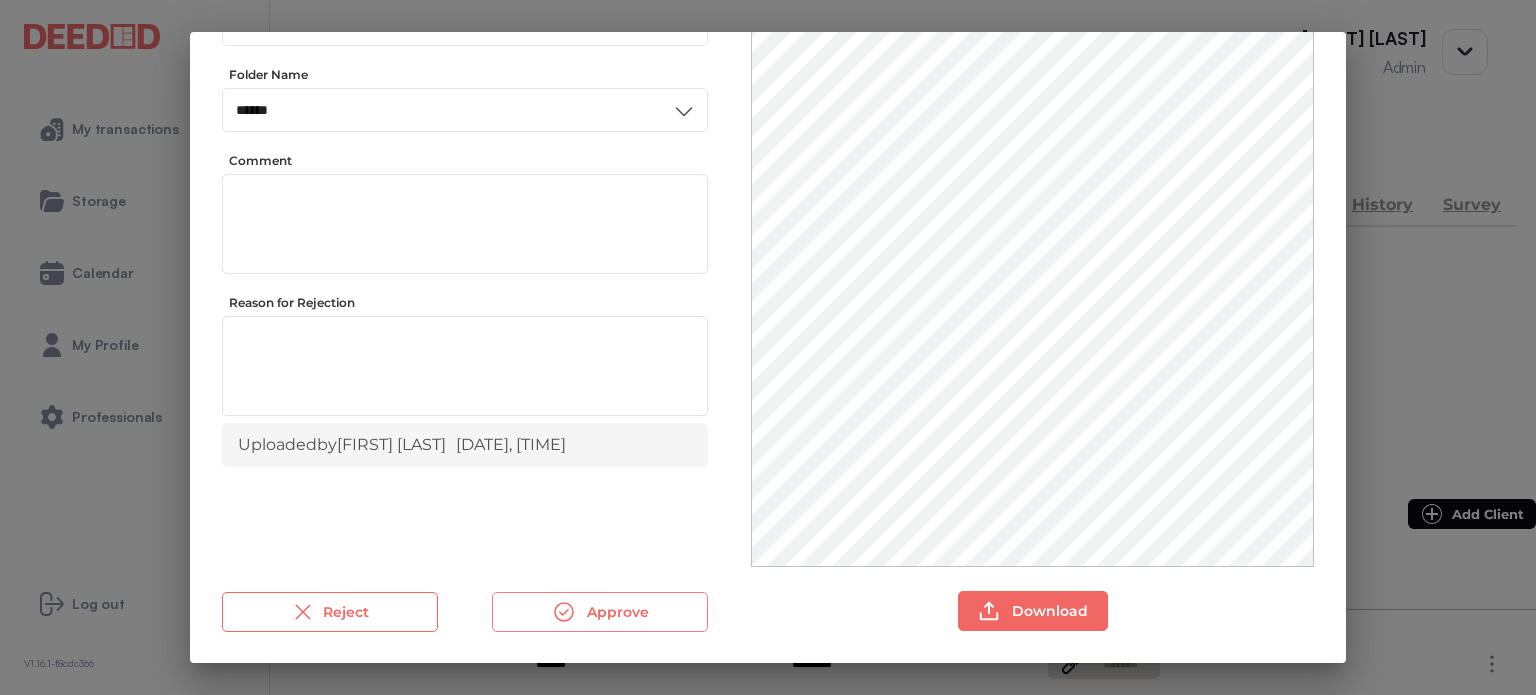 click on "Approve" at bounding box center [600, 612] 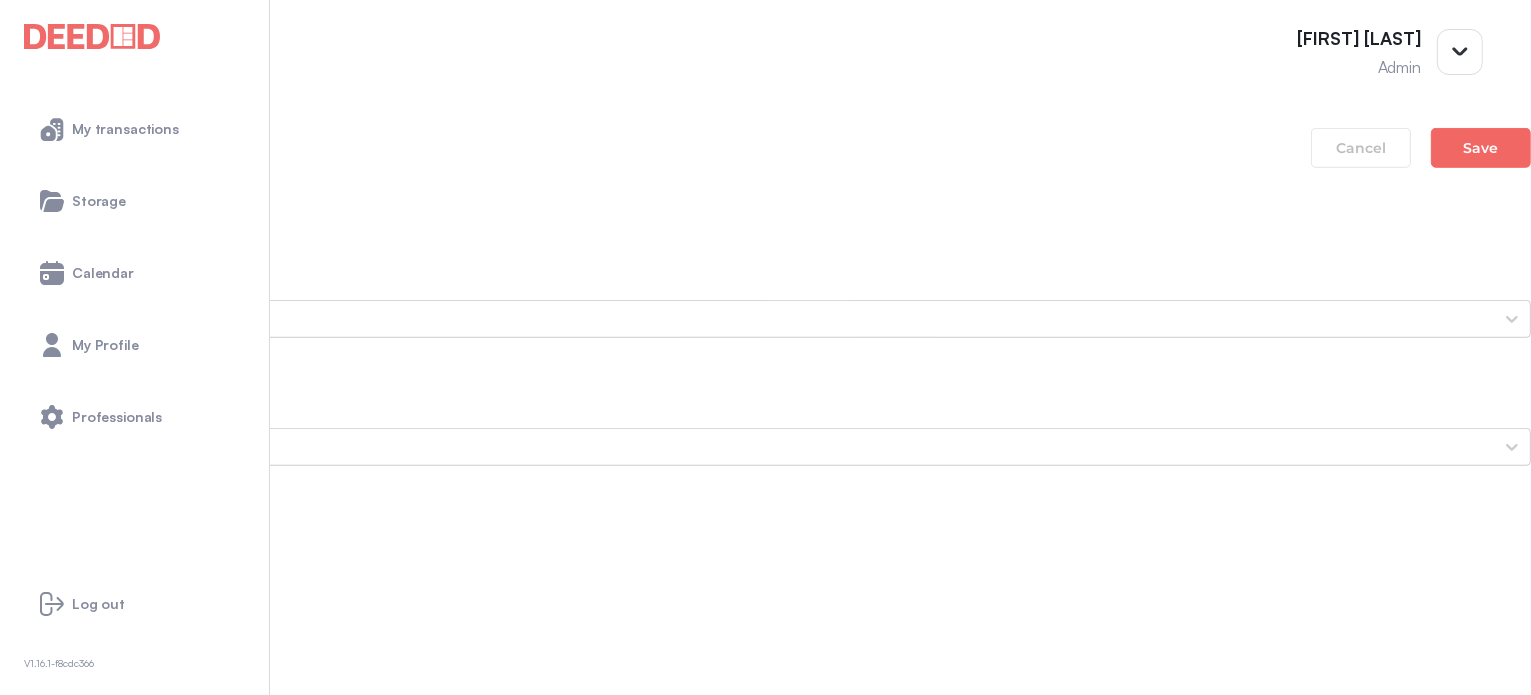 scroll, scrollTop: 1400, scrollLeft: 0, axis: vertical 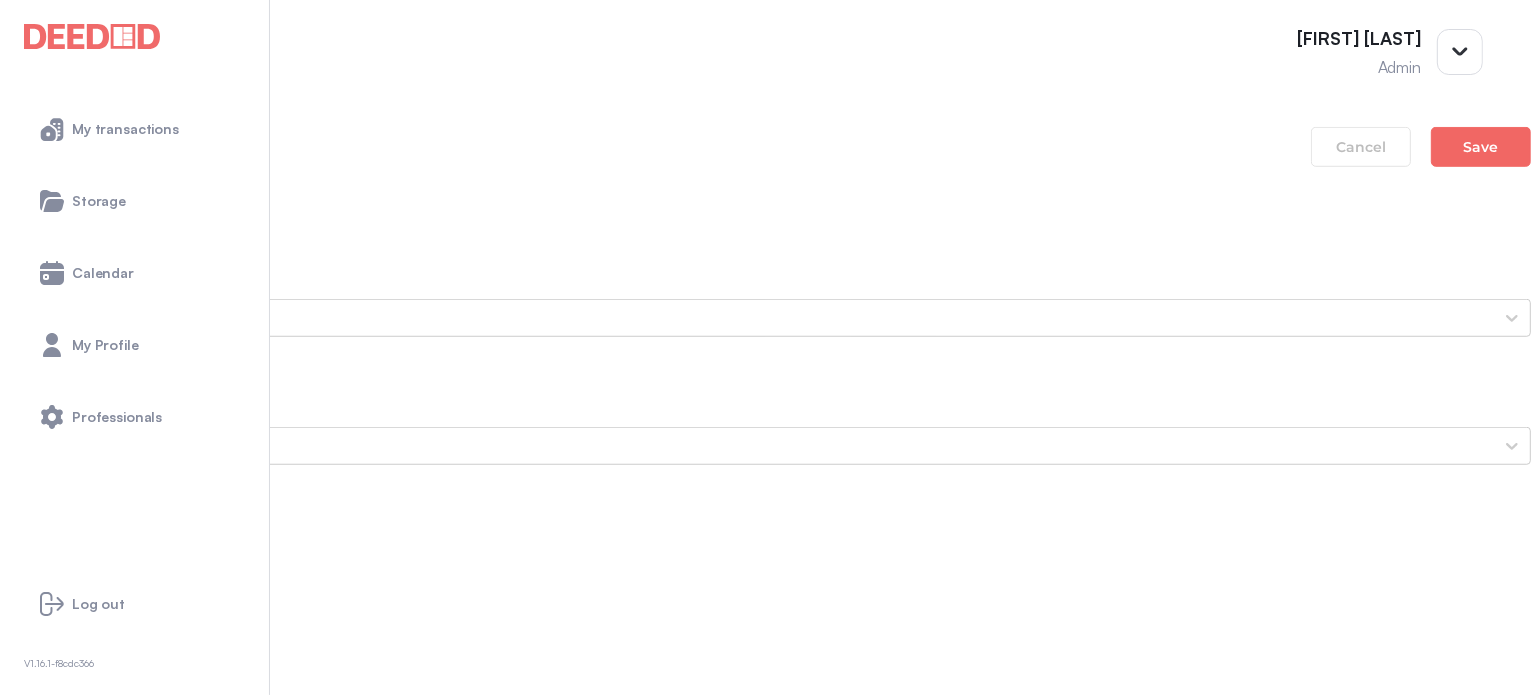 click on "Screenshot_20250709_122411_Ado" at bounding box center [765, 1440] 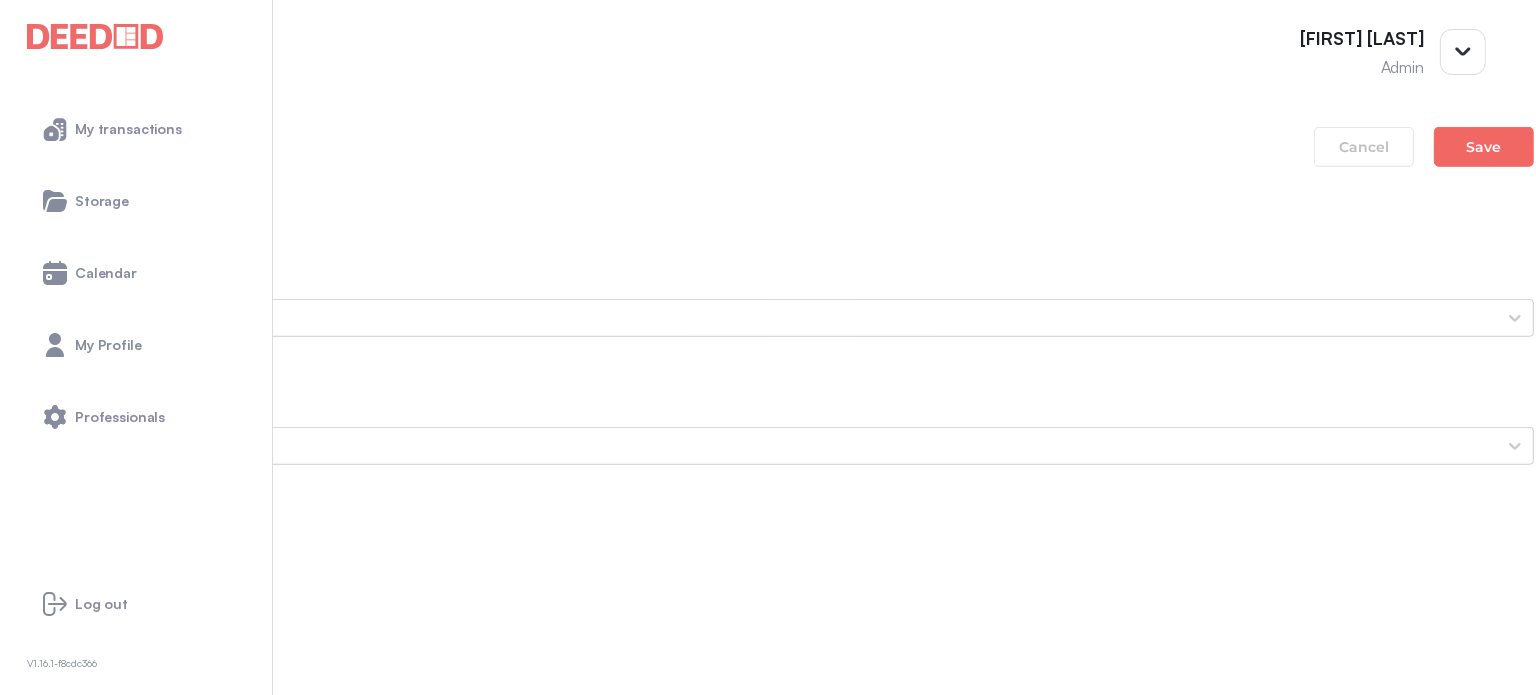 scroll, scrollTop: 0, scrollLeft: 0, axis: both 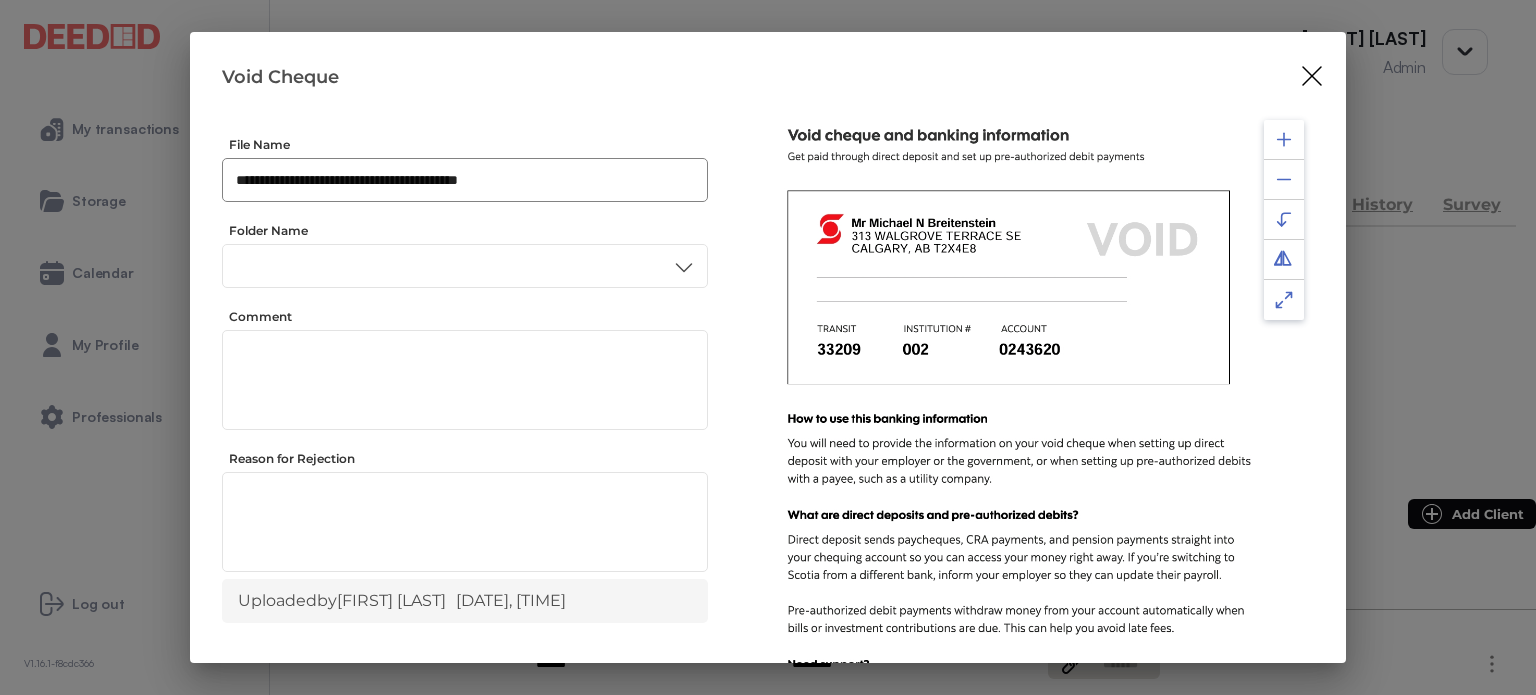 click on "**********" at bounding box center [465, 180] 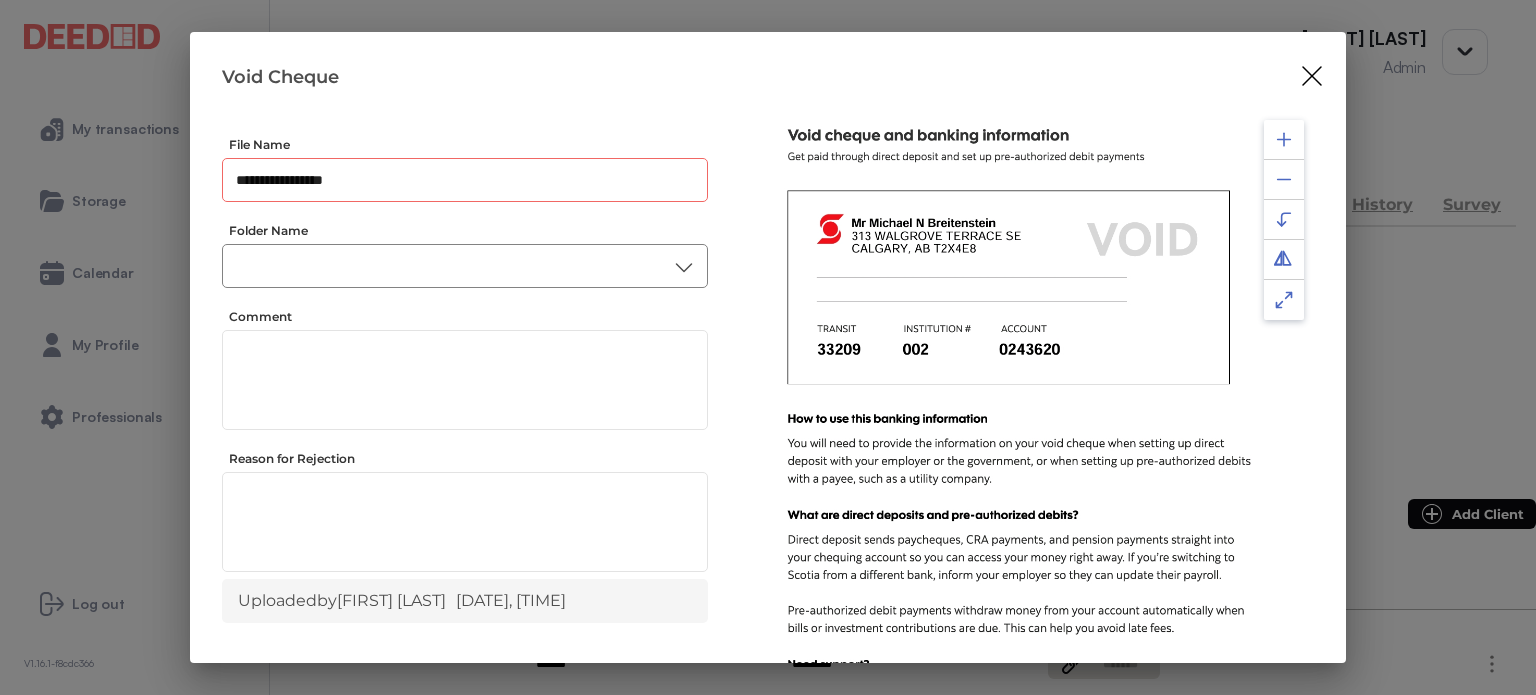 type on "**********" 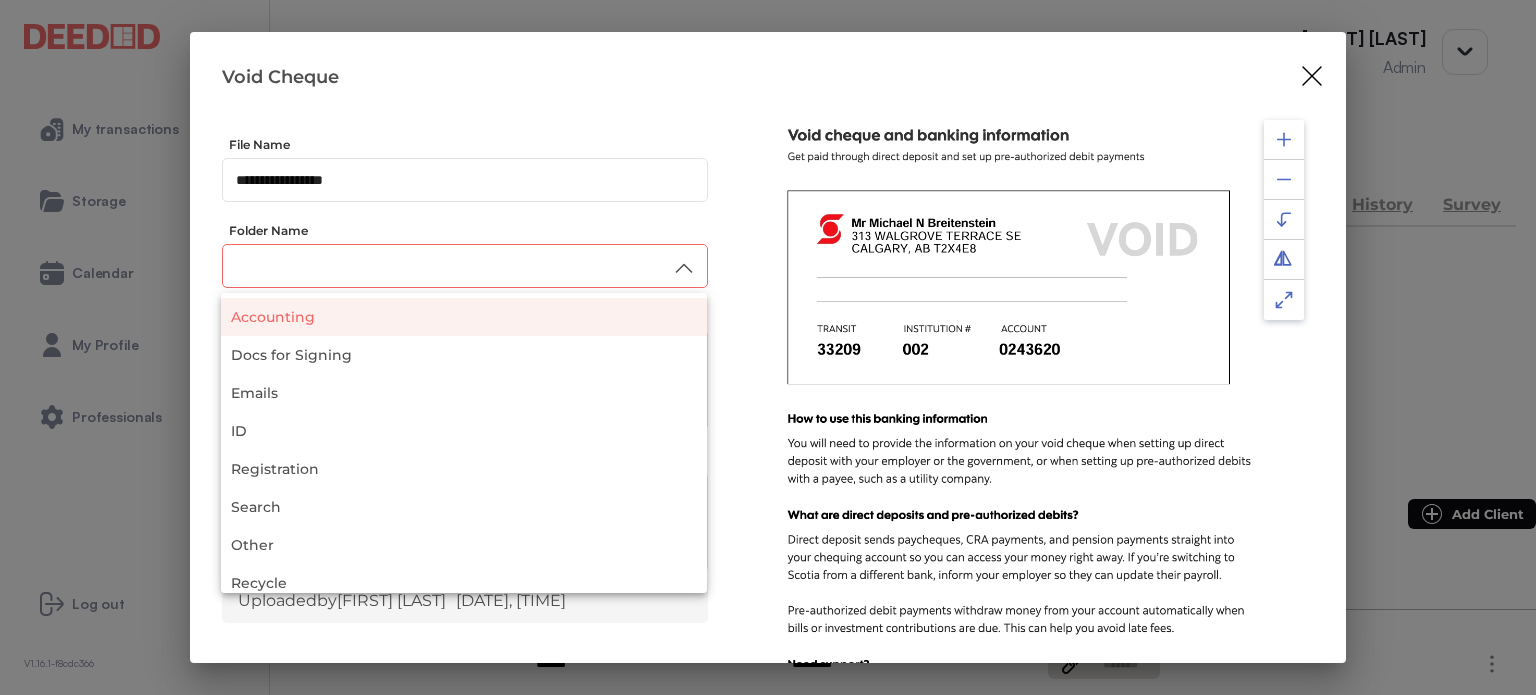 click on "Accounting" at bounding box center [464, 317] 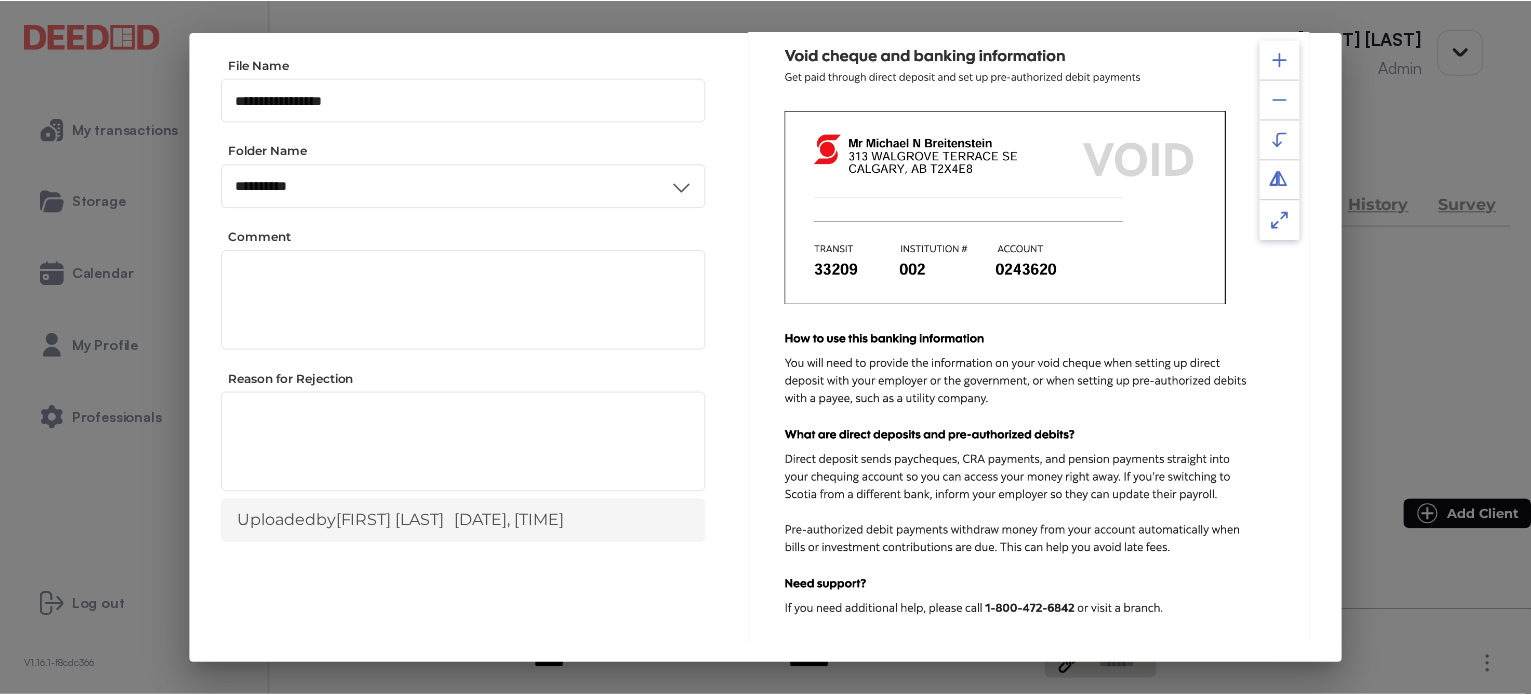 scroll, scrollTop: 156, scrollLeft: 0, axis: vertical 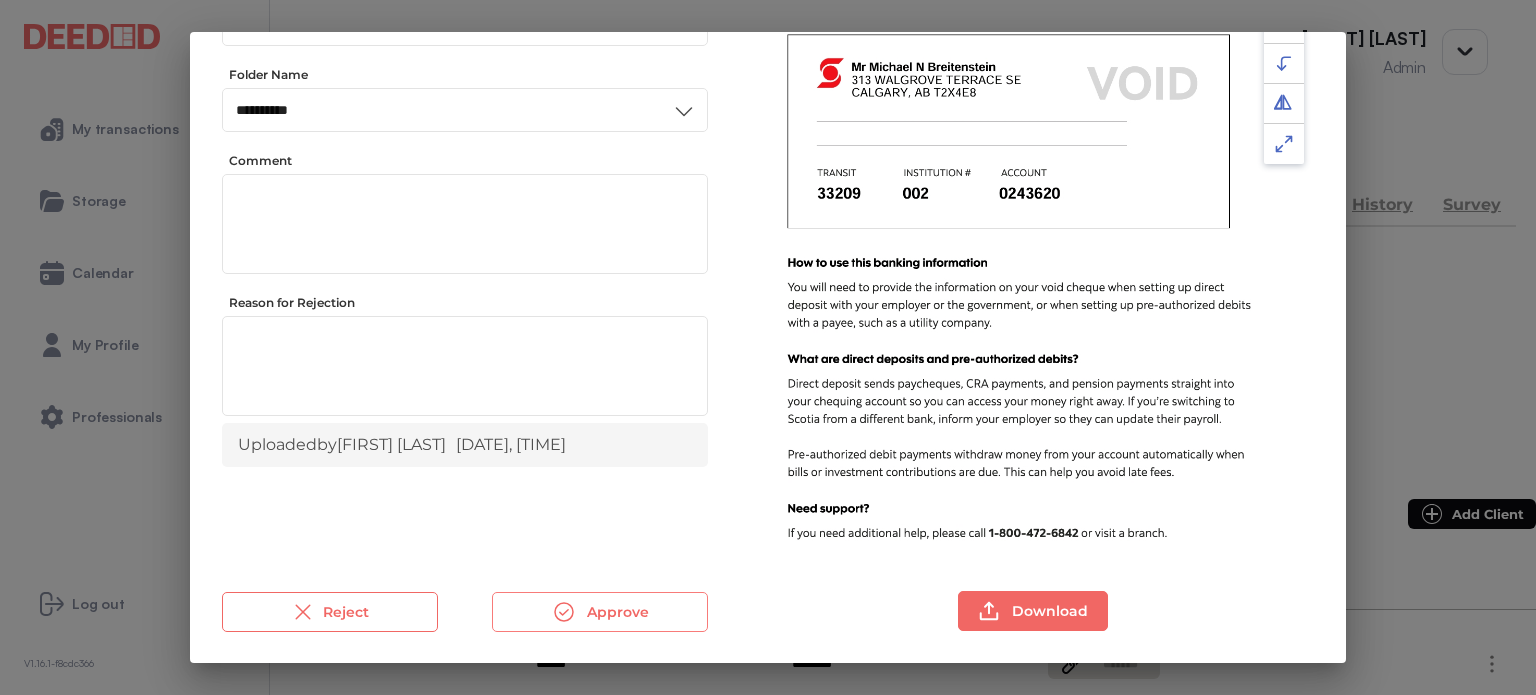 click on "Approve" at bounding box center [600, 612] 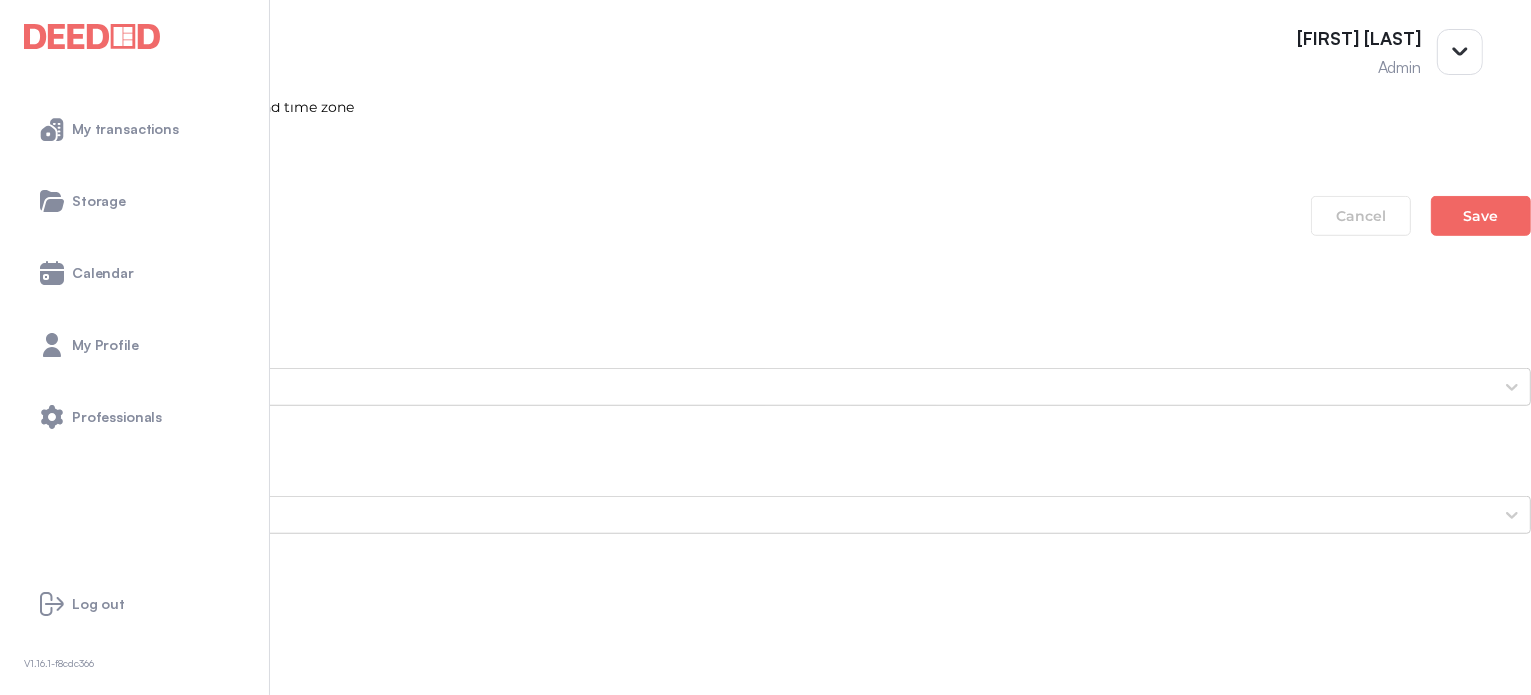 scroll, scrollTop: 1500, scrollLeft: 0, axis: vertical 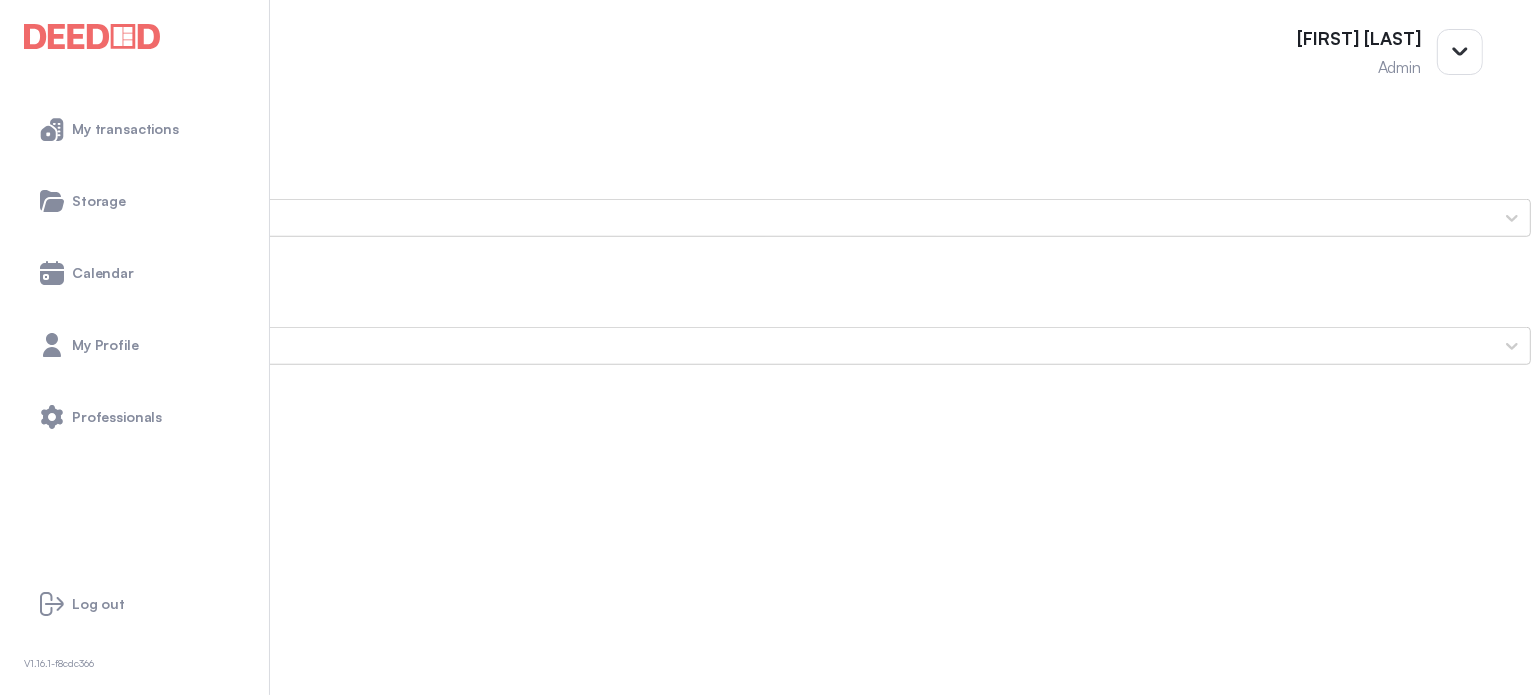 click on "Proof of Home Insurance" at bounding box center [765, 1426] 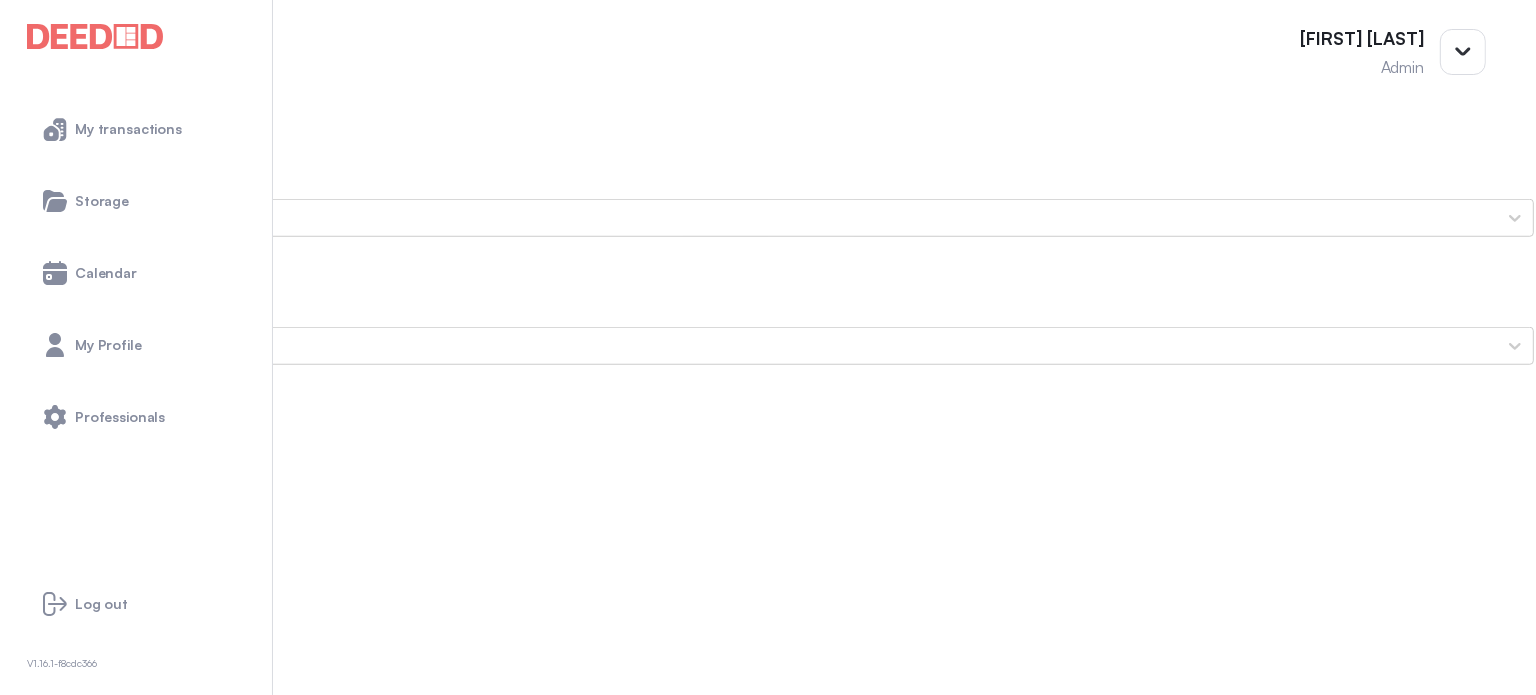 scroll, scrollTop: 0, scrollLeft: 0, axis: both 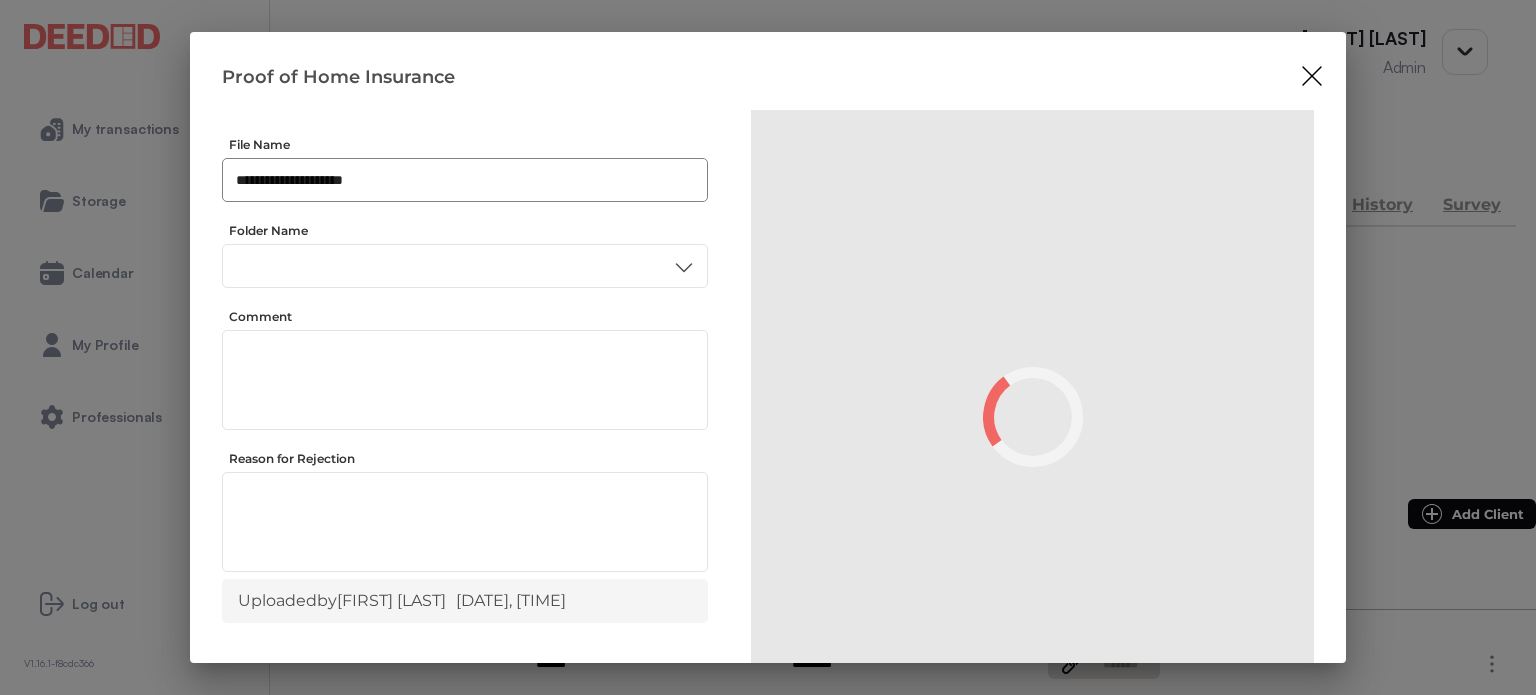 click on "**********" at bounding box center (465, 180) 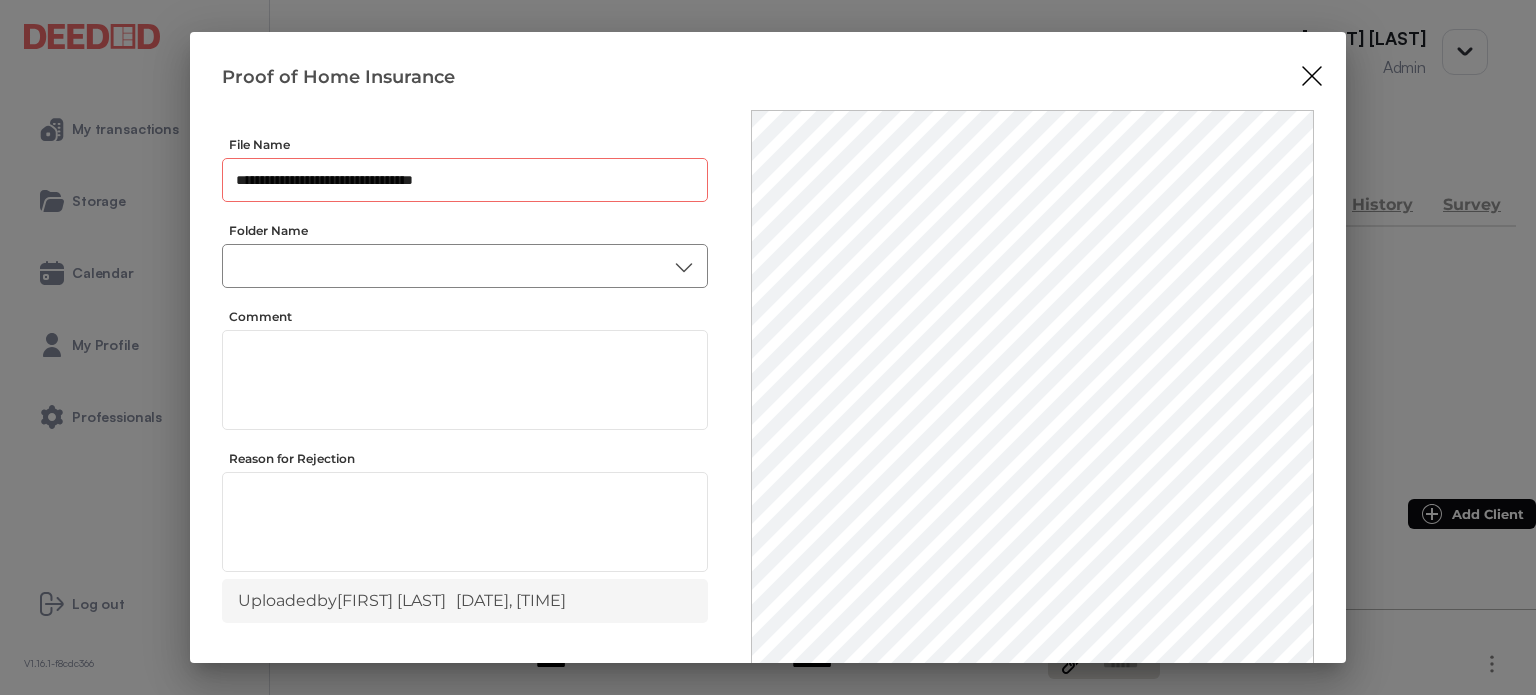 type on "**********" 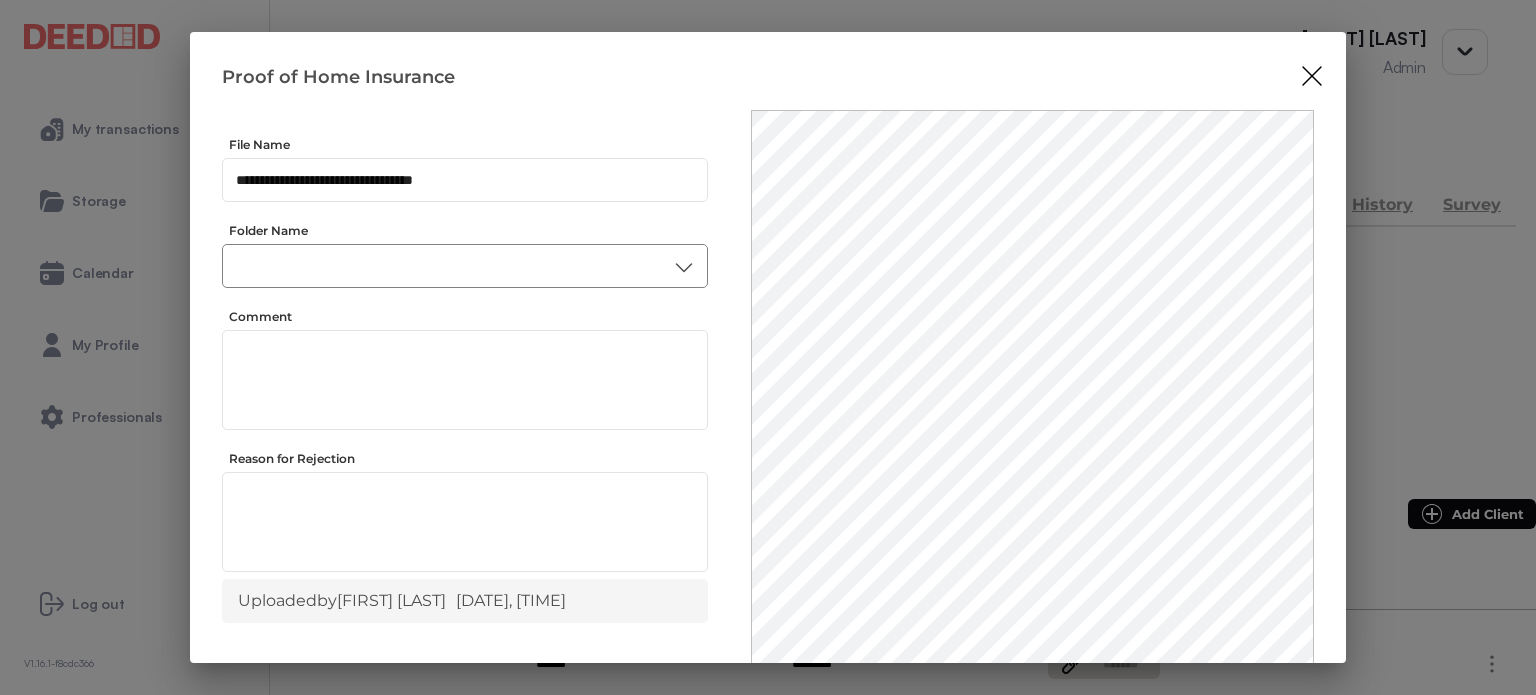 click on "​" at bounding box center [465, 266] 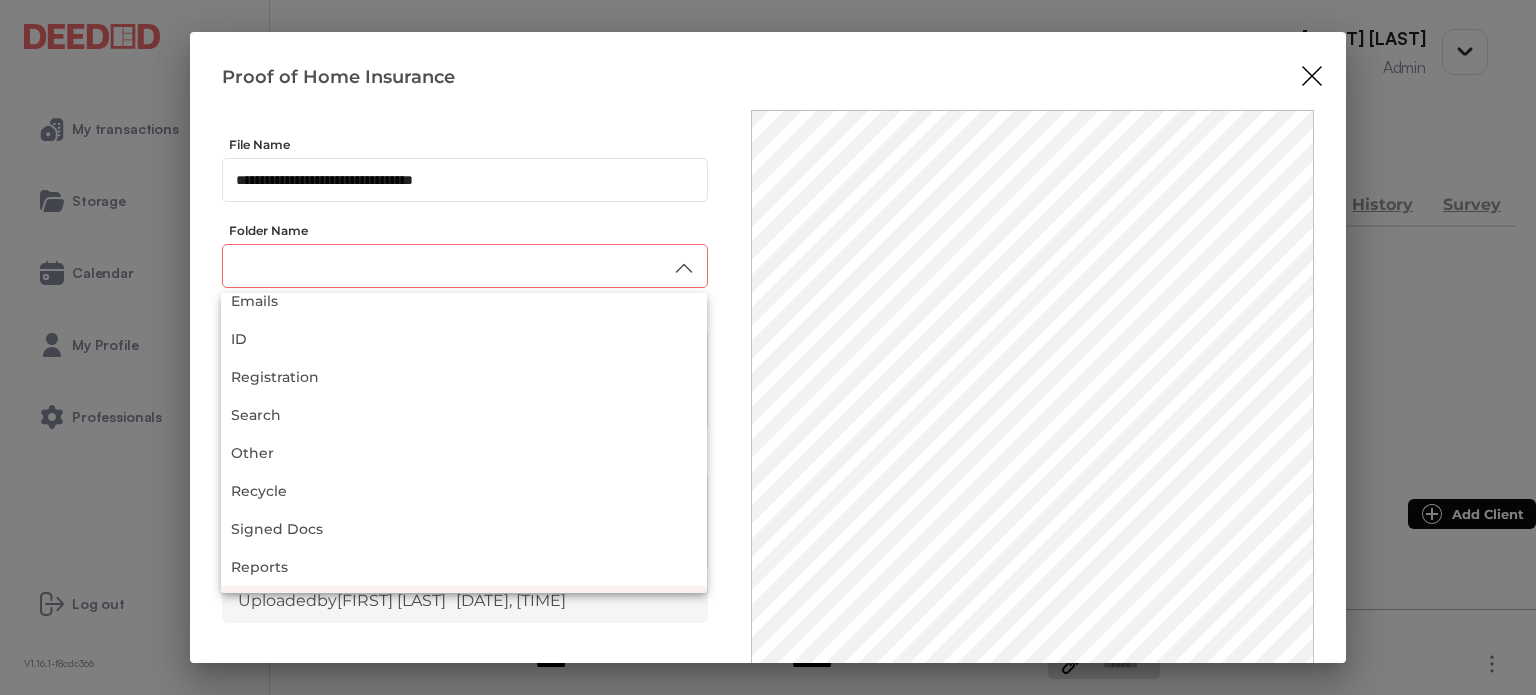 scroll, scrollTop: 188, scrollLeft: 0, axis: vertical 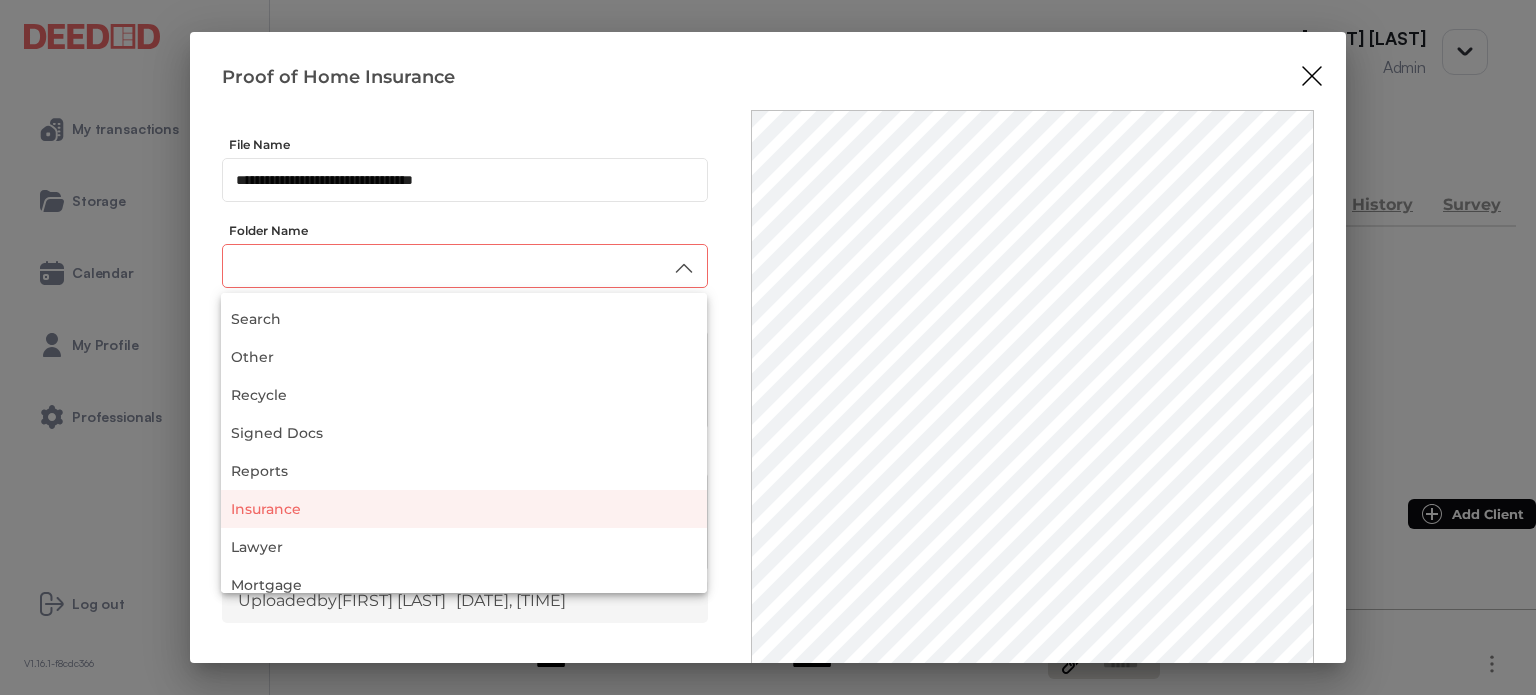 click on "Insurance" at bounding box center [464, 509] 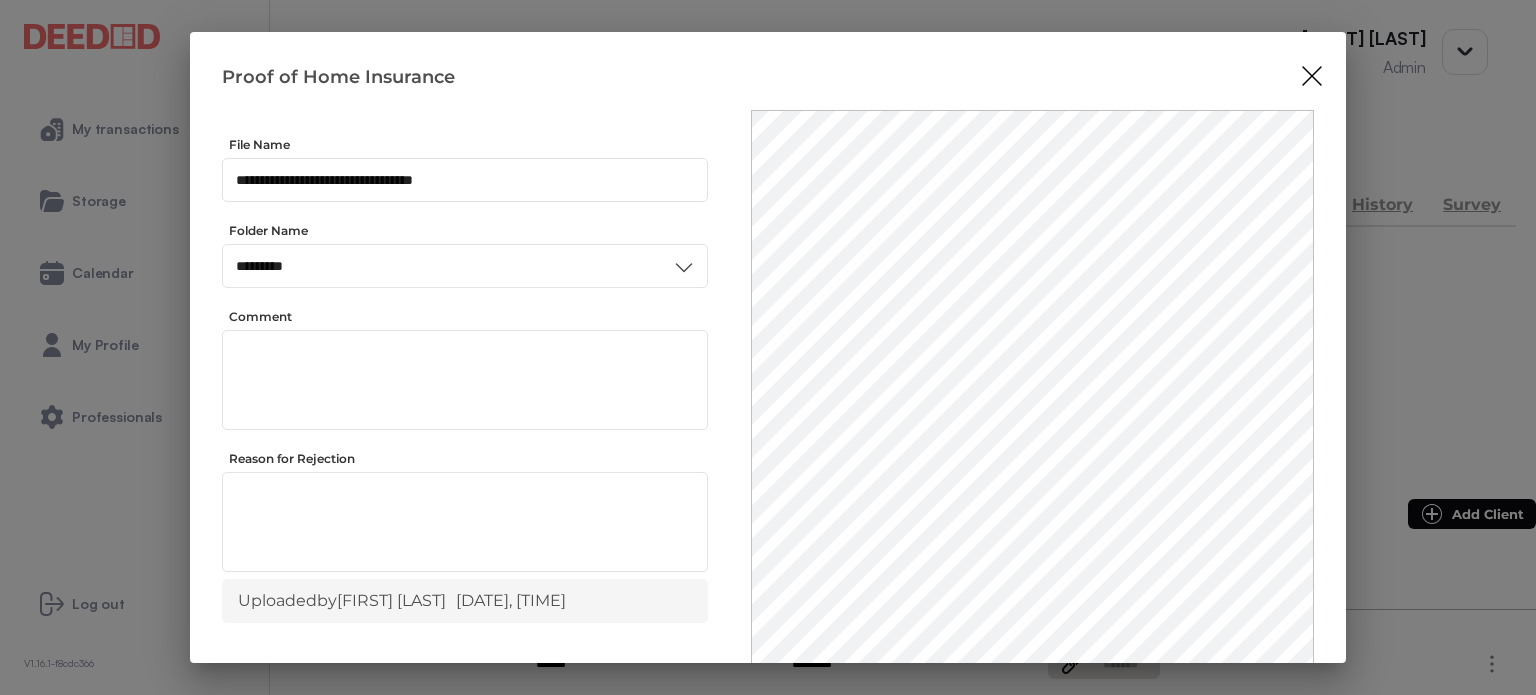 scroll, scrollTop: 0, scrollLeft: 0, axis: both 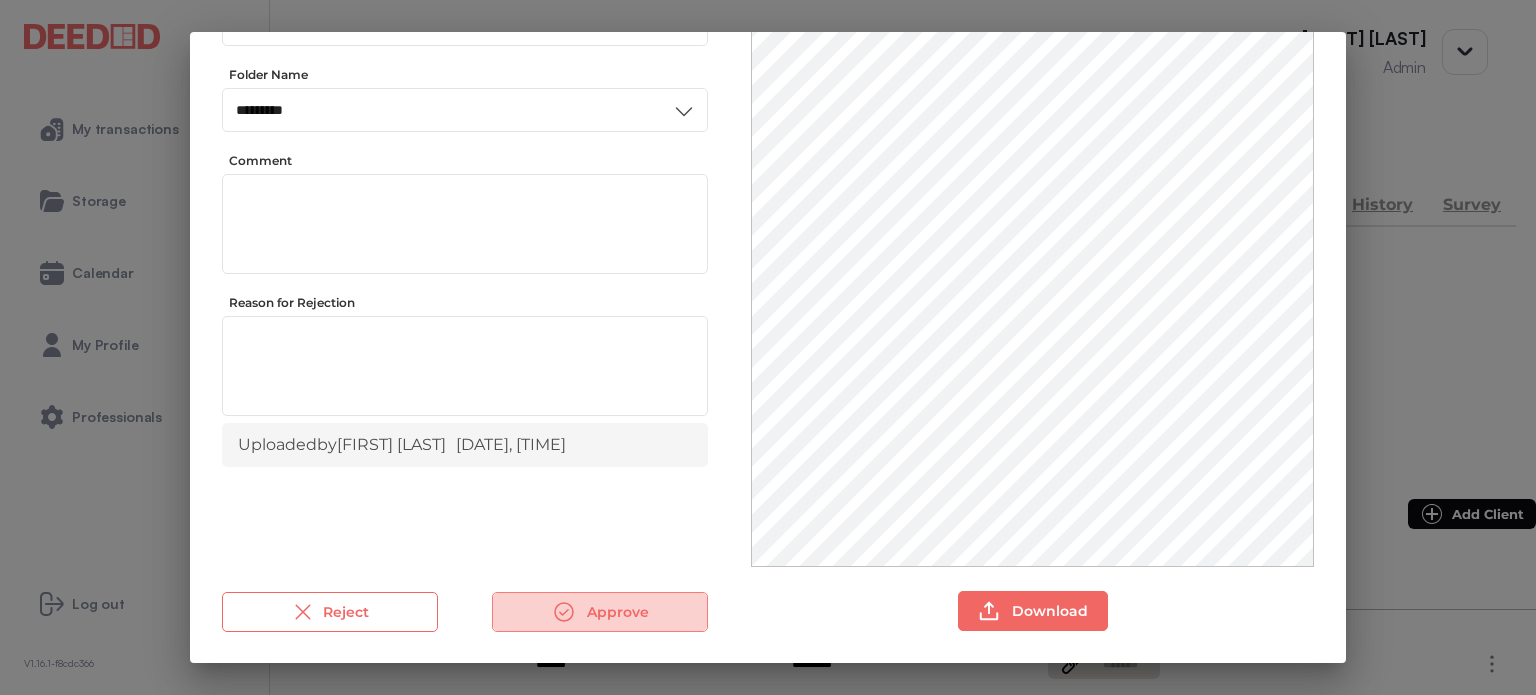 click on "Approve" at bounding box center (600, 612) 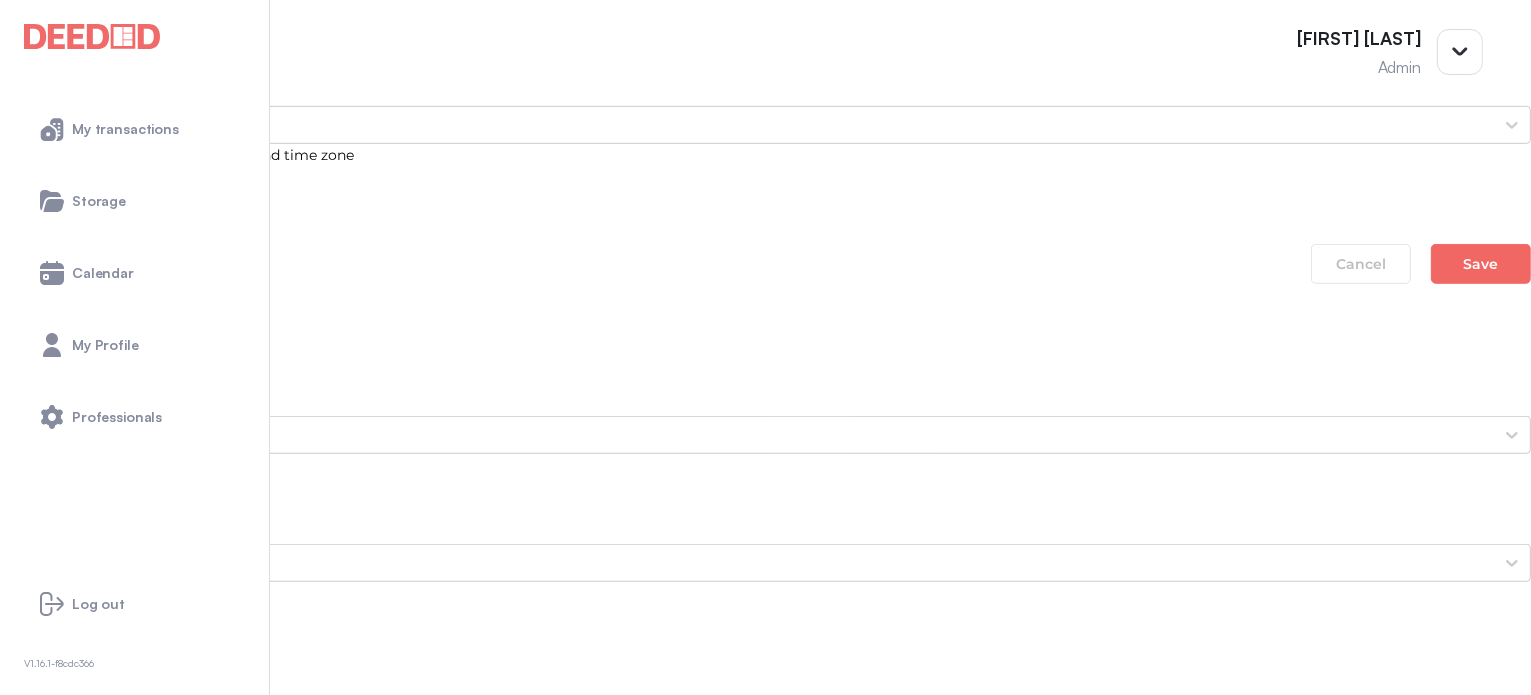scroll, scrollTop: 1600, scrollLeft: 0, axis: vertical 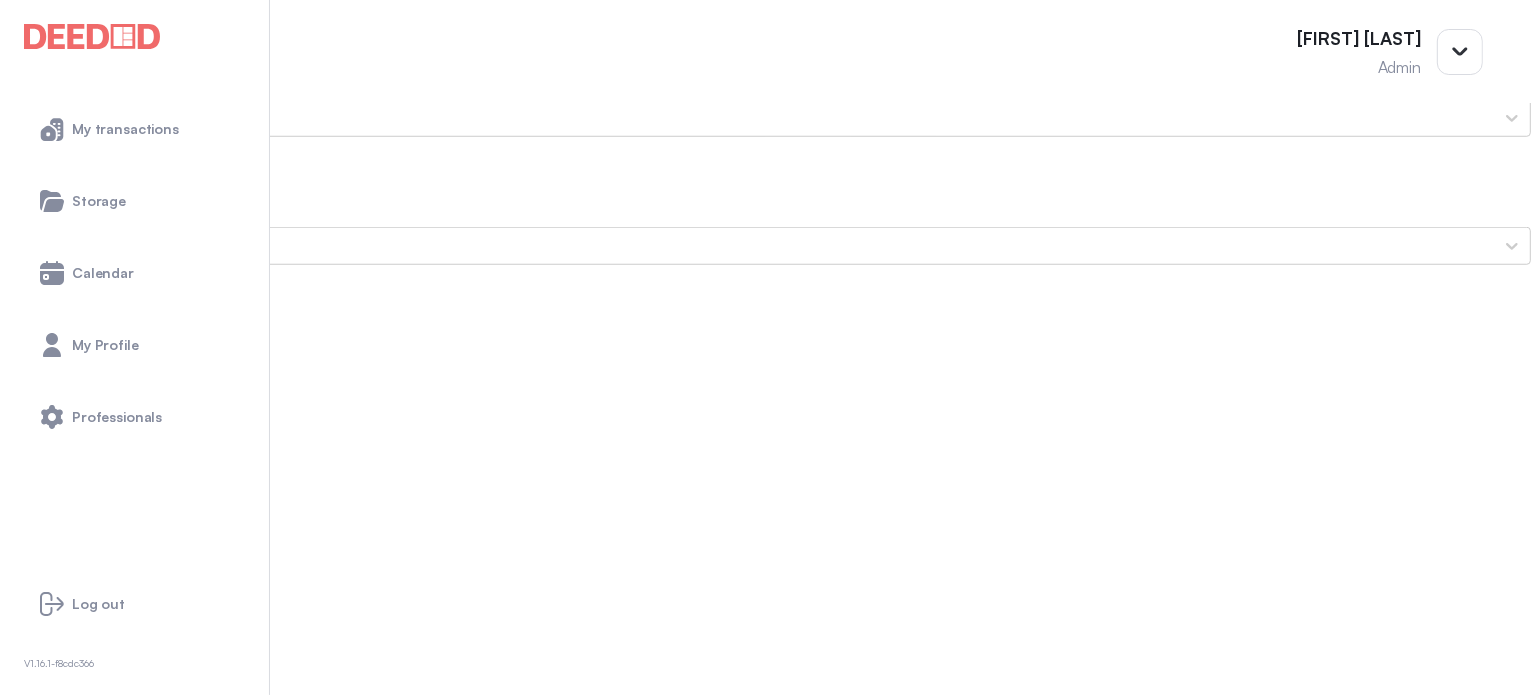 click on "[FIRST]'s Photo ID (Front Side)" at bounding box center [765, 1430] 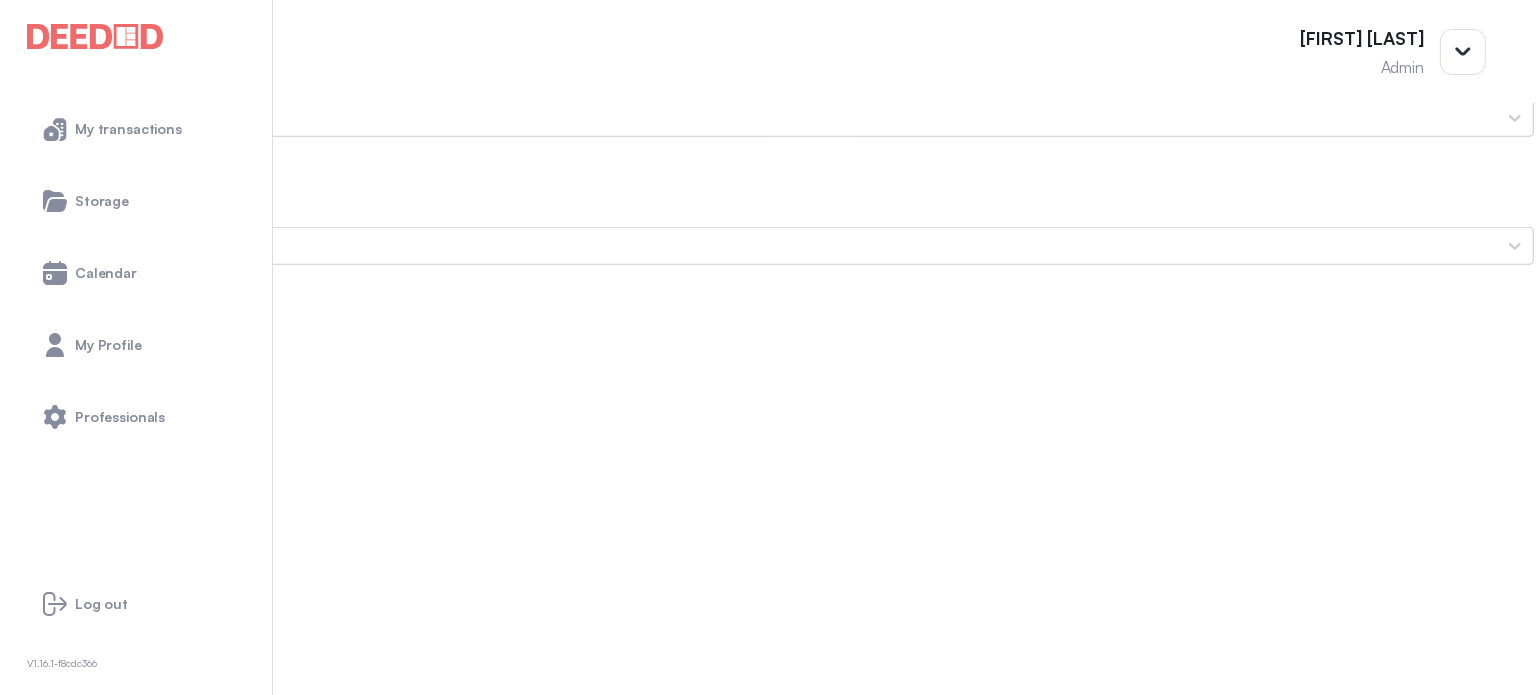 scroll, scrollTop: 0, scrollLeft: 0, axis: both 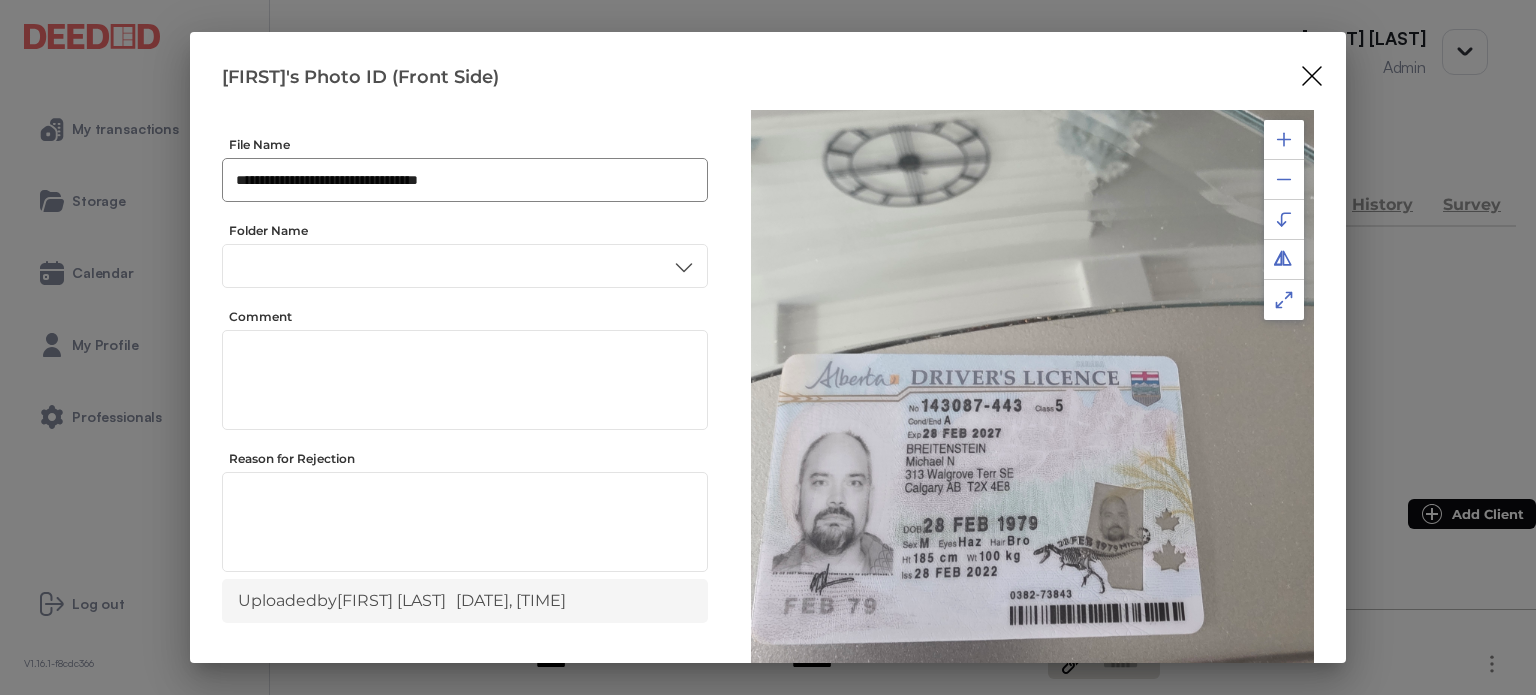 click on "**********" at bounding box center [465, 180] 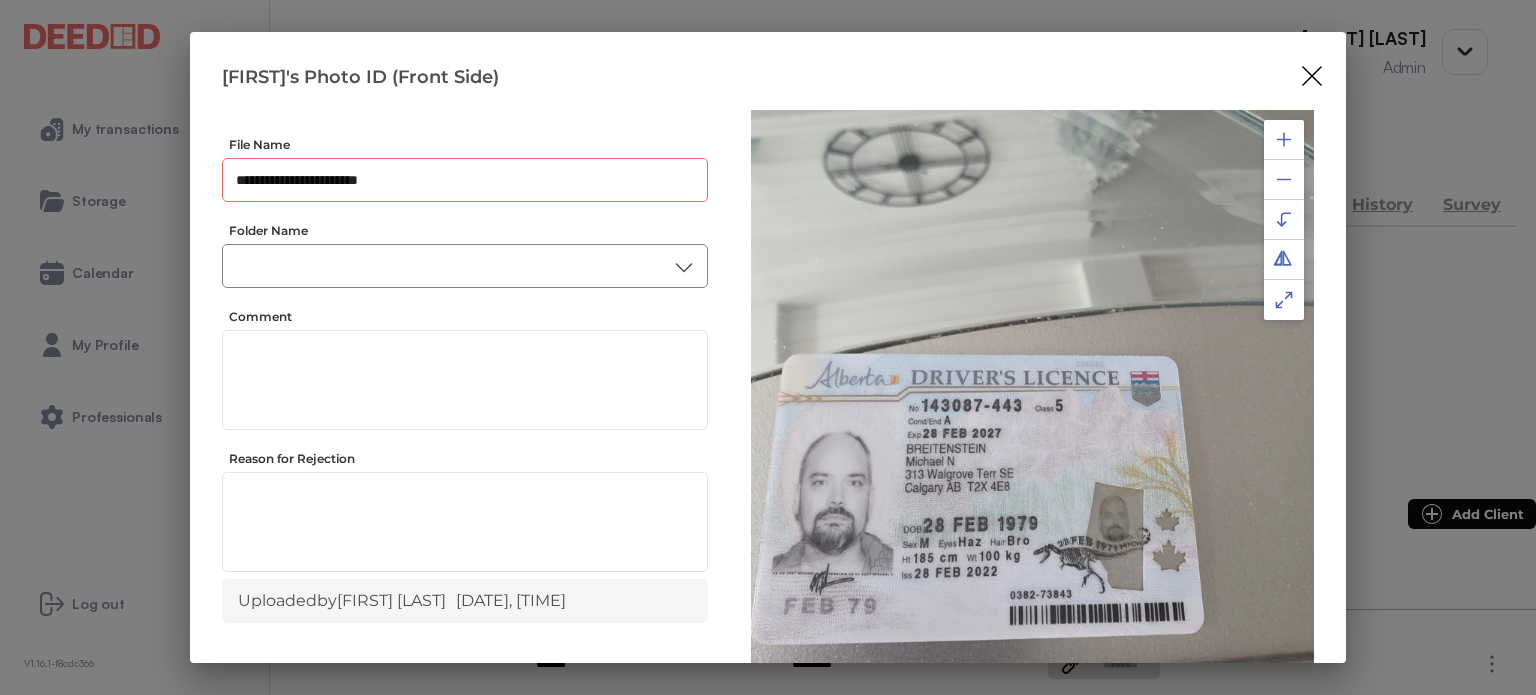 type on "**********" 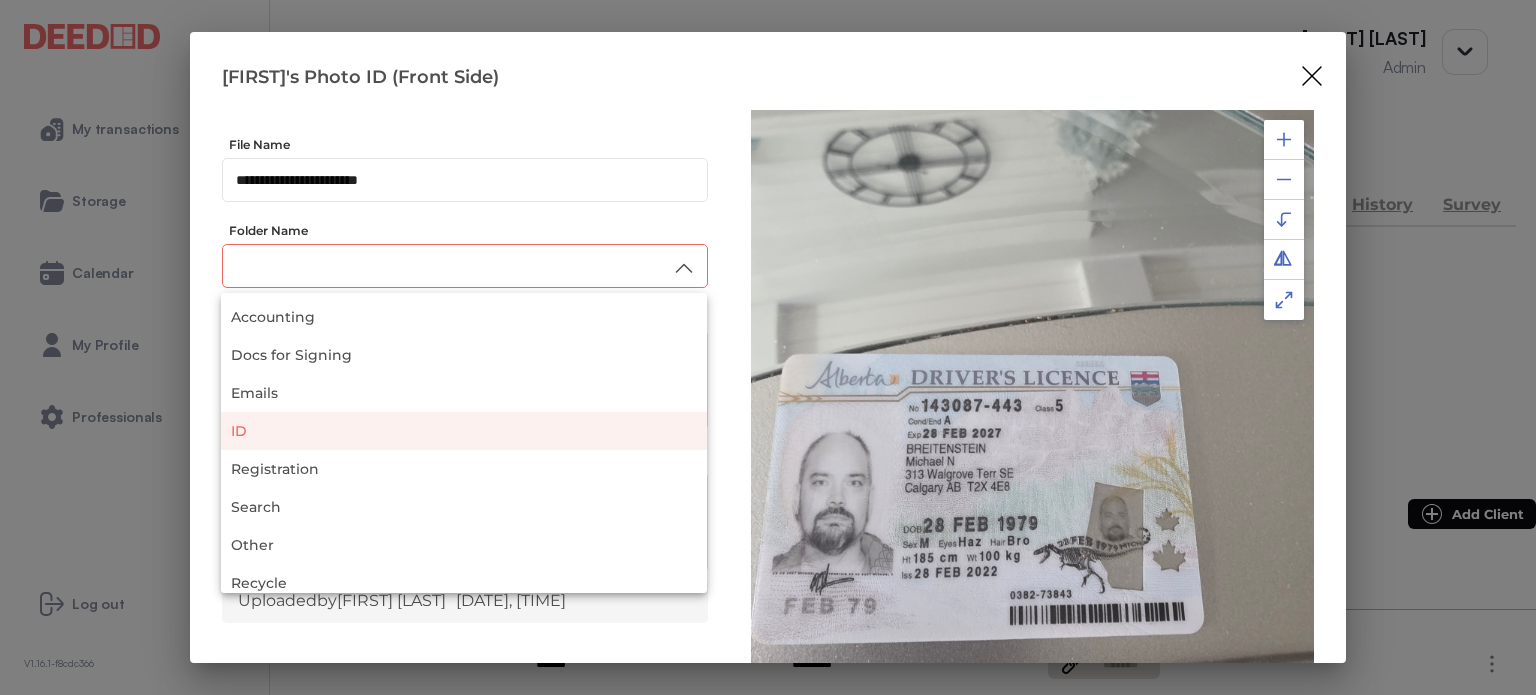 click on "ID" at bounding box center (464, 431) 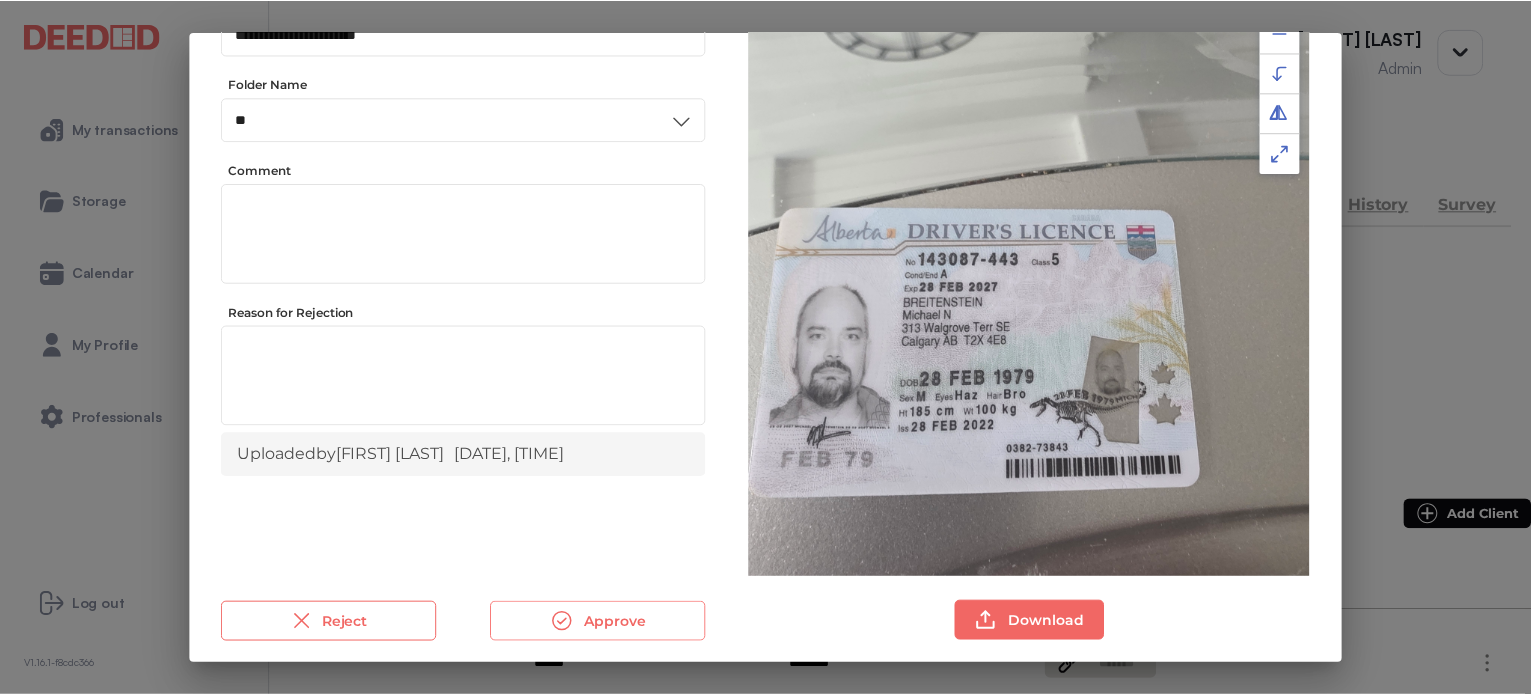 scroll, scrollTop: 156, scrollLeft: 0, axis: vertical 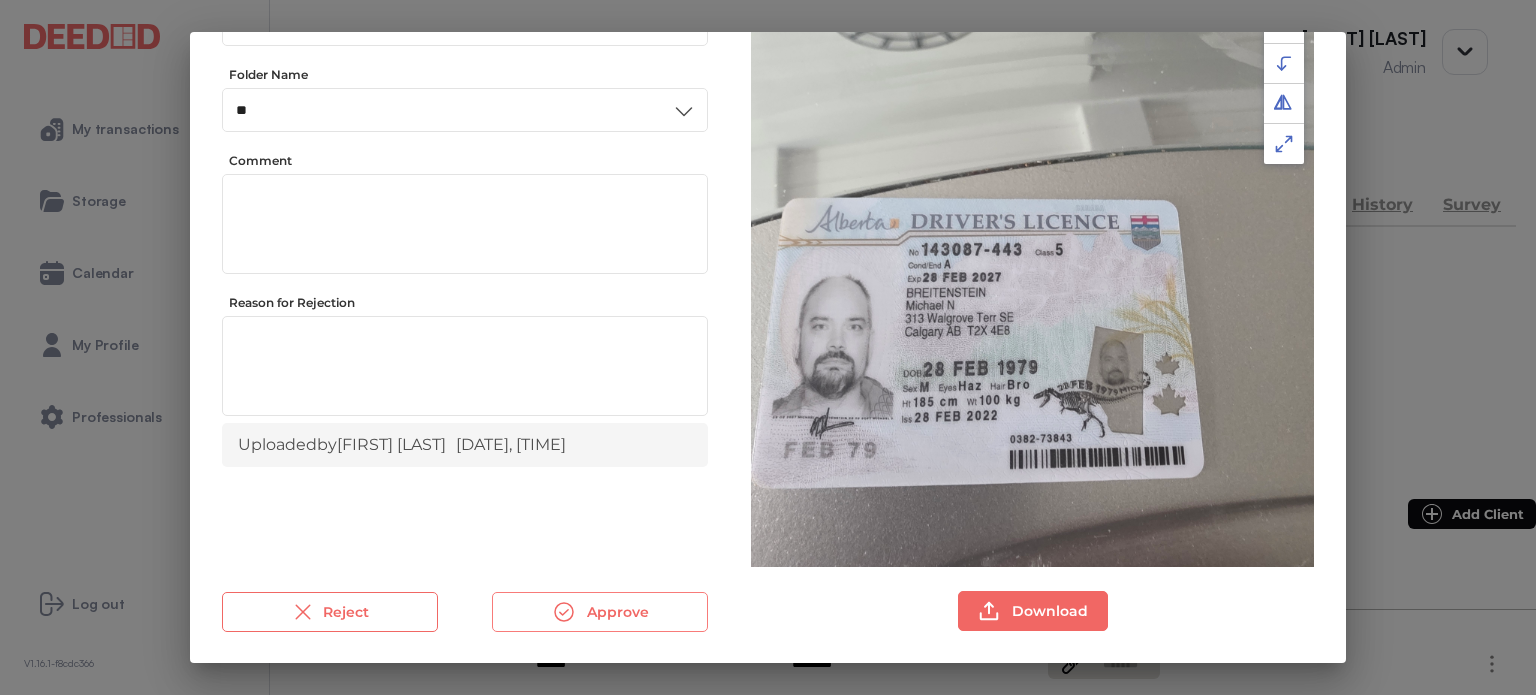 click on "Approve" at bounding box center (600, 612) 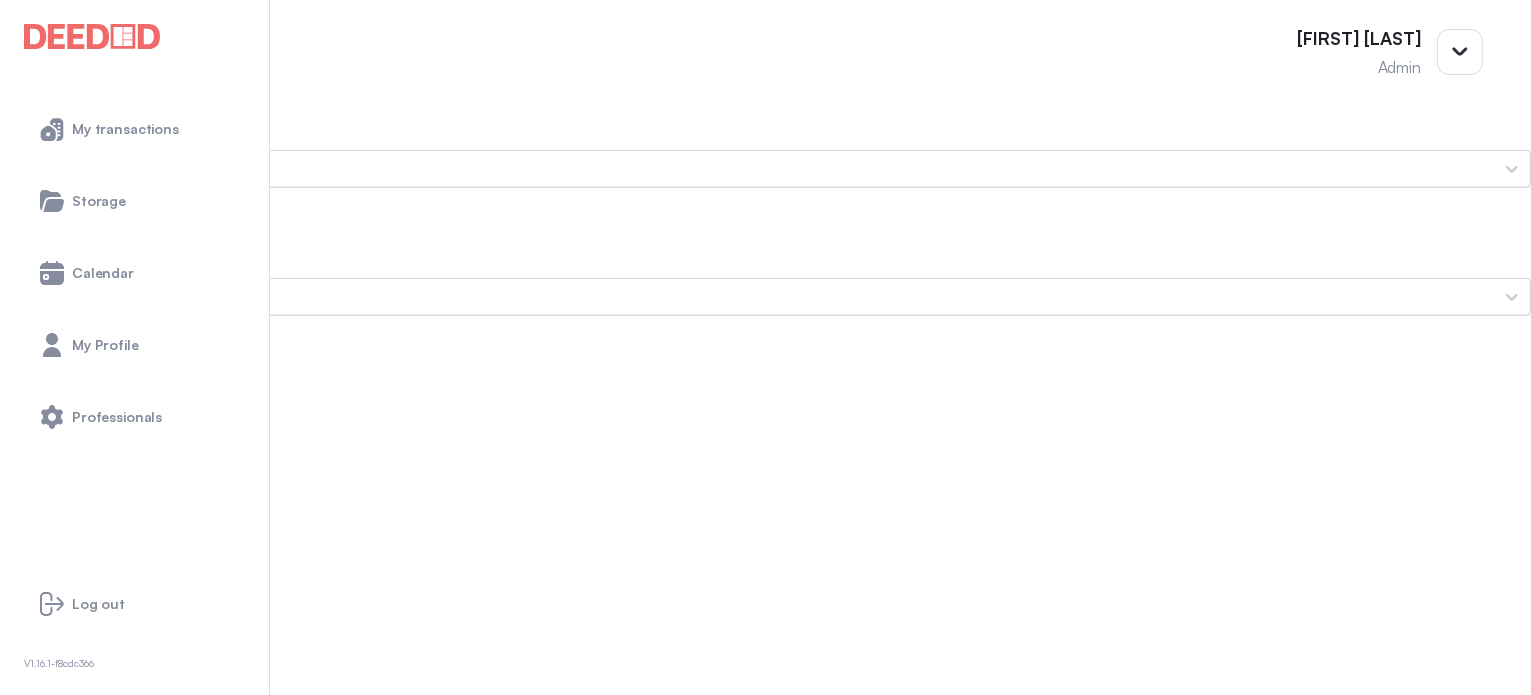 scroll, scrollTop: 1600, scrollLeft: 0, axis: vertical 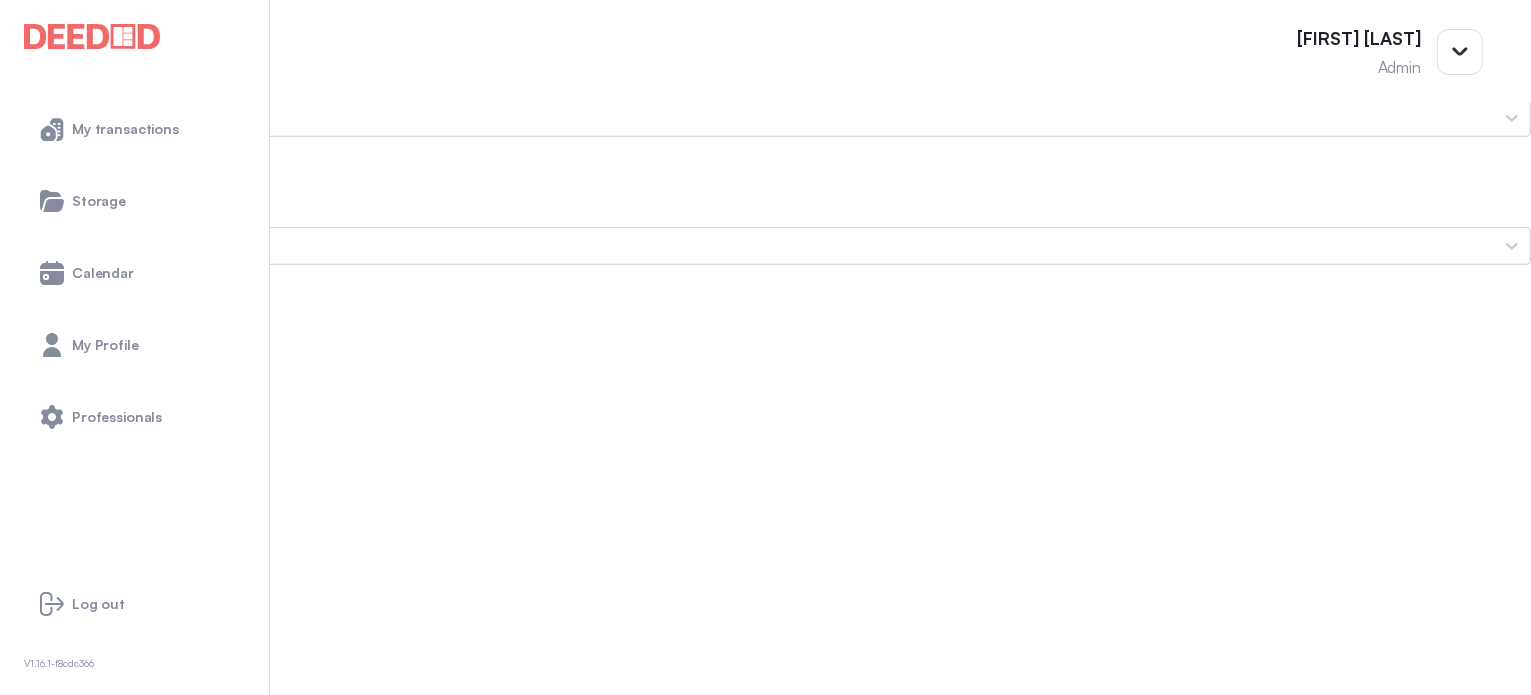 click on "[FIRST]'s Photo ID (Back Side)" at bounding box center (765, 1534) 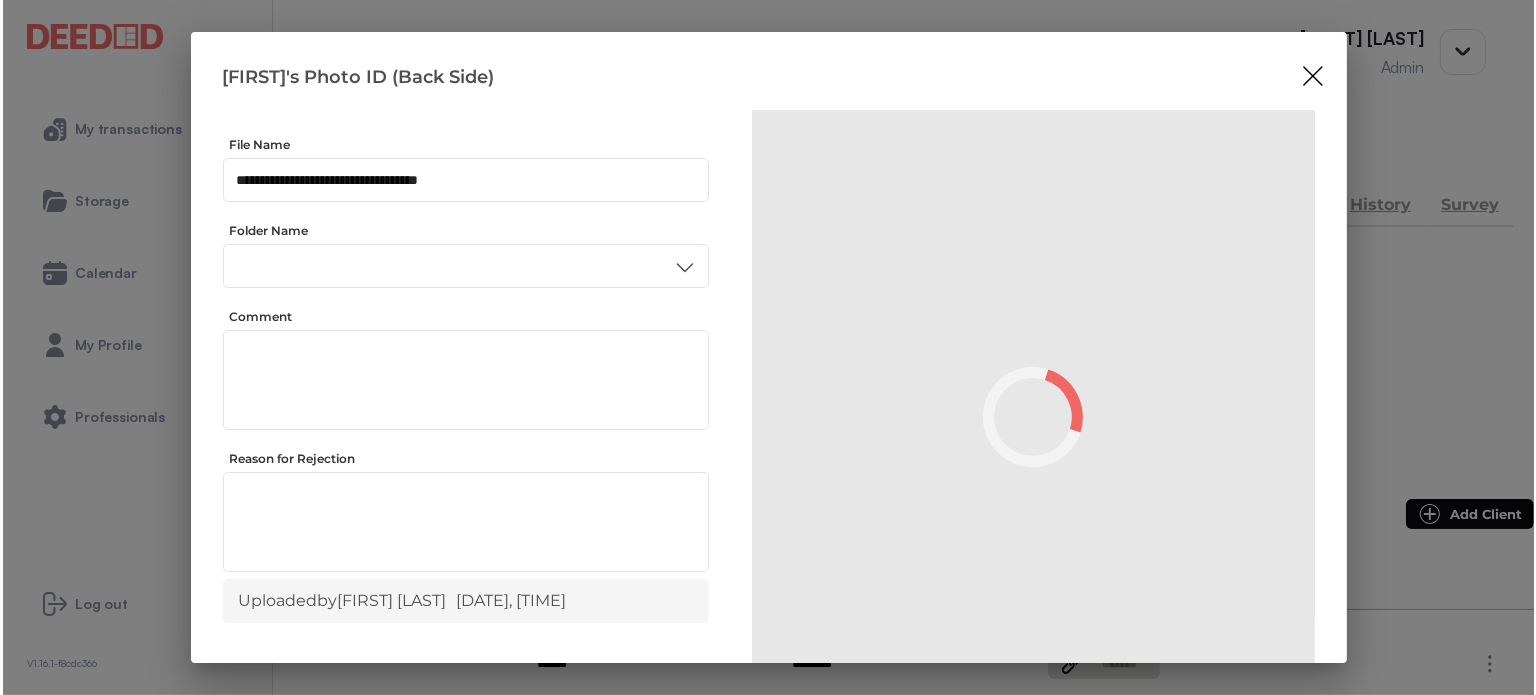 scroll, scrollTop: 0, scrollLeft: 0, axis: both 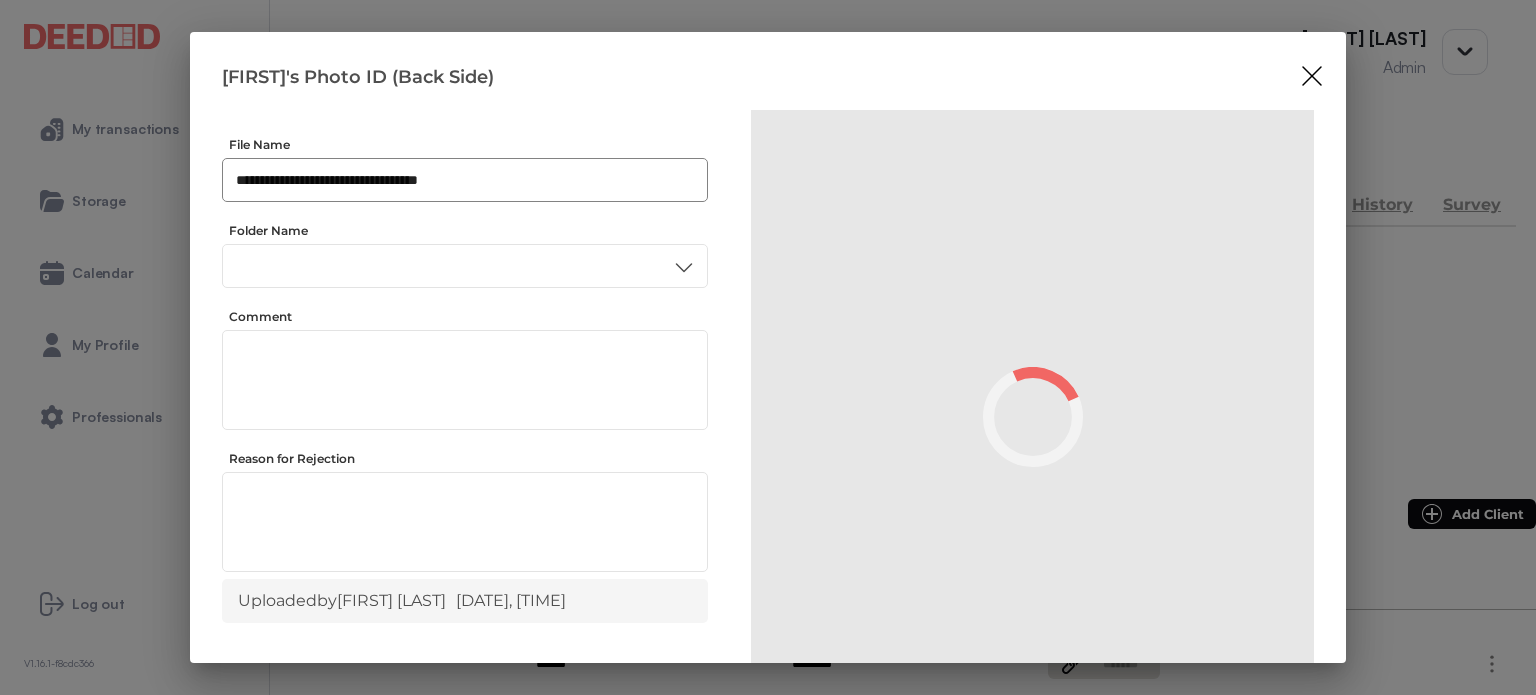 click on "**********" at bounding box center (465, 180) 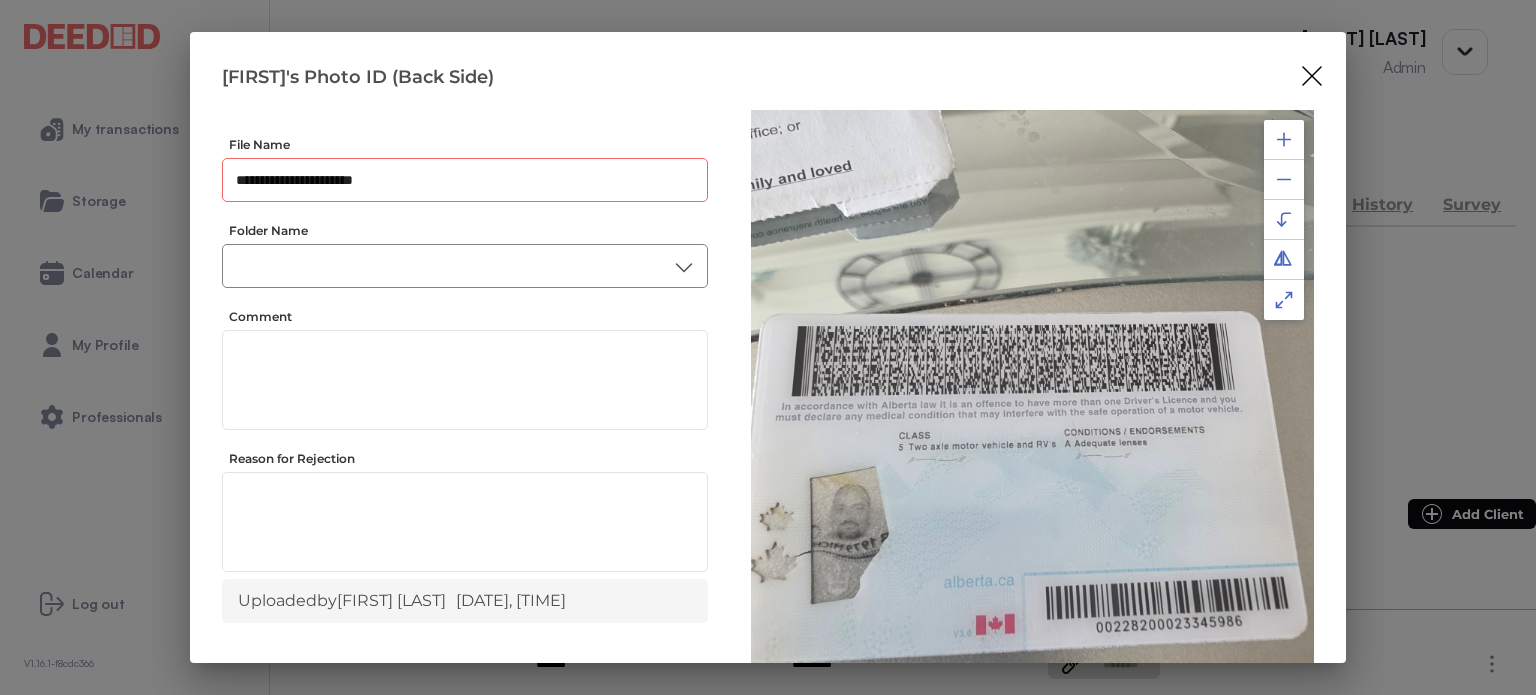 type on "**********" 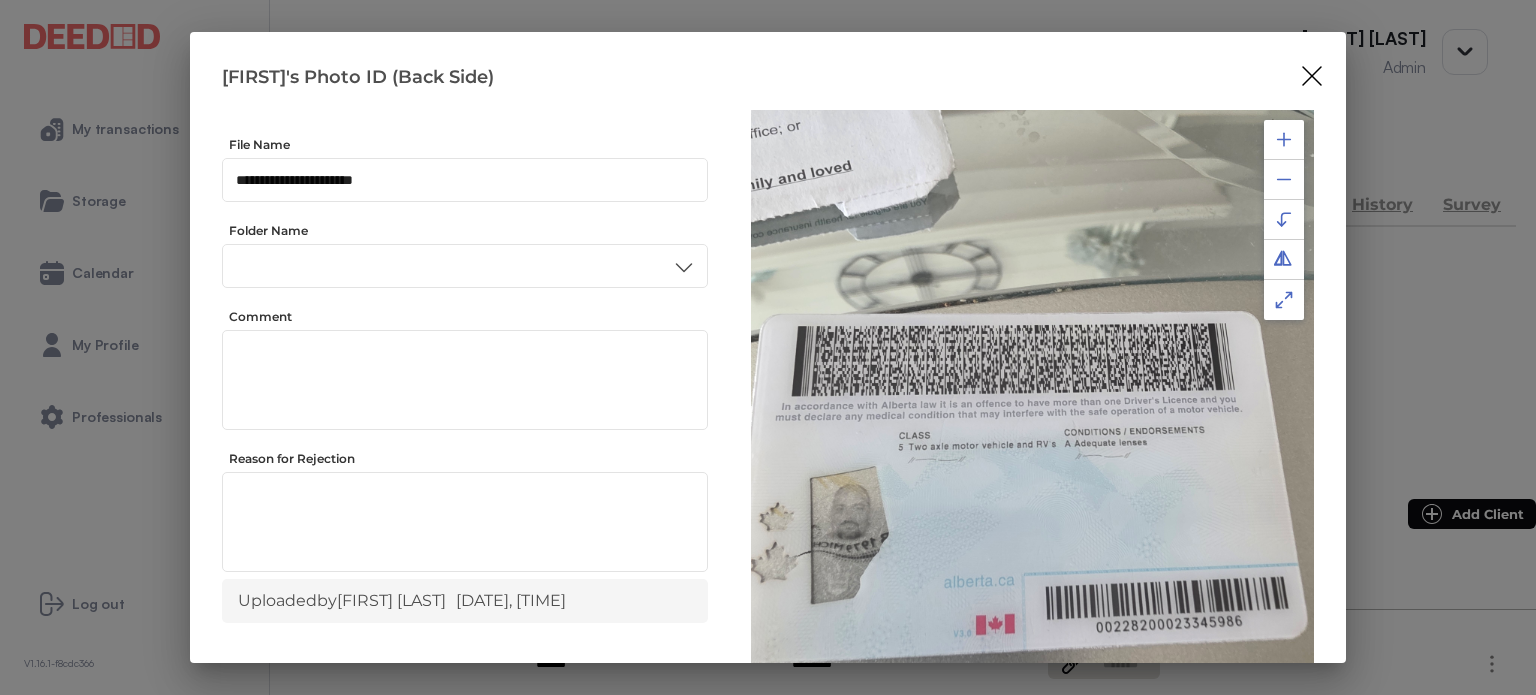 click on "ID" at bounding box center (464, 436) 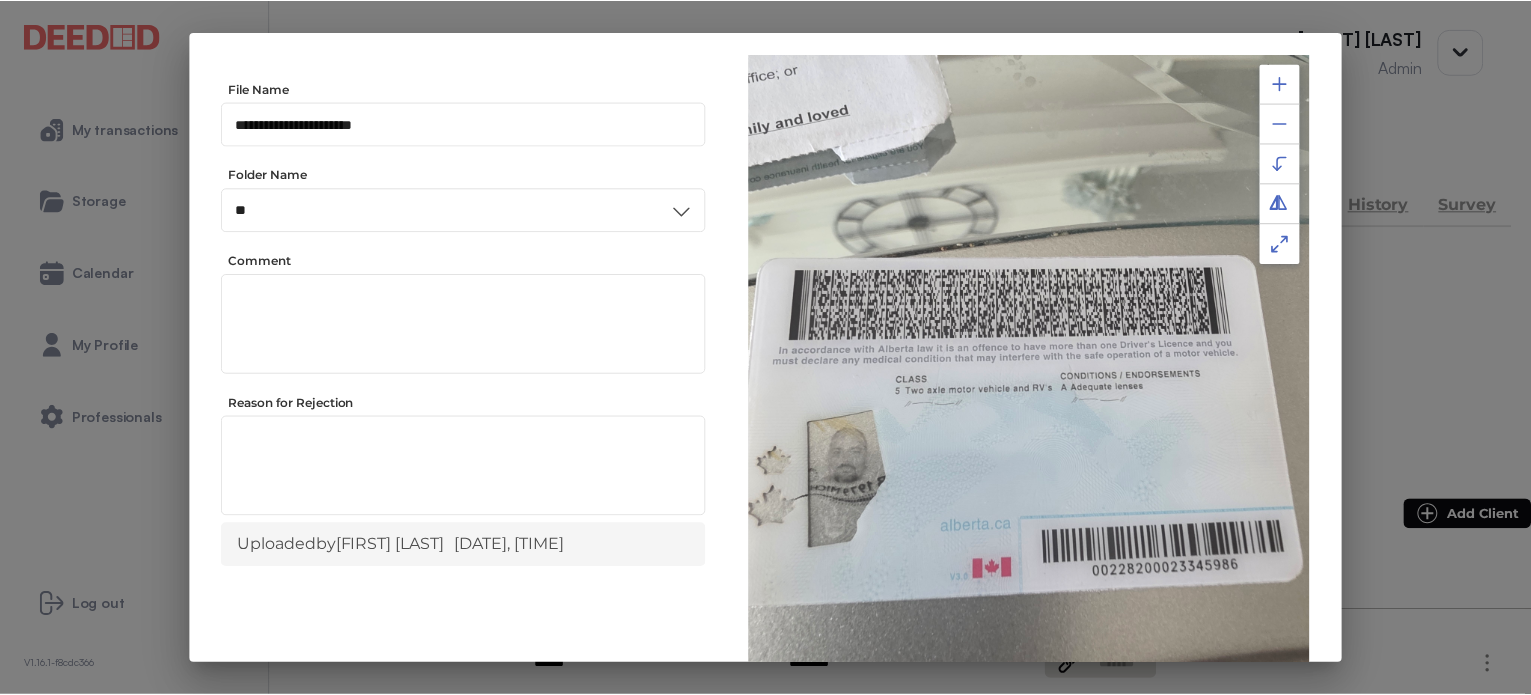 scroll, scrollTop: 156, scrollLeft: 0, axis: vertical 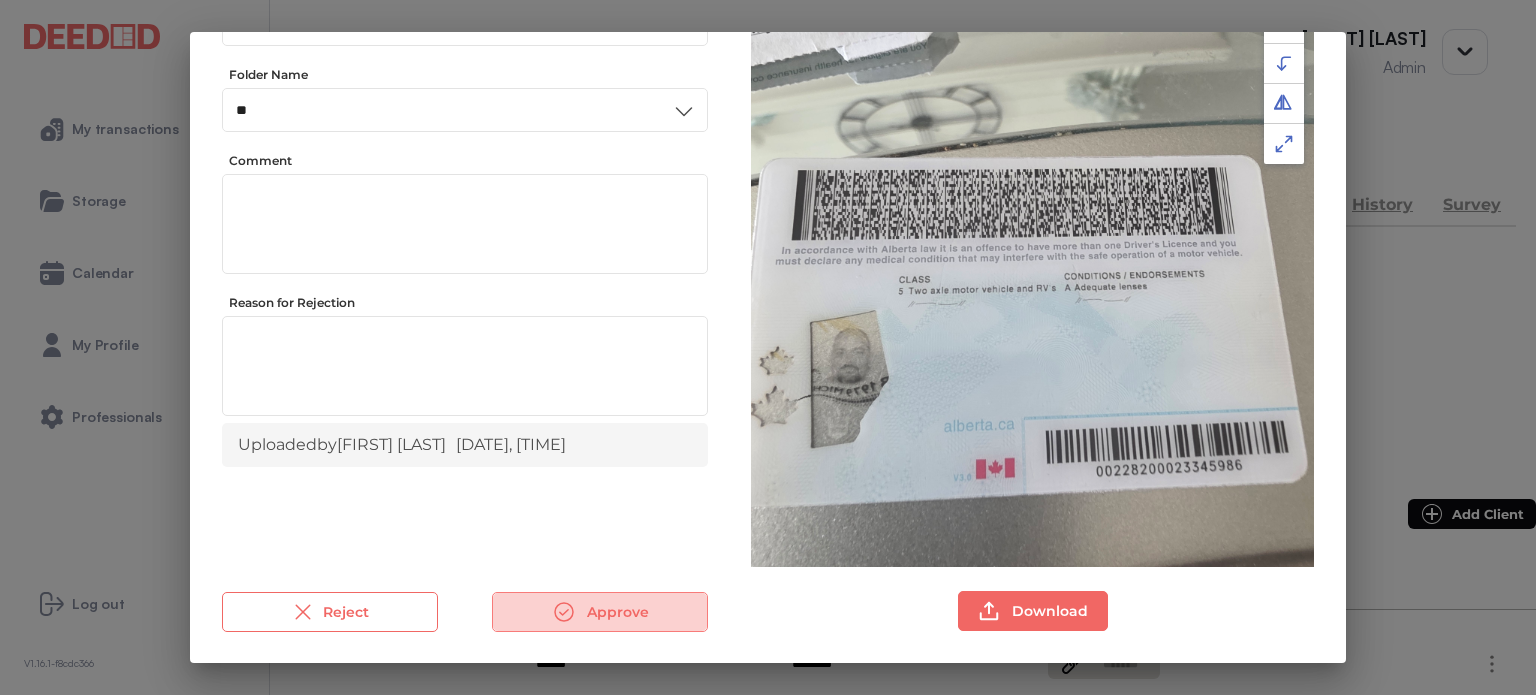 click on "Approve" at bounding box center (600, 612) 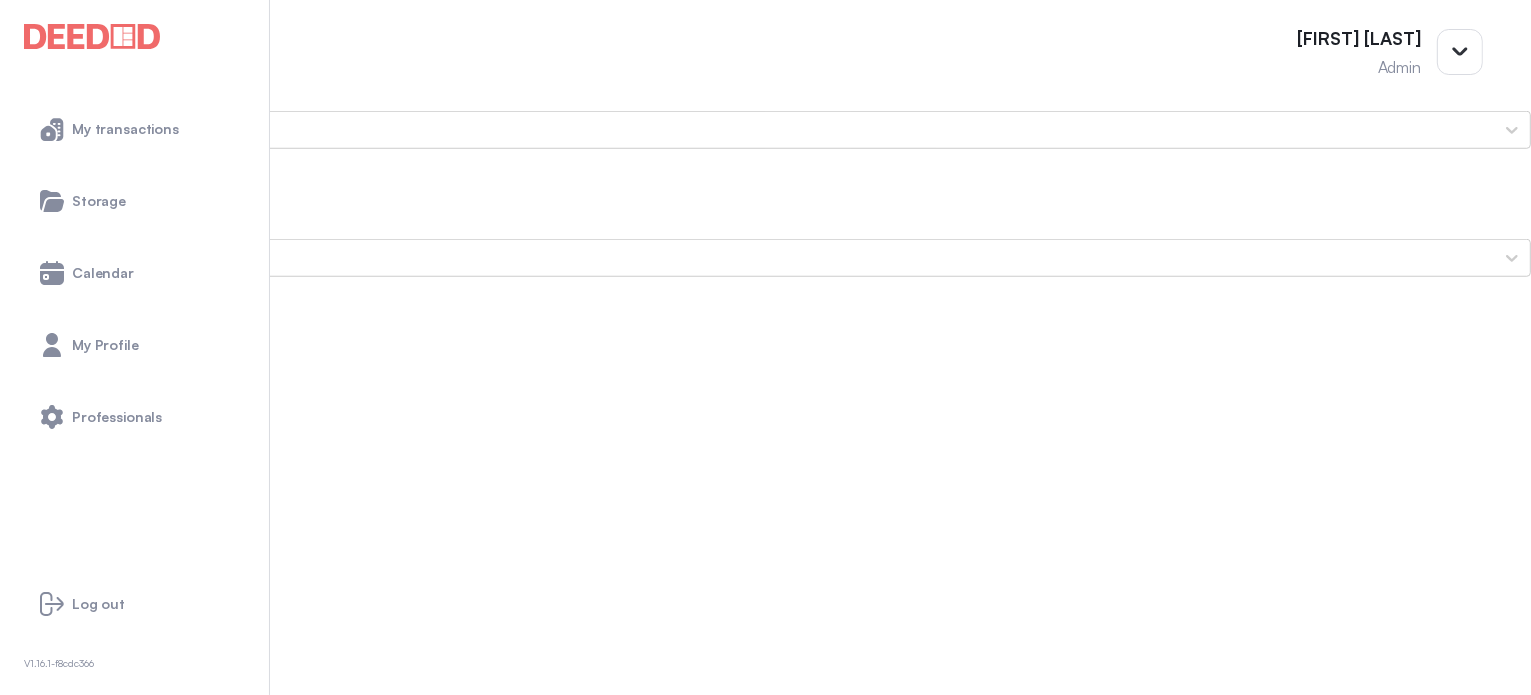 scroll, scrollTop: 1600, scrollLeft: 0, axis: vertical 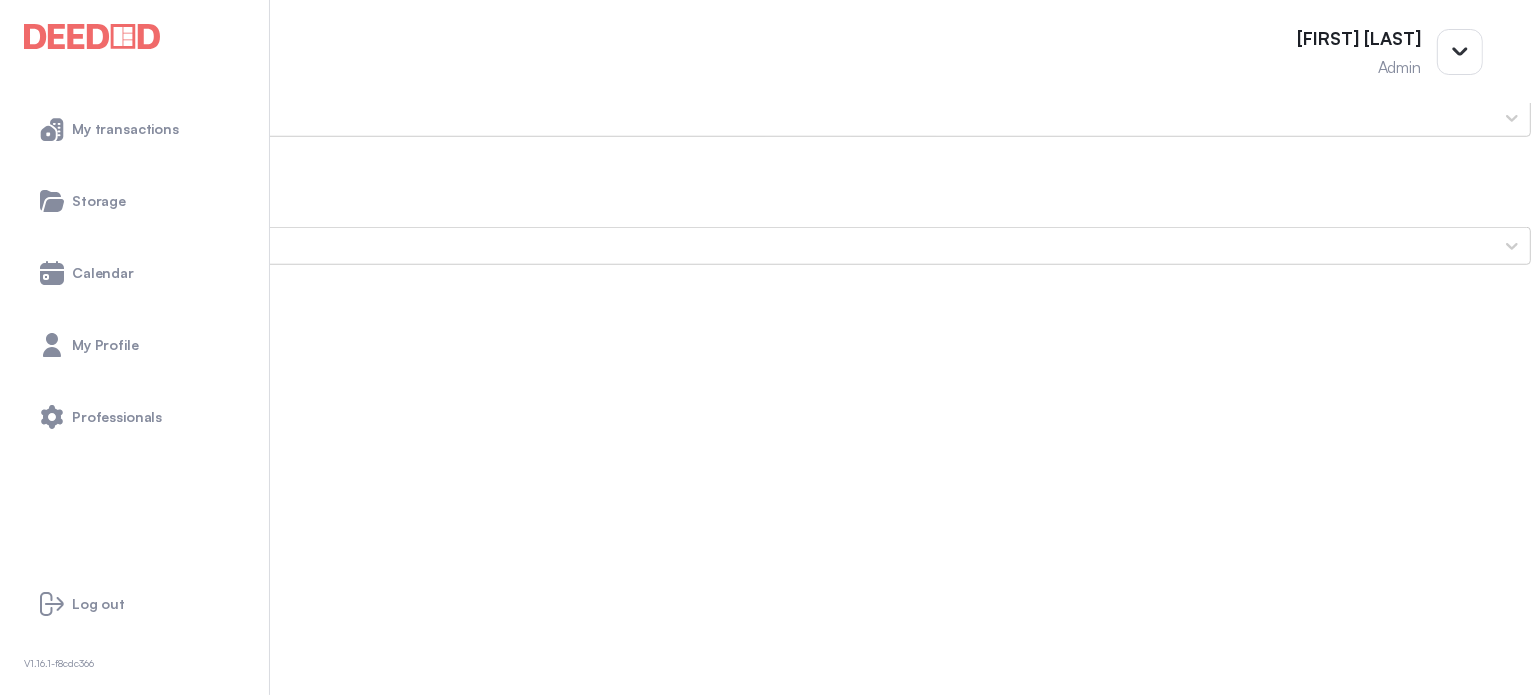 click on "[FIRST]'s Secondary ID (Front Side) [NUMBER]" at bounding box center (765, 1647) 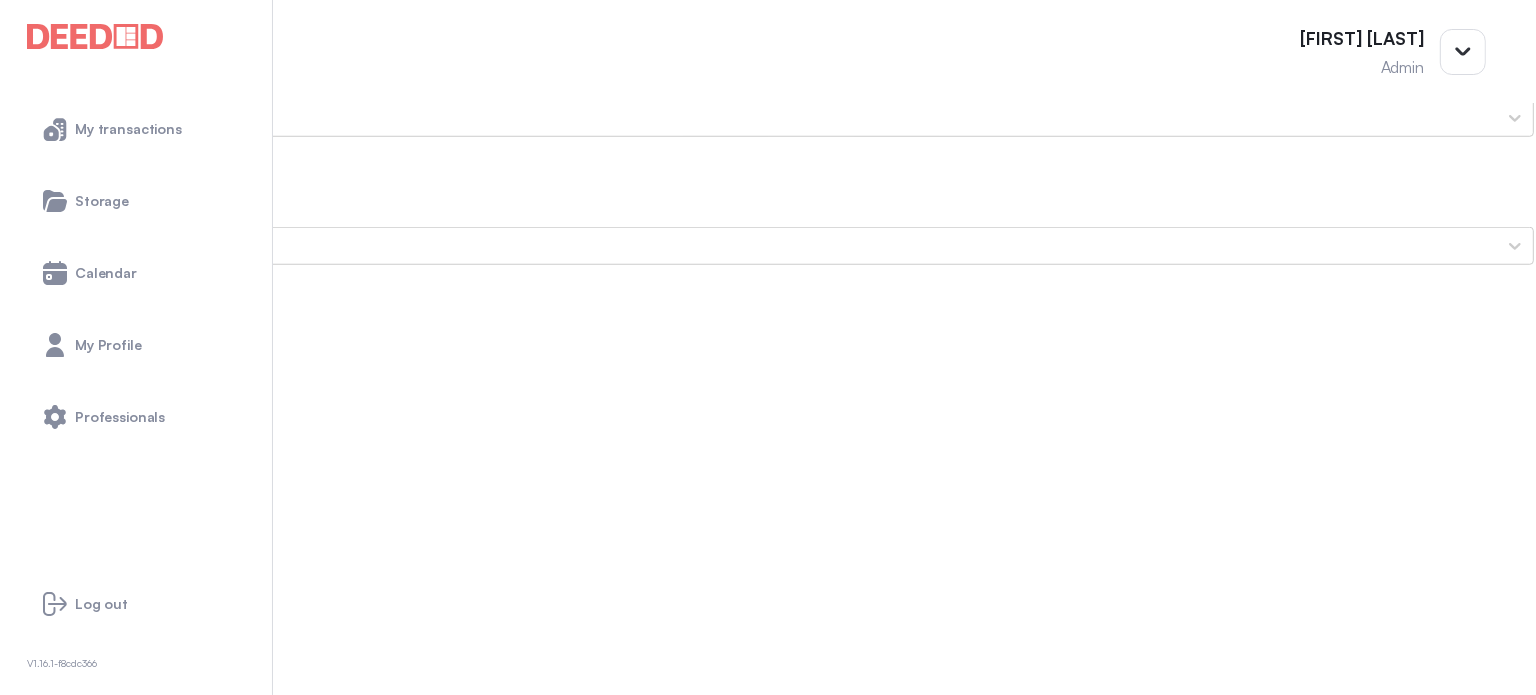 scroll, scrollTop: 0, scrollLeft: 0, axis: both 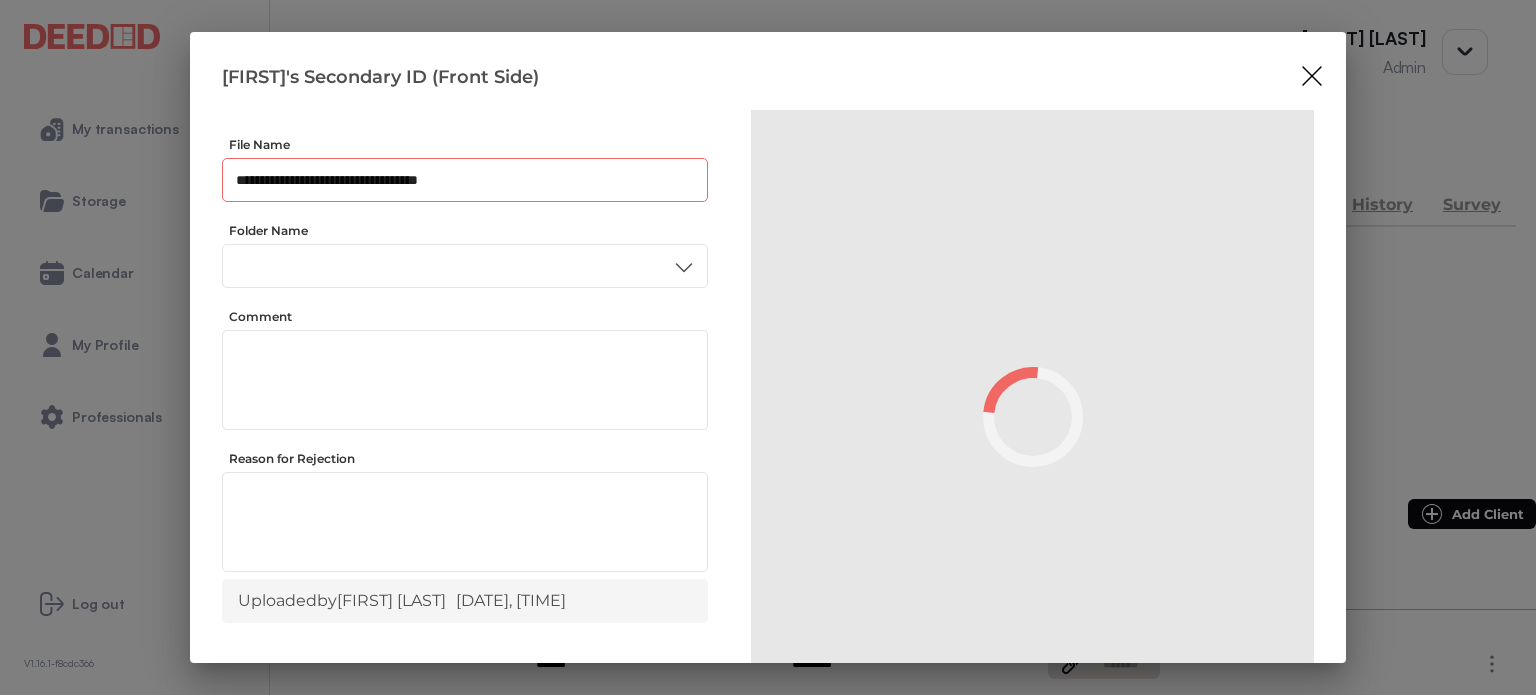 click on "**********" at bounding box center (465, 180) 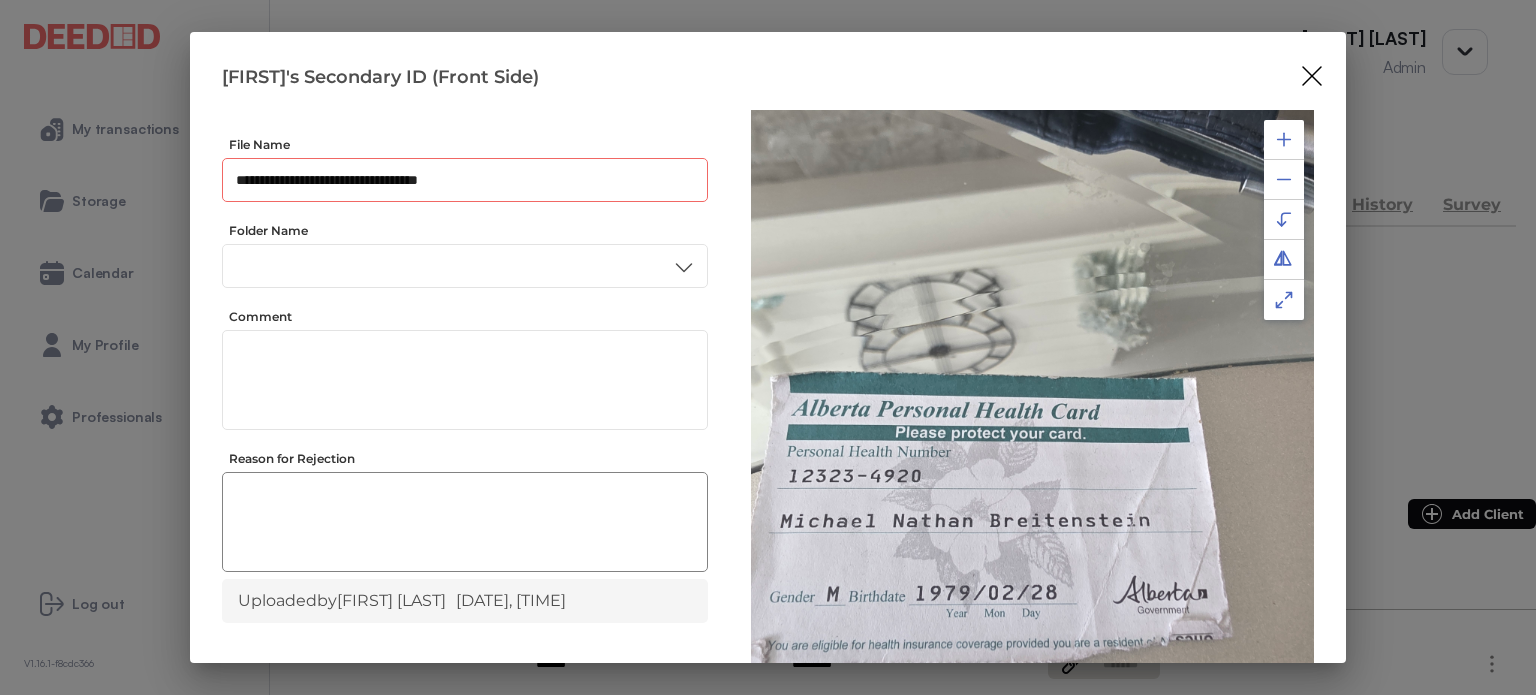 click at bounding box center (465, 525) 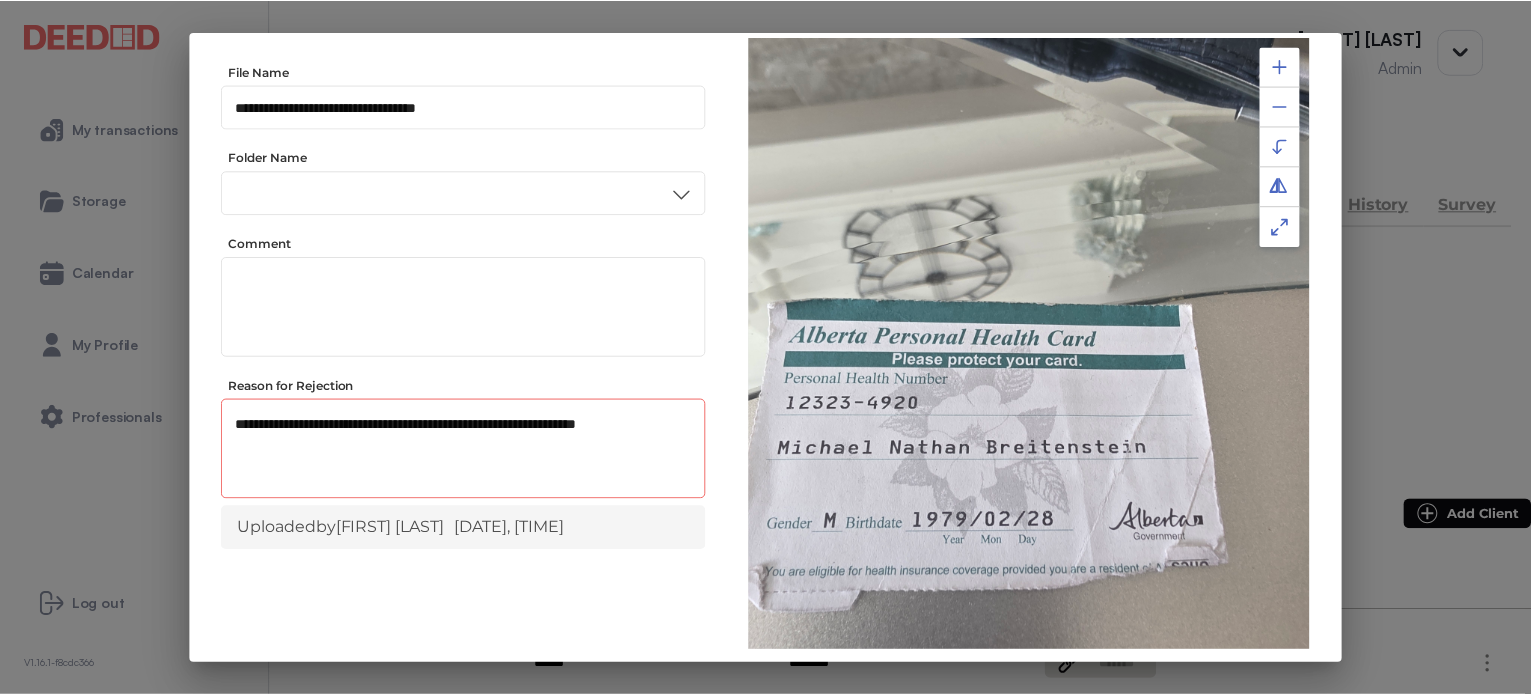 scroll, scrollTop: 156, scrollLeft: 0, axis: vertical 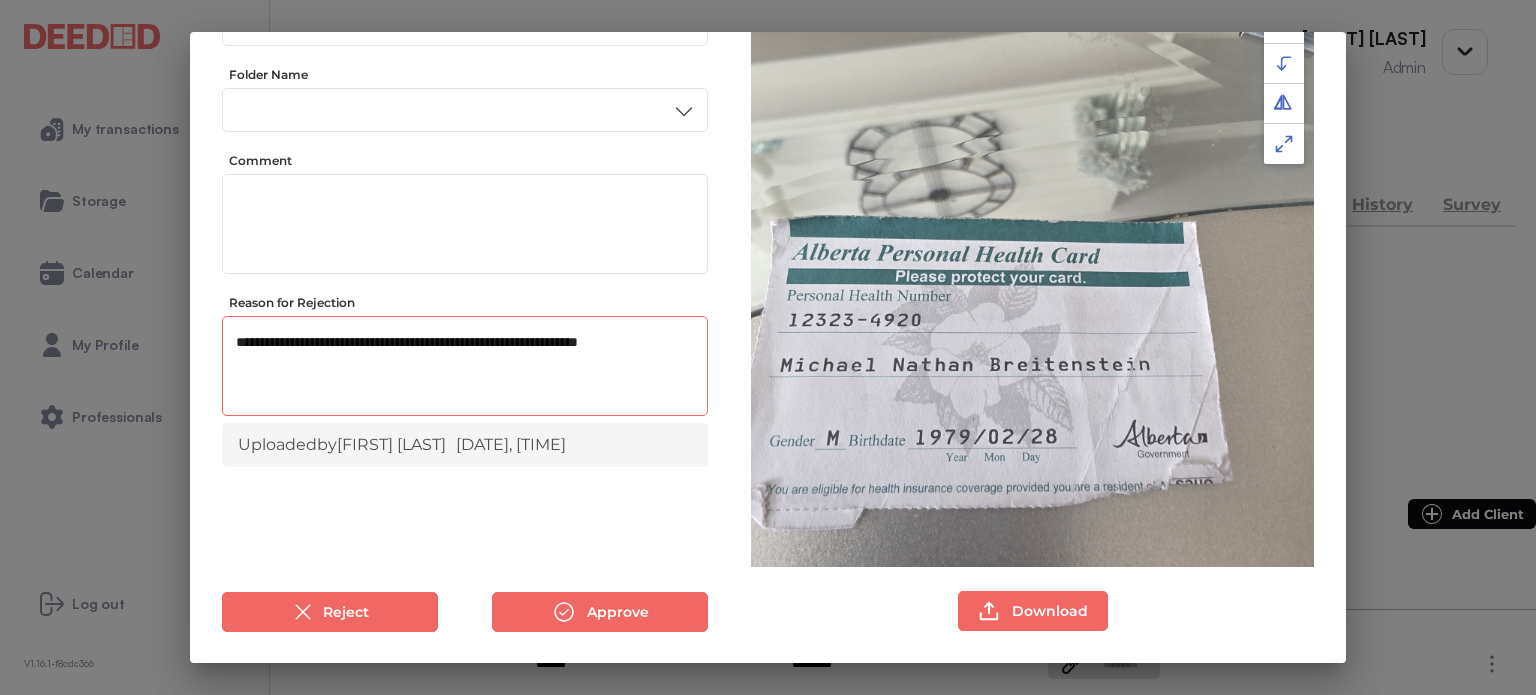 type on "**********" 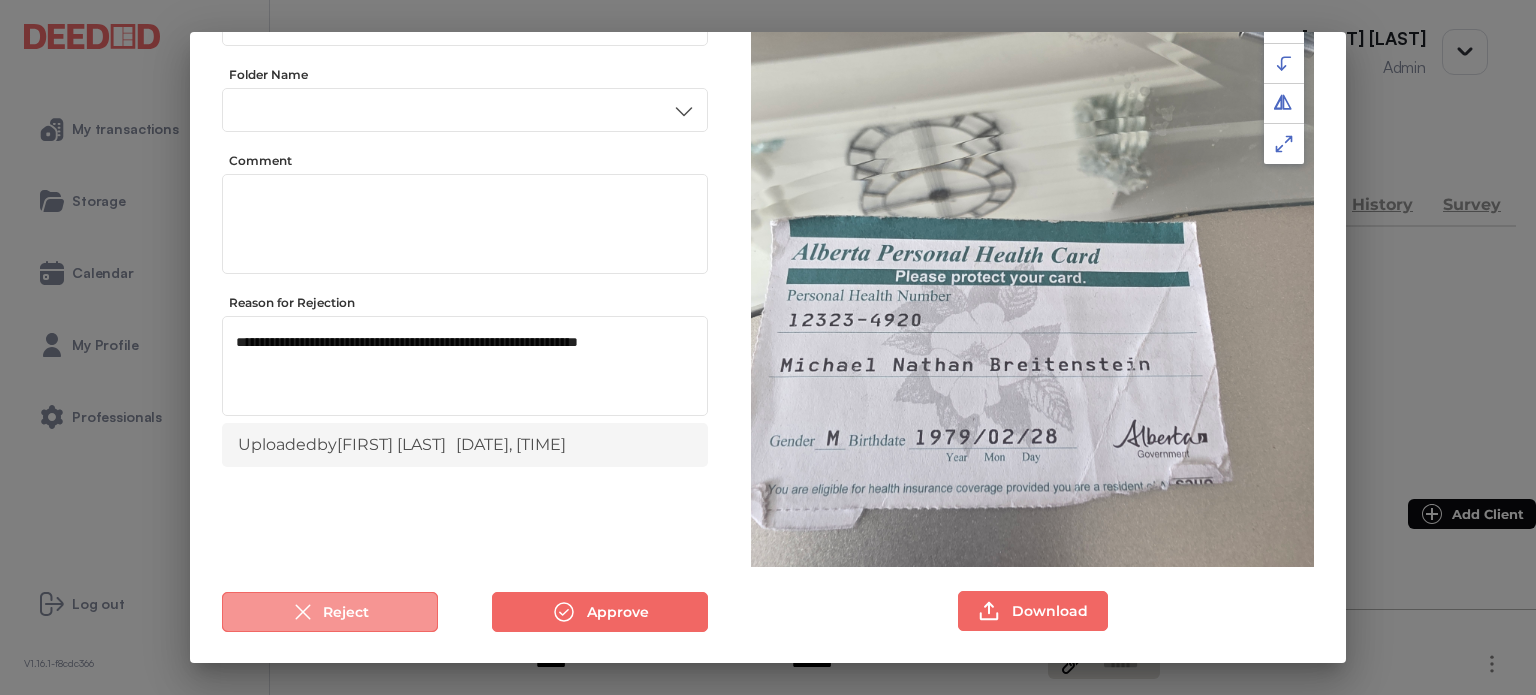 click on "Reject" at bounding box center [330, 612] 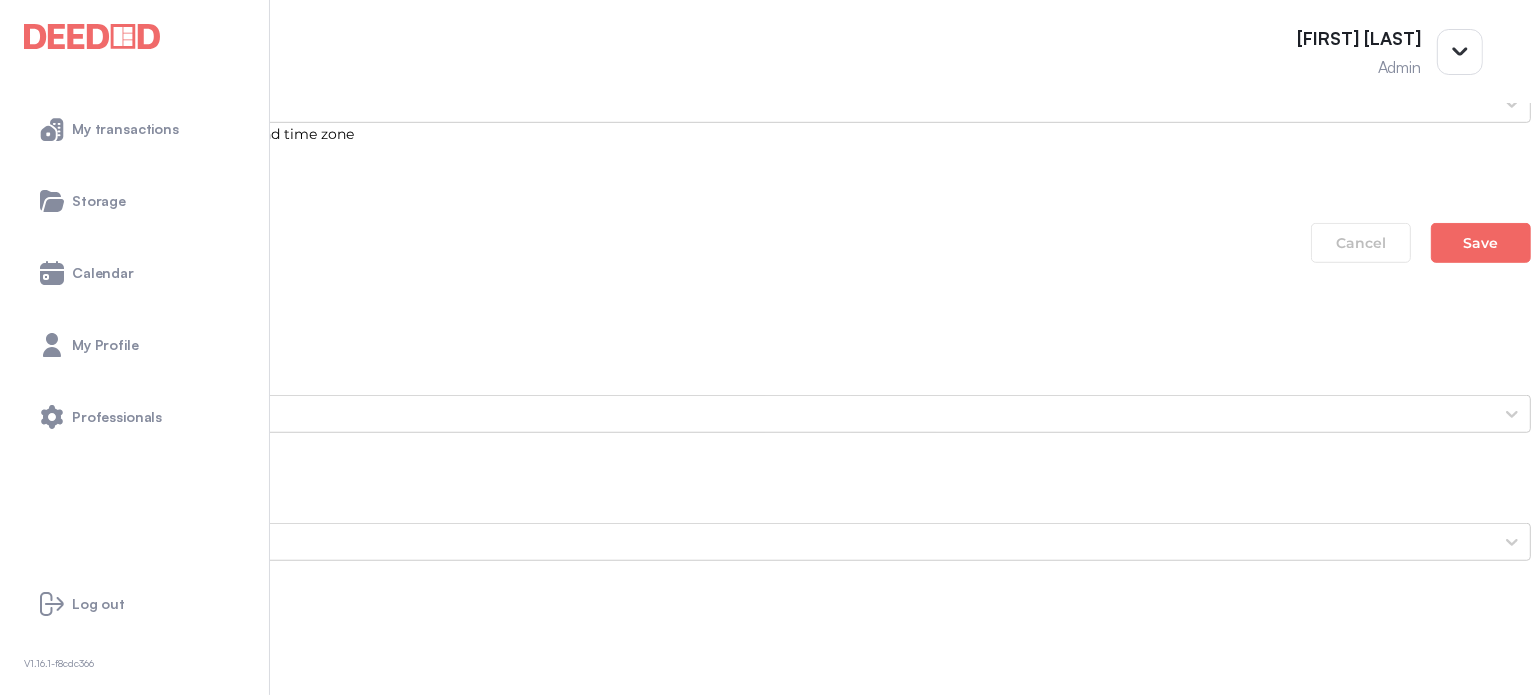 scroll, scrollTop: 1500, scrollLeft: 0, axis: vertical 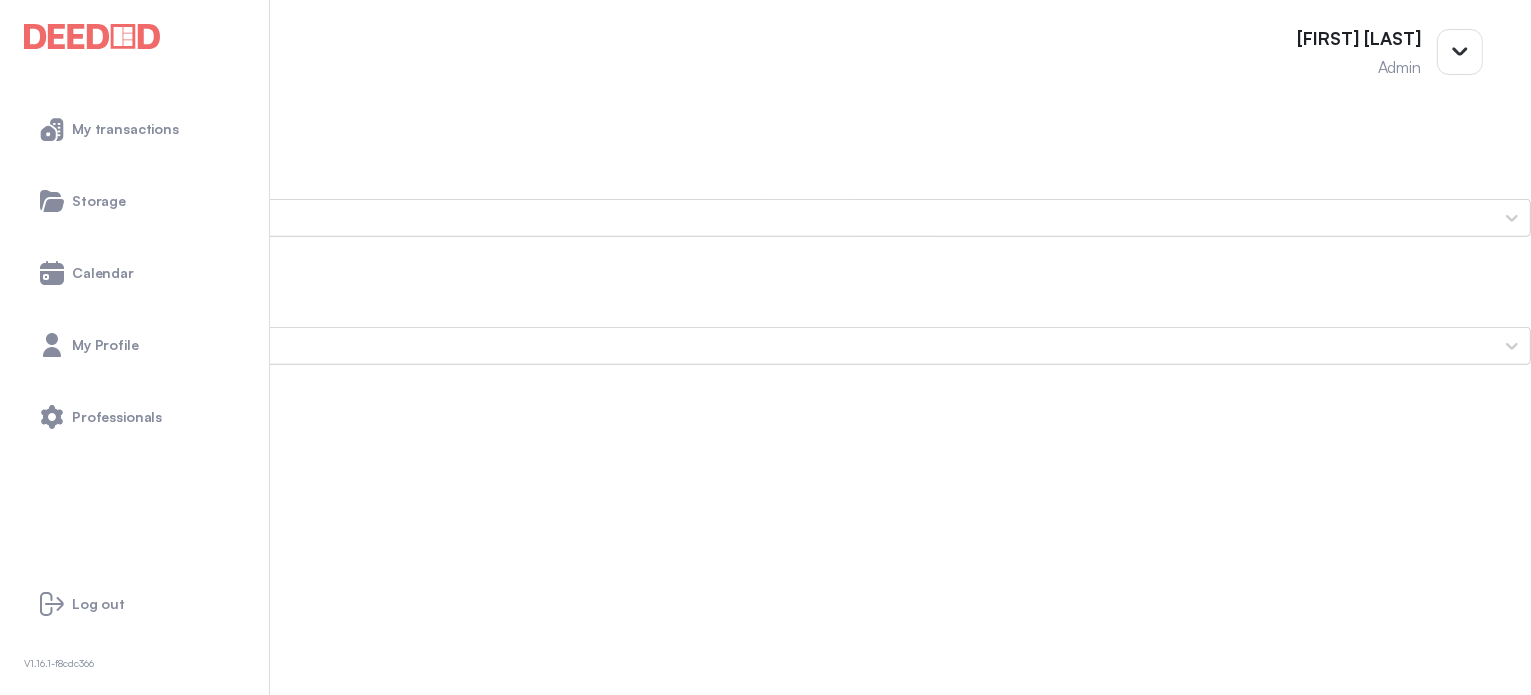 click on "[FIRST]'s Secondary ID (Back Side)" at bounding box center [765, 1738] 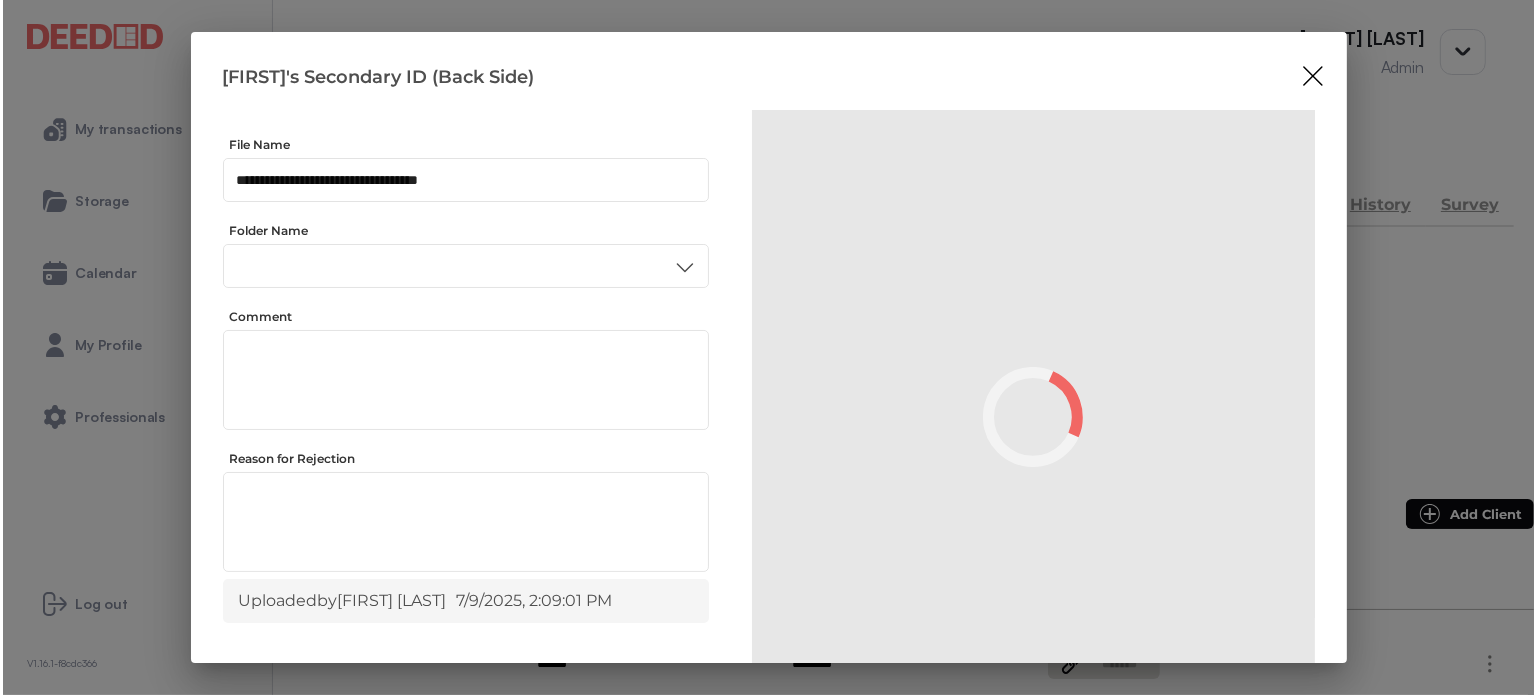 scroll, scrollTop: 0, scrollLeft: 0, axis: both 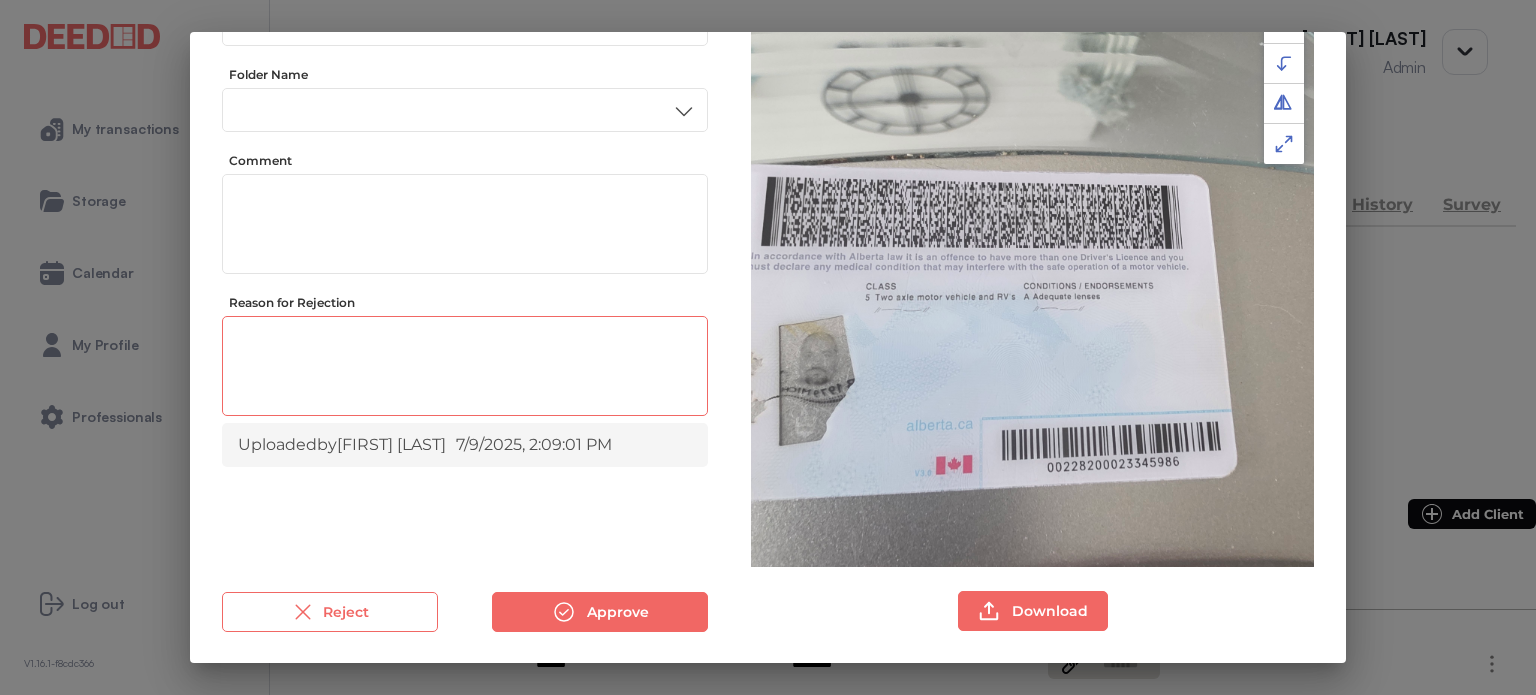 click at bounding box center [465, 369] 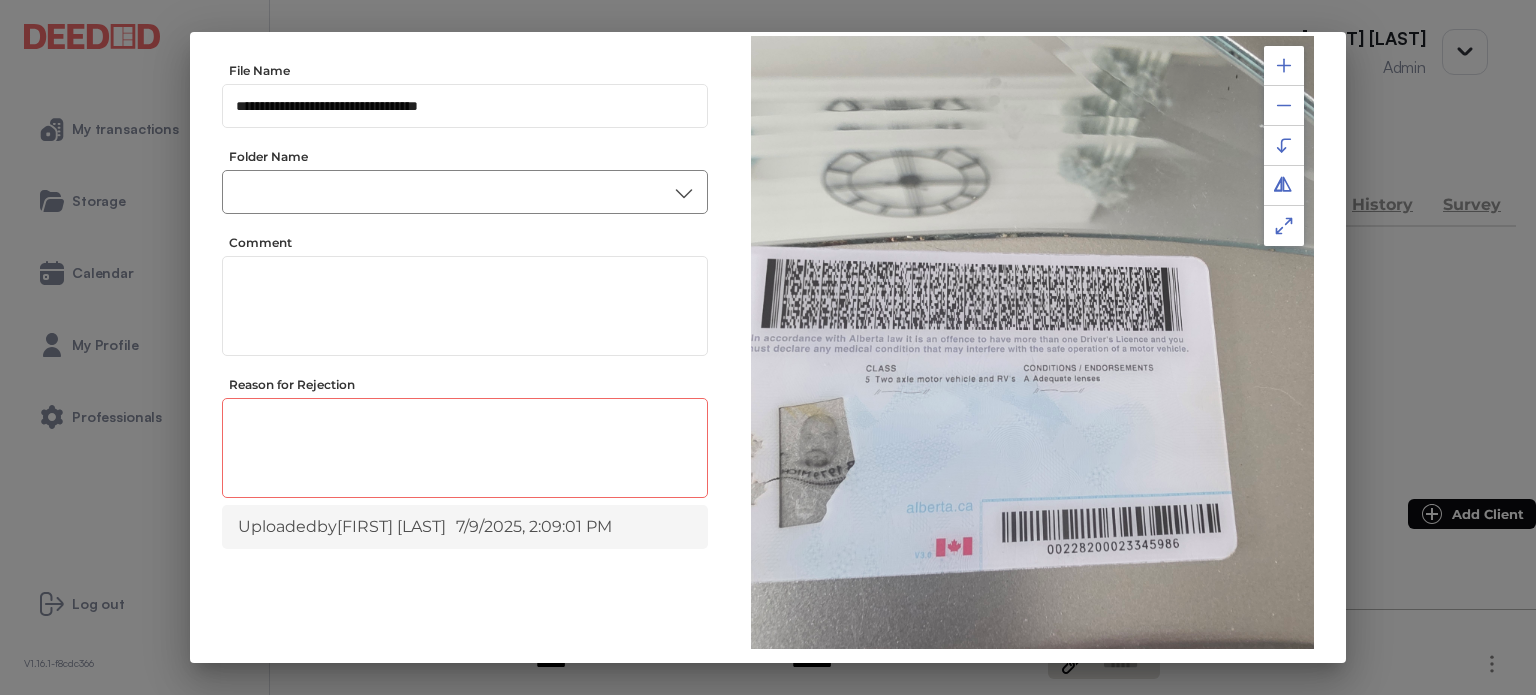 scroll, scrollTop: 0, scrollLeft: 0, axis: both 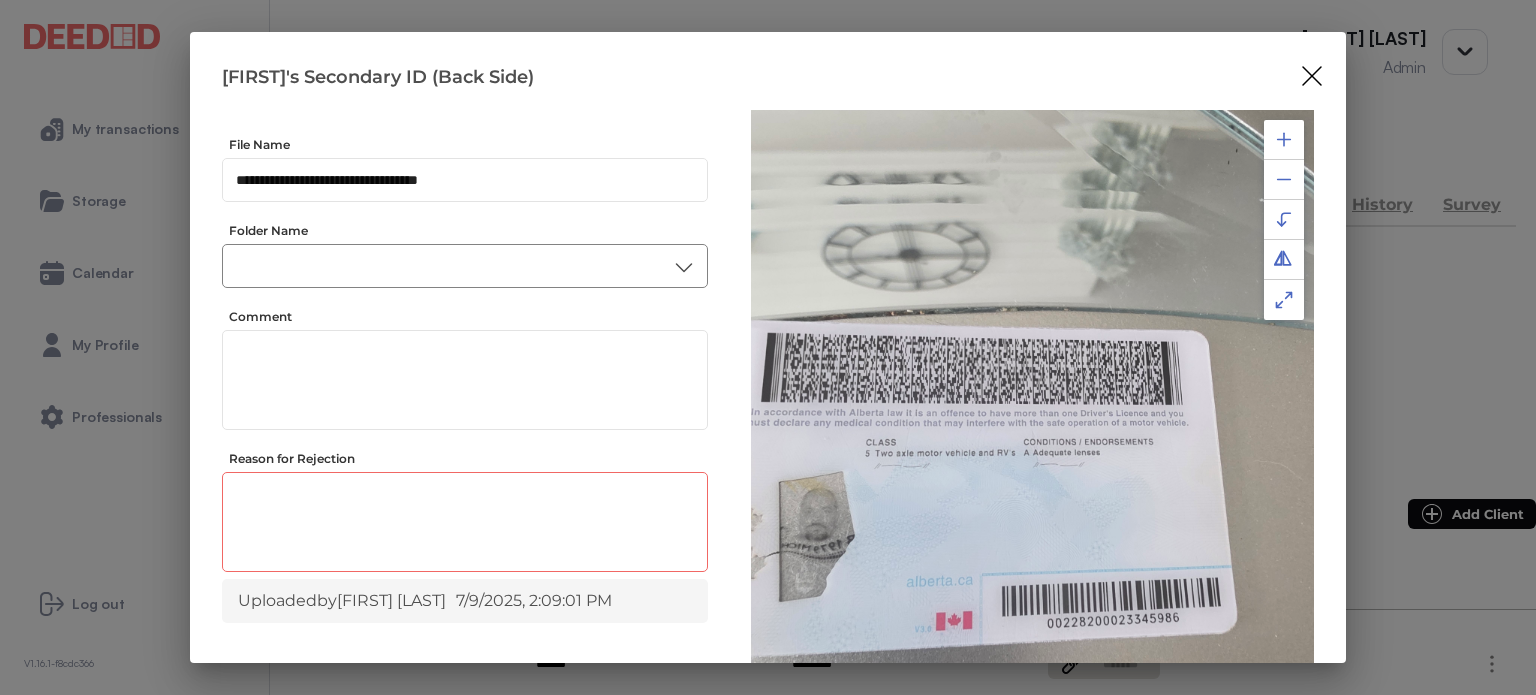 click at bounding box center [465, 266] 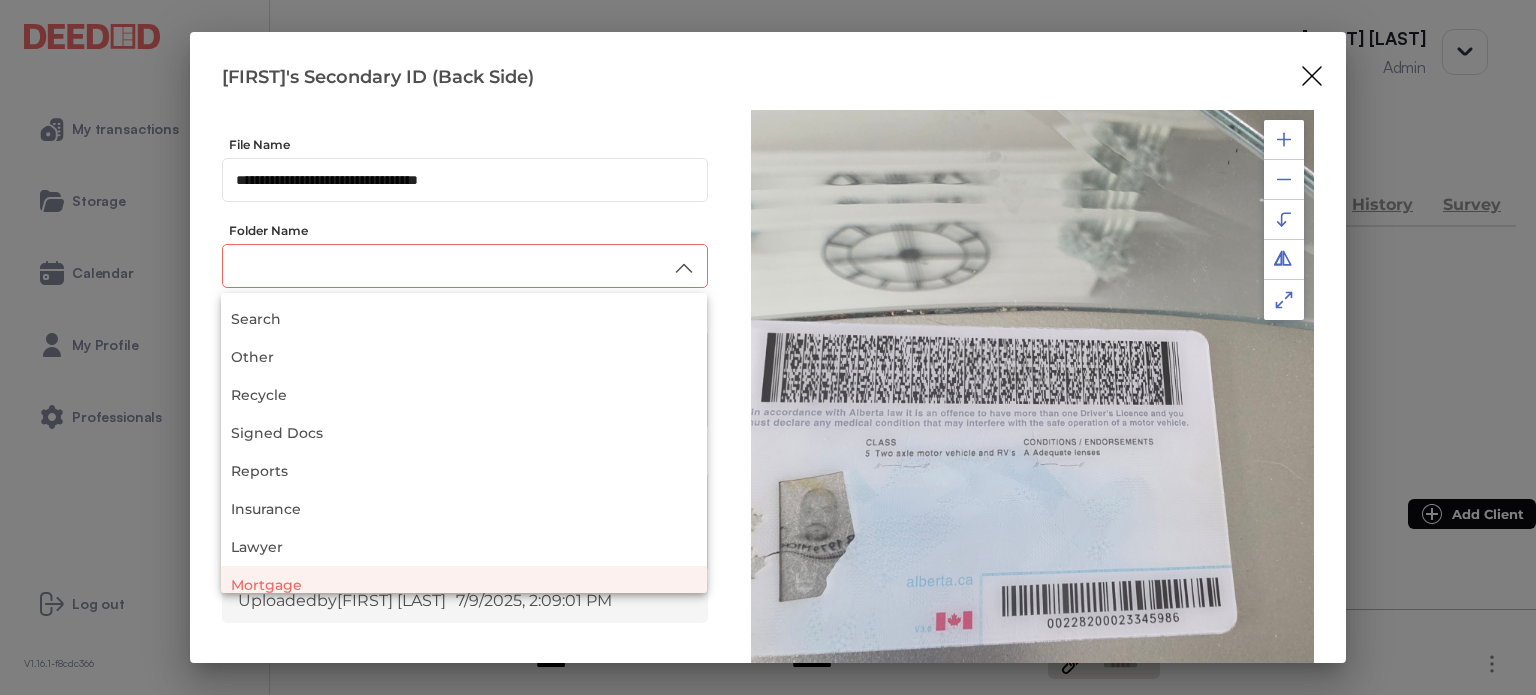 scroll, scrollTop: 188, scrollLeft: 0, axis: vertical 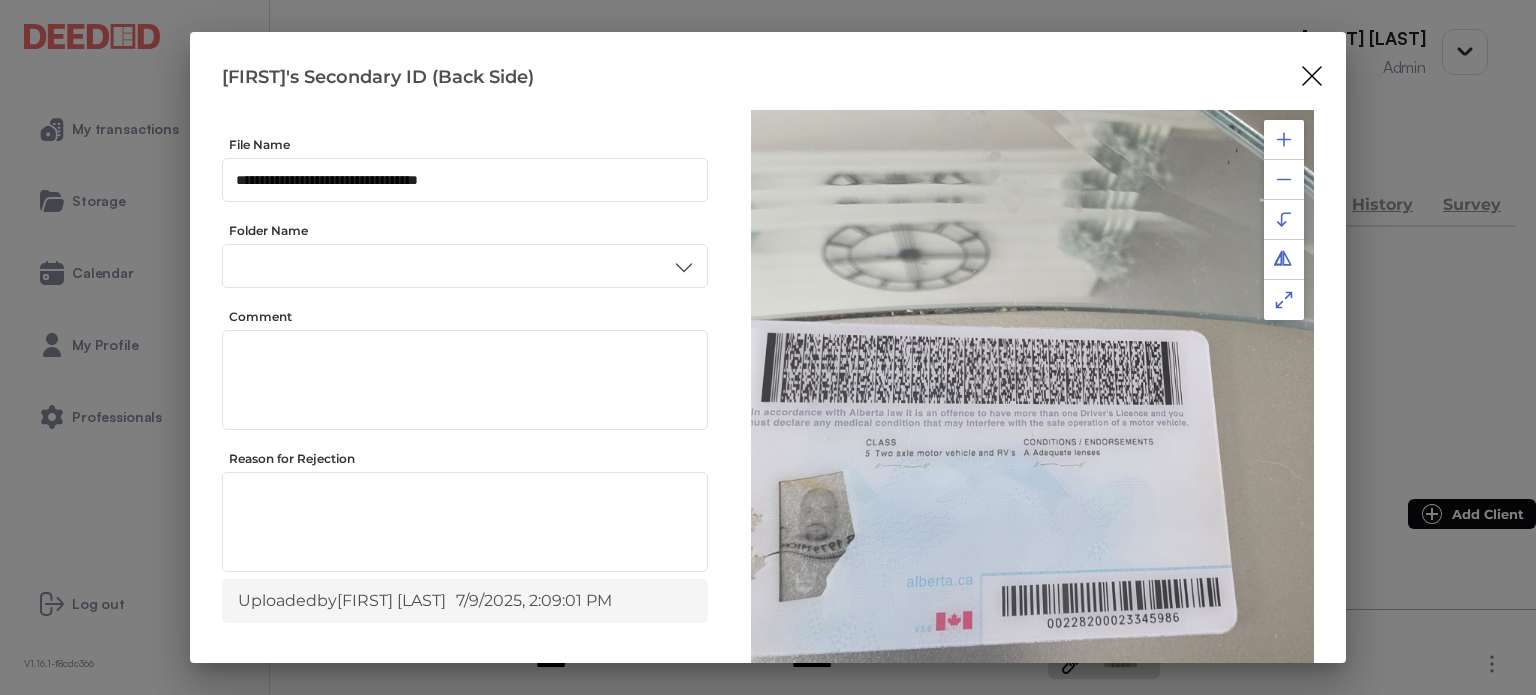 click on "Folder Name" at bounding box center [468, 144] 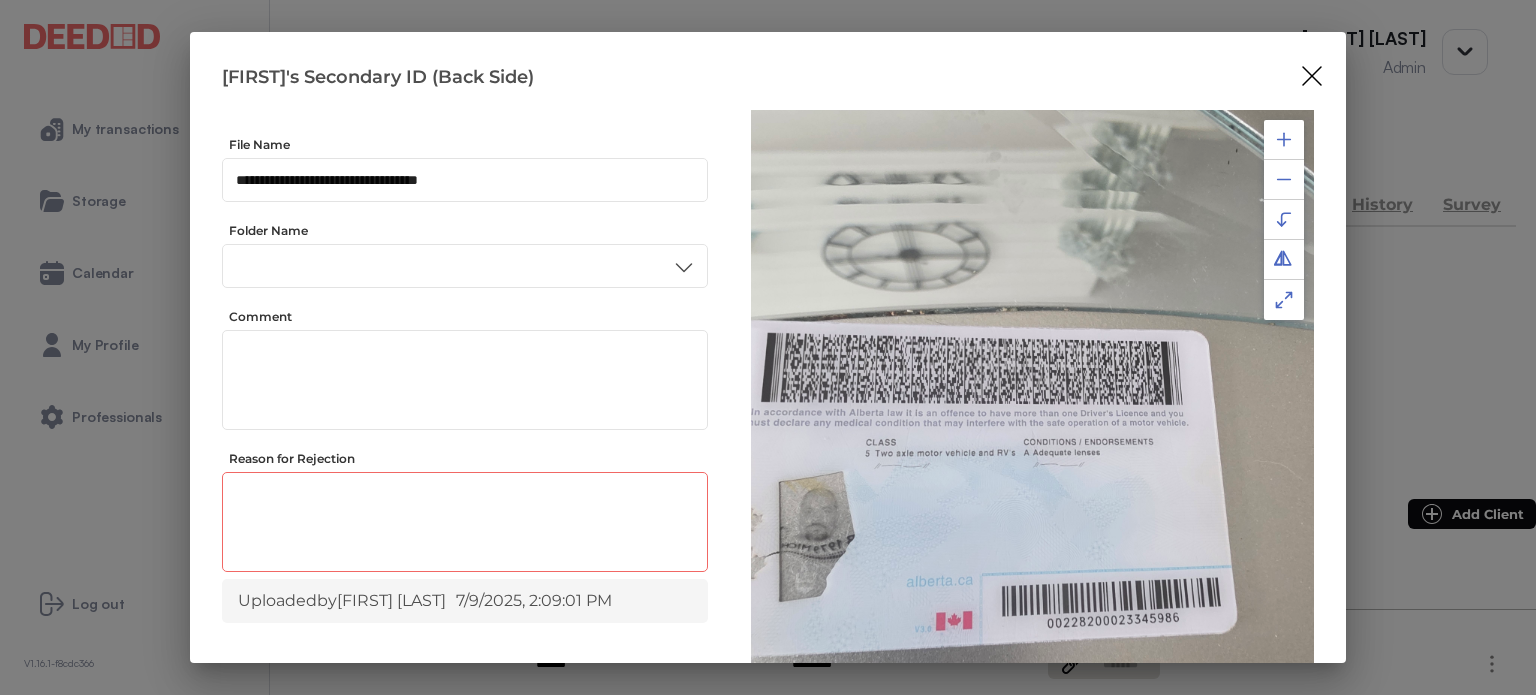 click at bounding box center (465, 525) 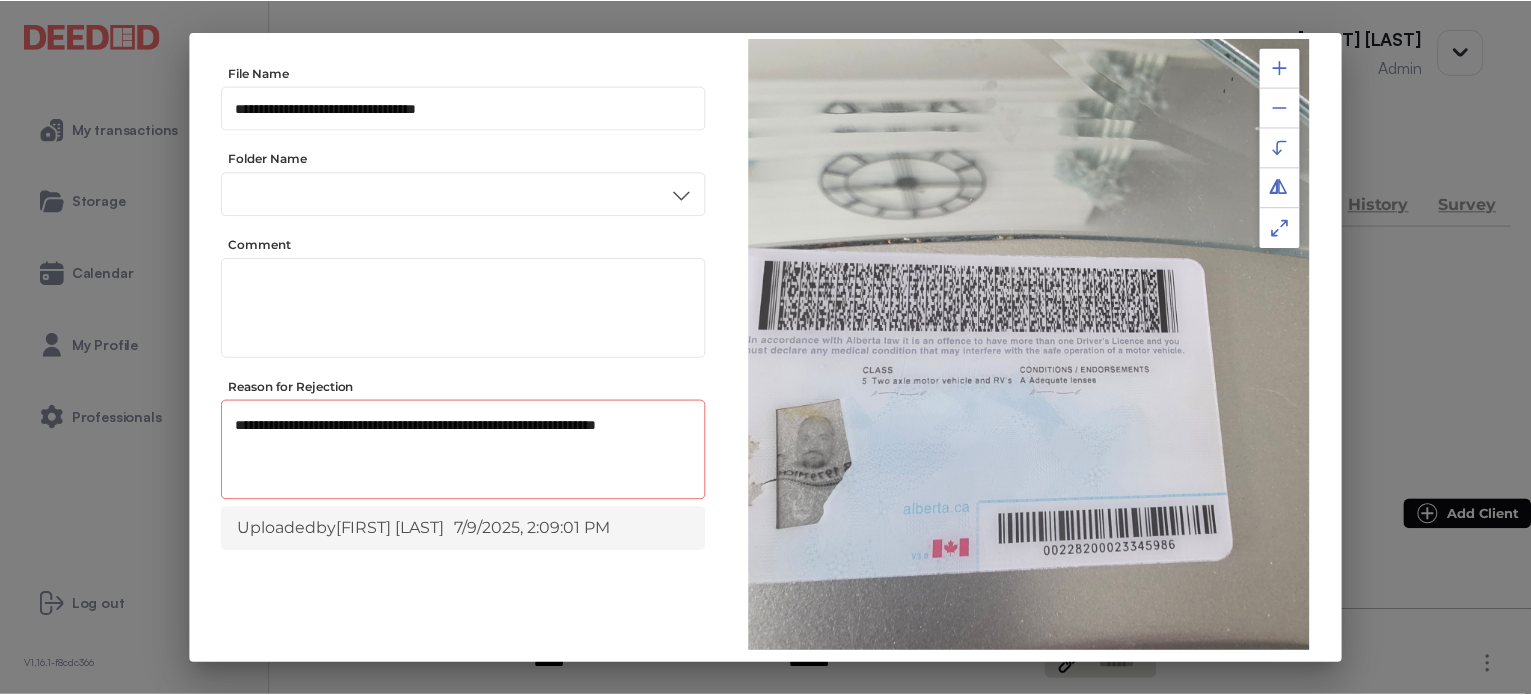 scroll, scrollTop: 156, scrollLeft: 0, axis: vertical 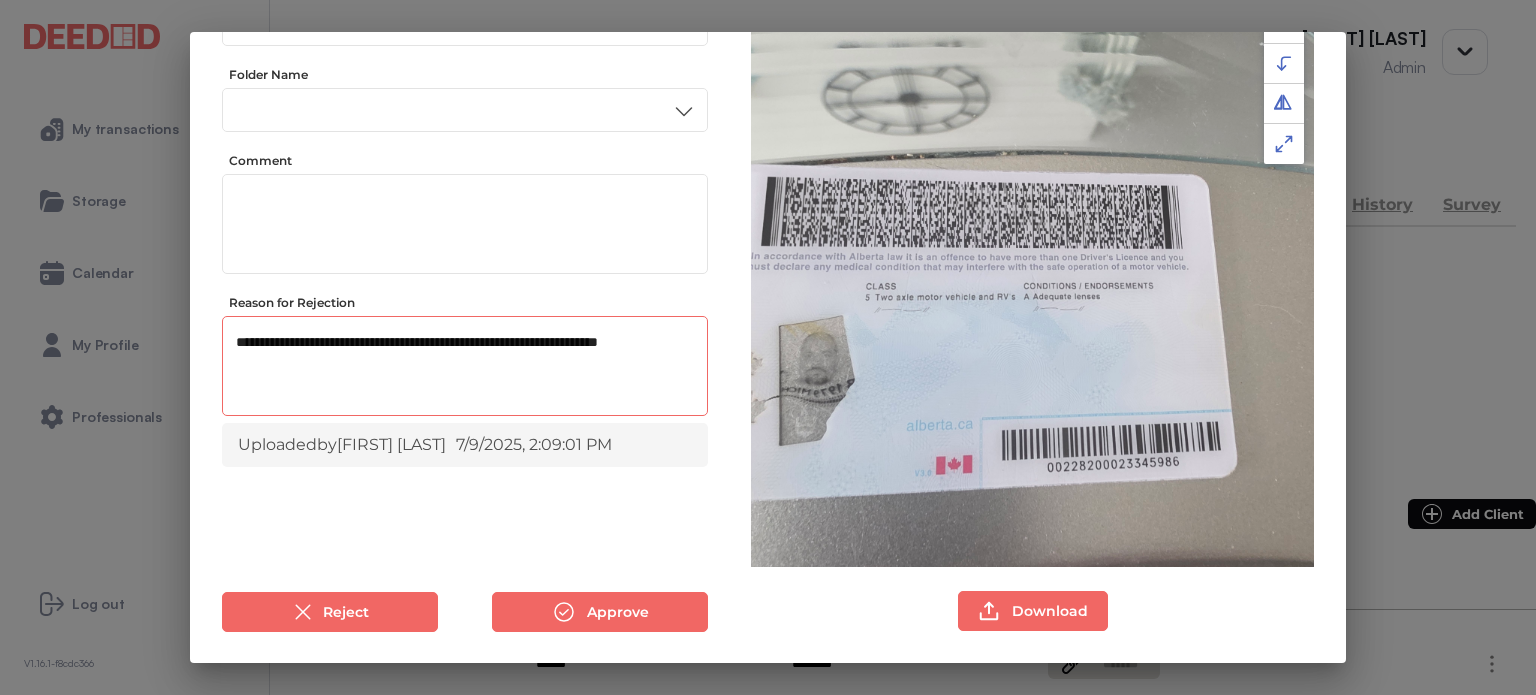 type on "**********" 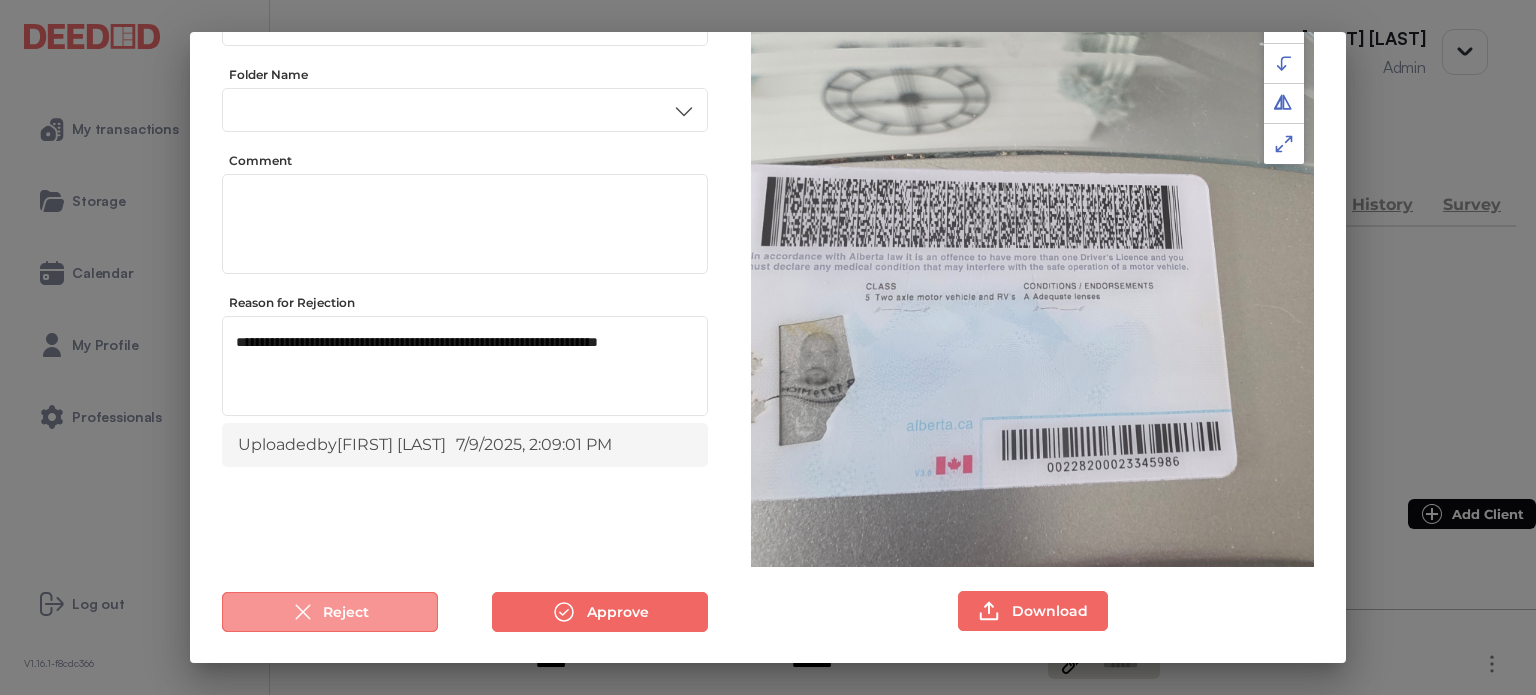 click on "Reject" at bounding box center (330, 612) 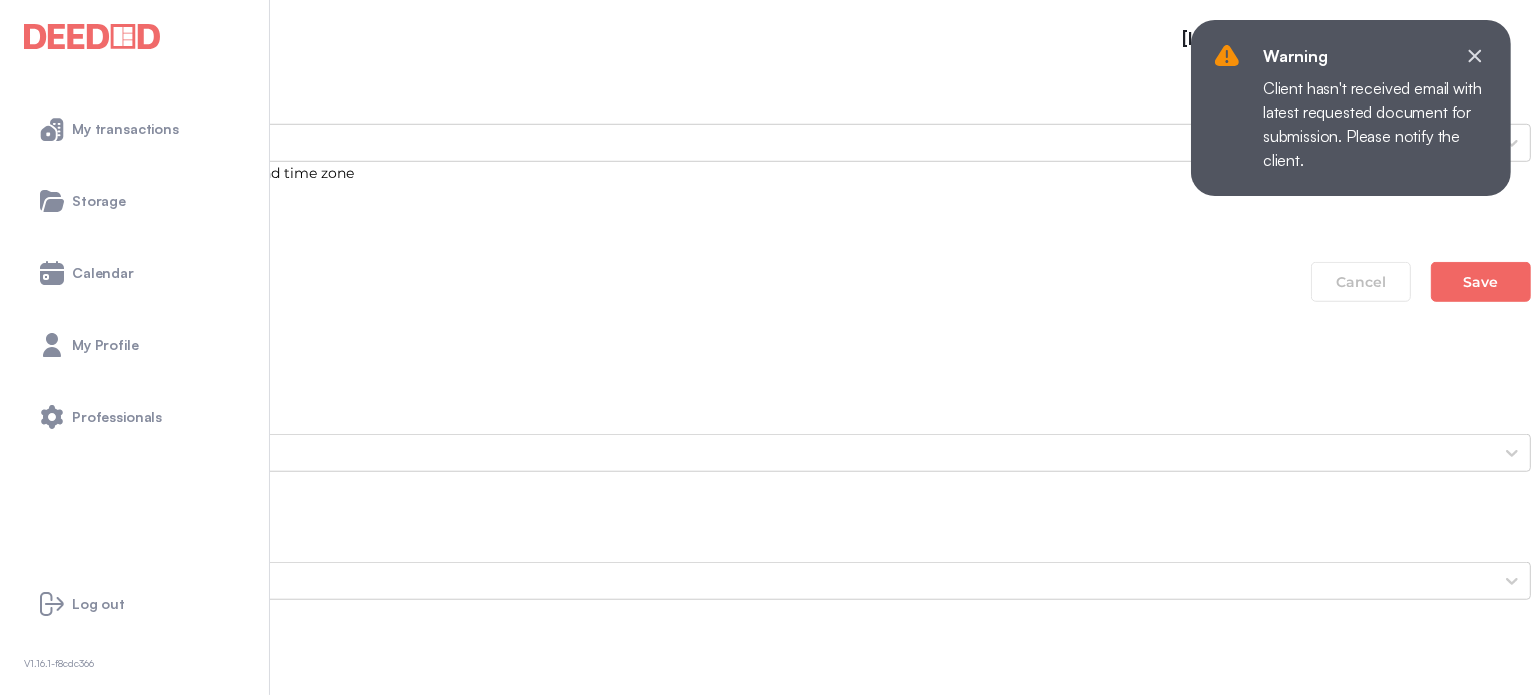 scroll, scrollTop: 1700, scrollLeft: 0, axis: vertical 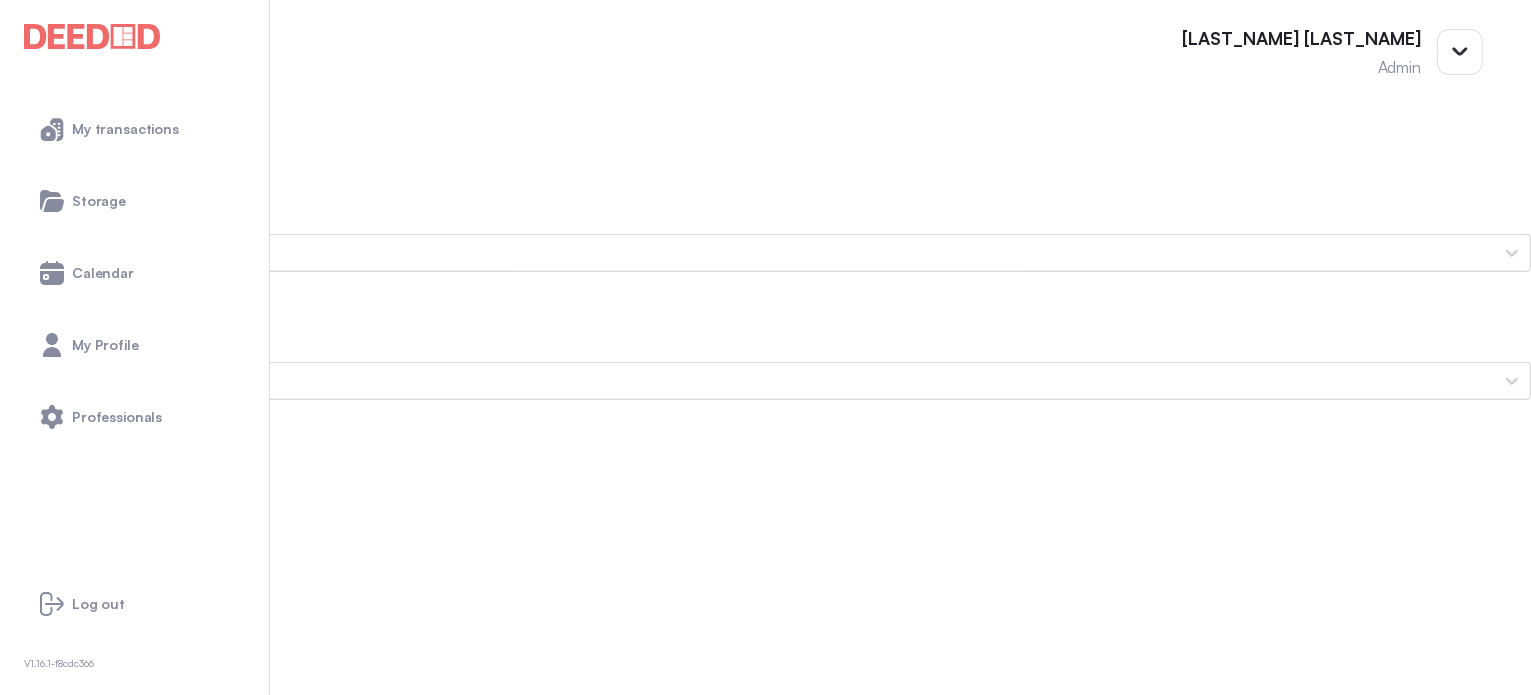 click on "Record of Sale for [NUMBER] [STREET]" at bounding box center (765, 1980) 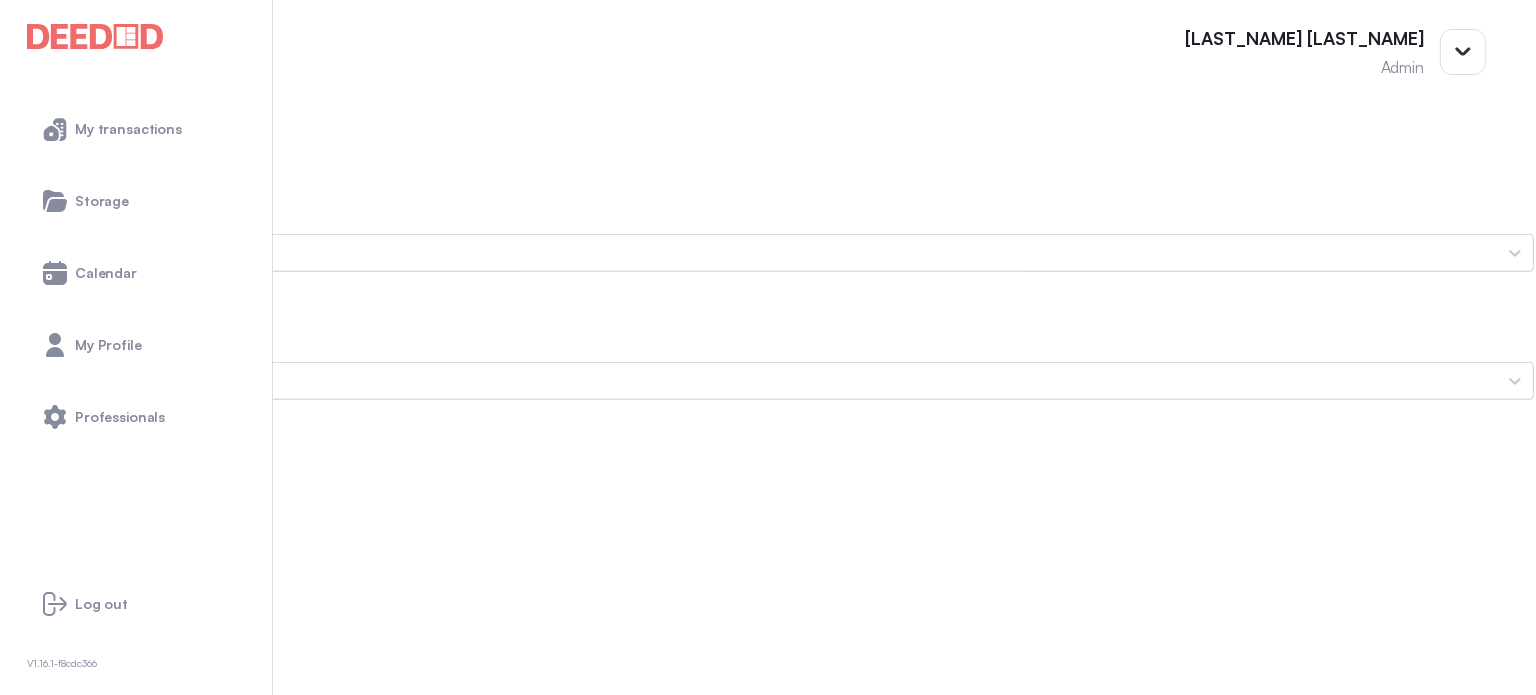 scroll, scrollTop: 0, scrollLeft: 0, axis: both 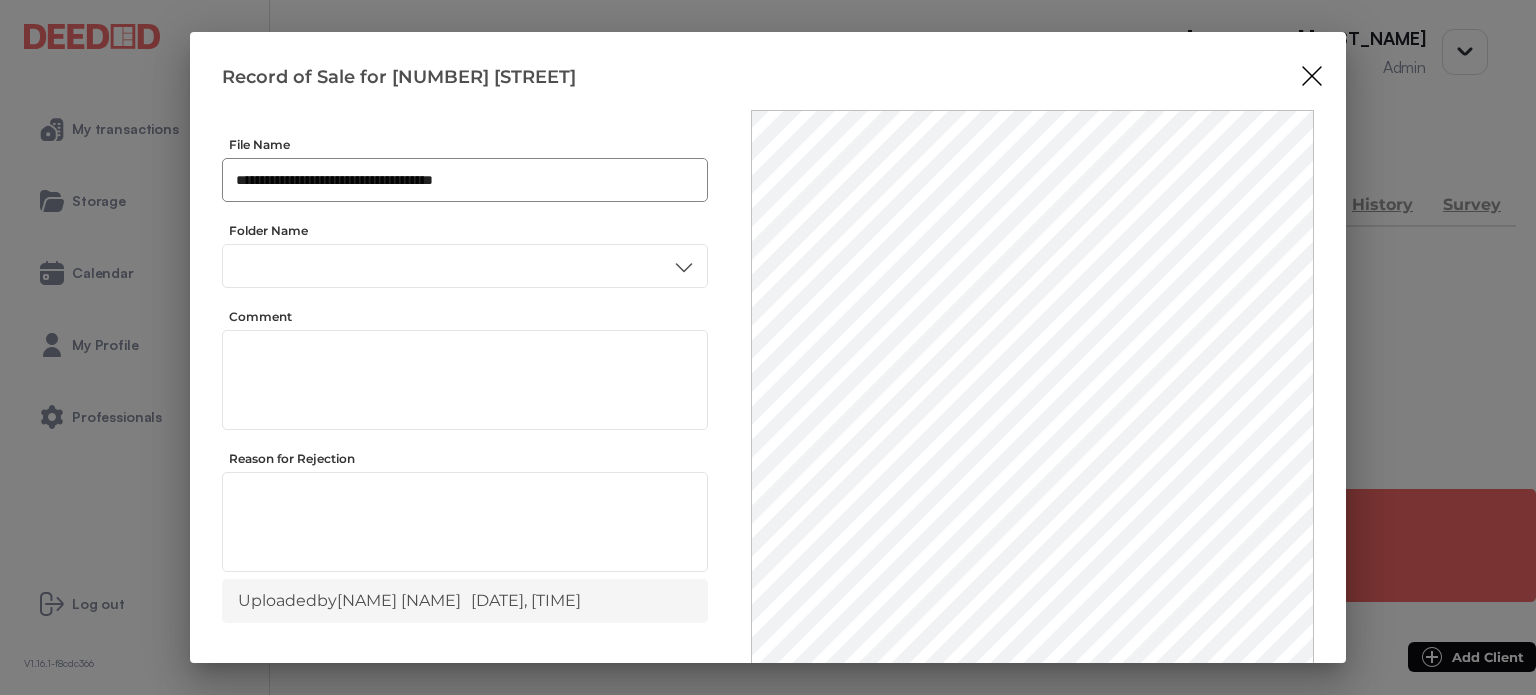 click on "**********" at bounding box center (465, 180) 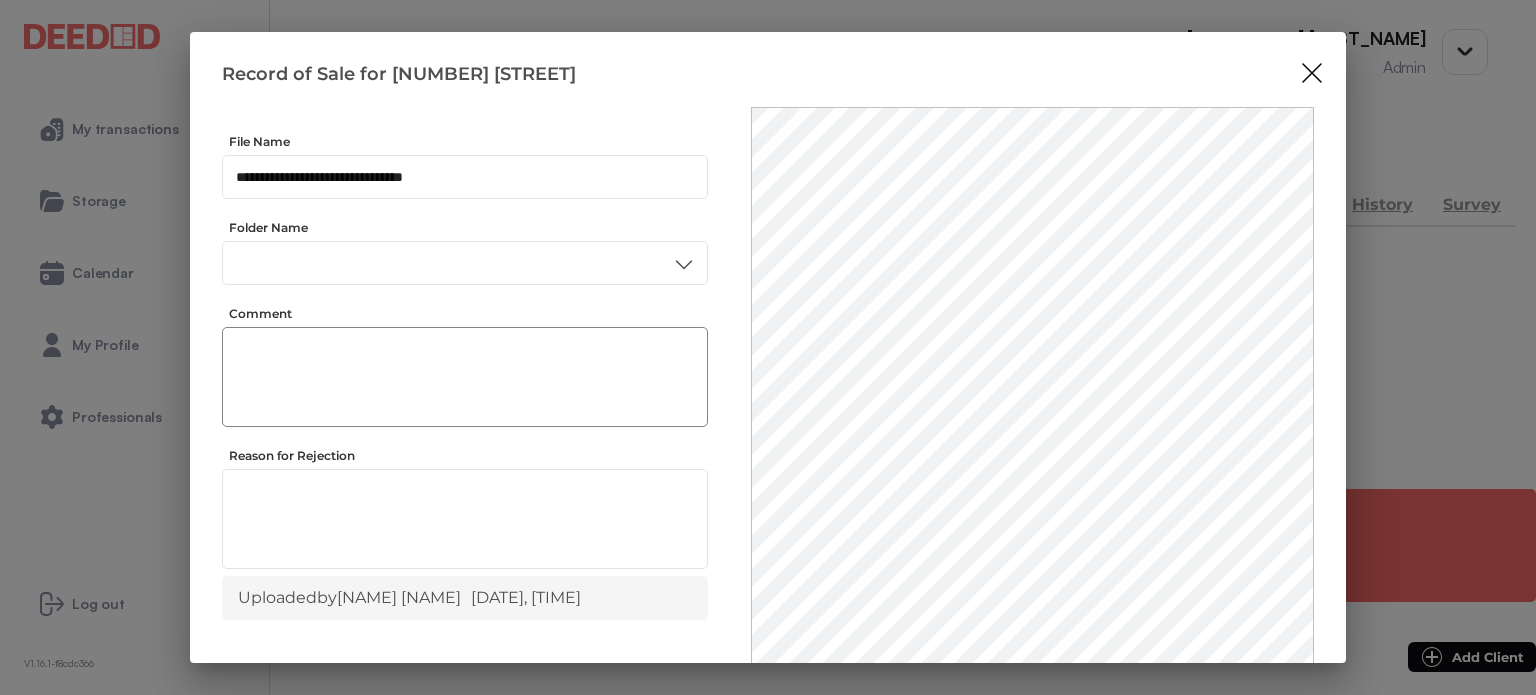 scroll, scrollTop: 0, scrollLeft: 0, axis: both 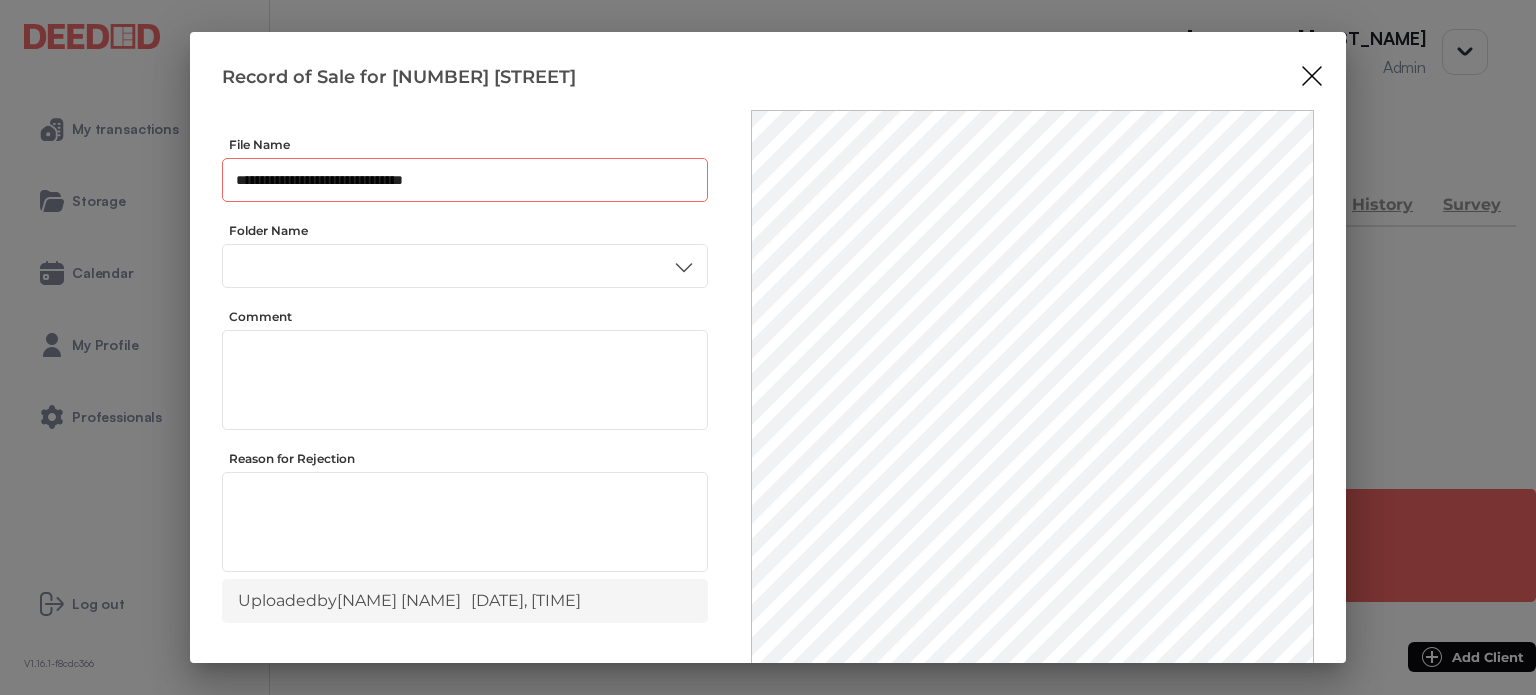 drag, startPoint x: 430, startPoint y: 179, endPoint x: 440, endPoint y: 173, distance: 11.661903 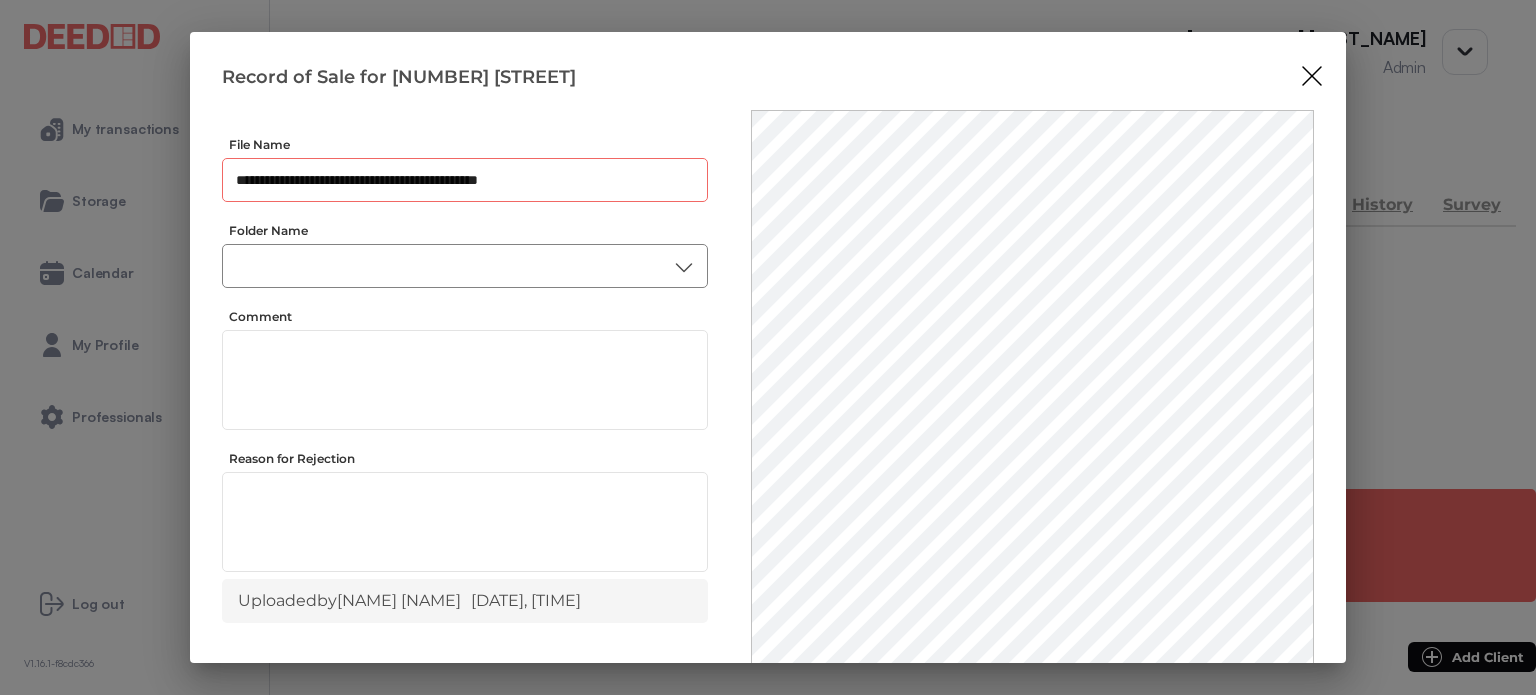 type on "**********" 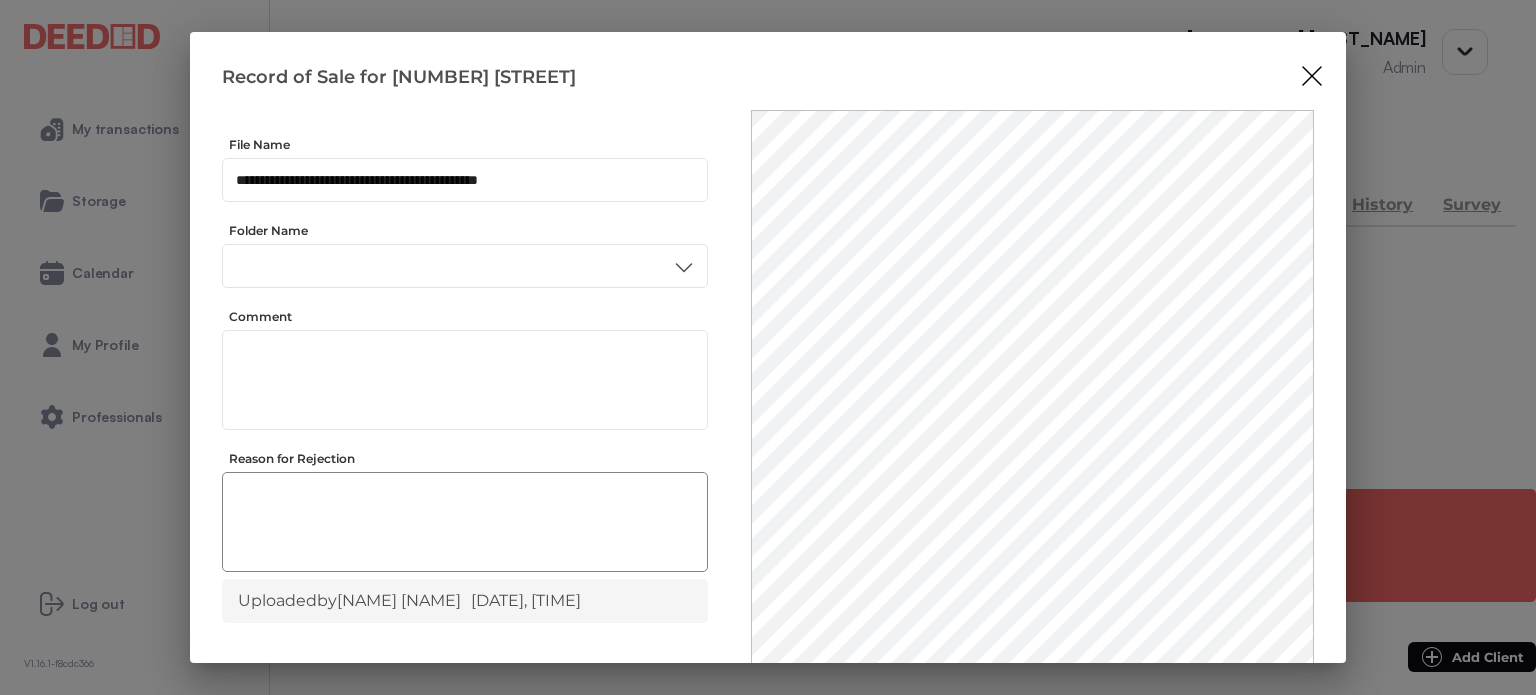 drag, startPoint x: 312, startPoint y: 532, endPoint x: 338, endPoint y: 531, distance: 26.019224 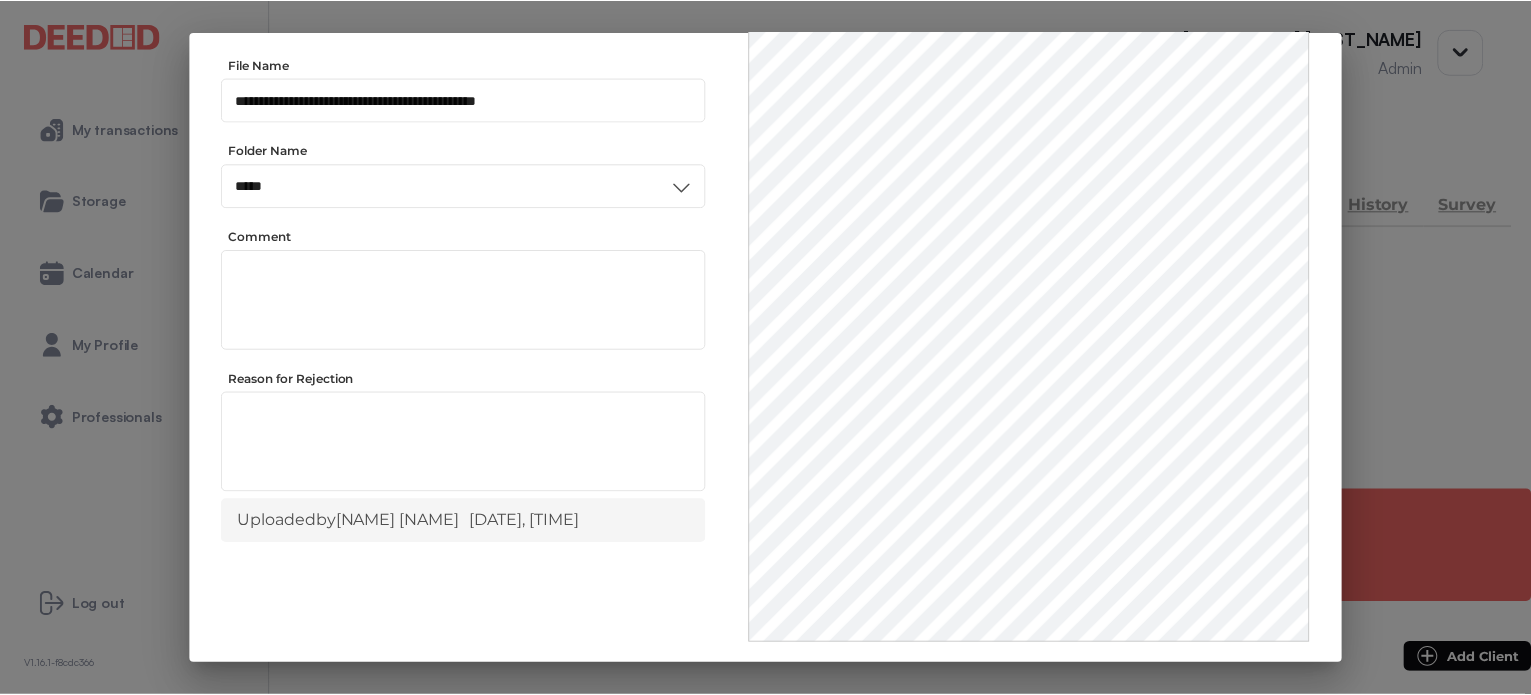 scroll, scrollTop: 156, scrollLeft: 0, axis: vertical 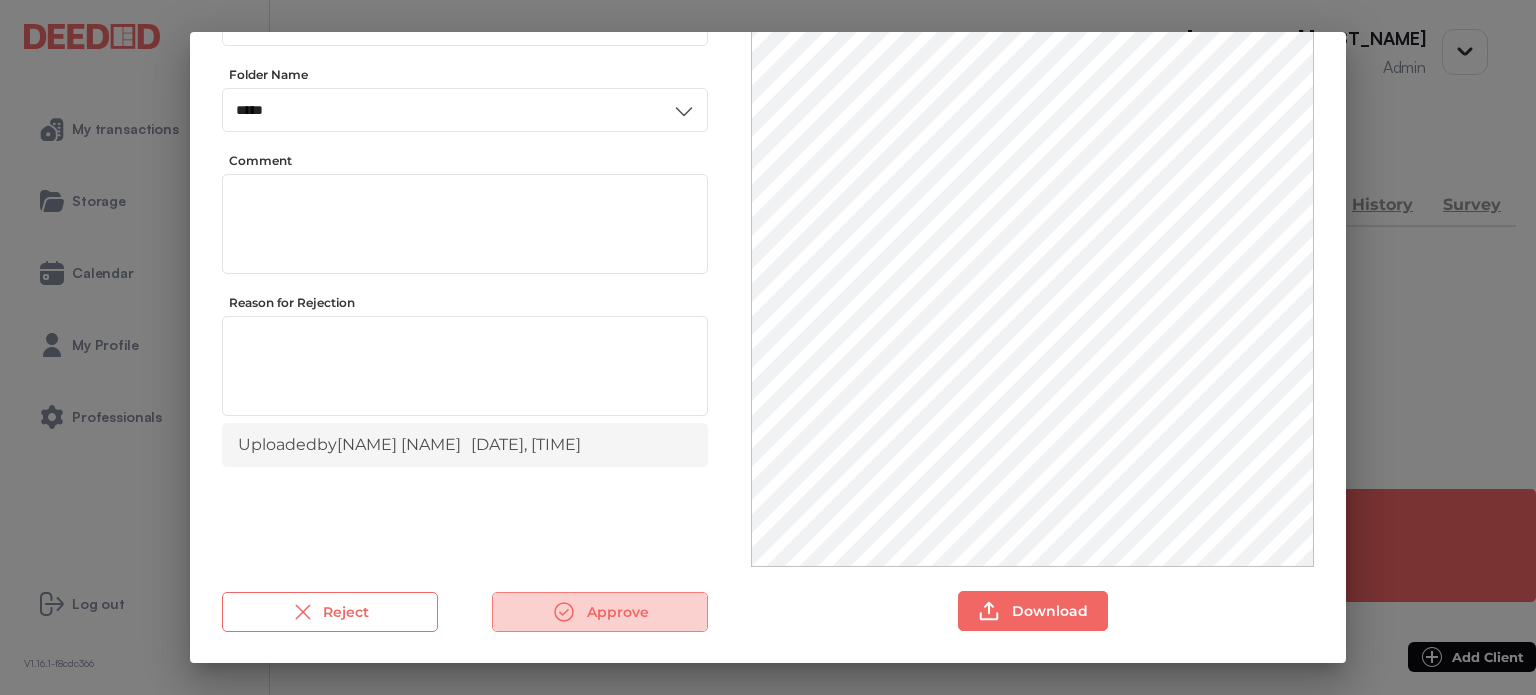 click on "Approve" at bounding box center [600, 612] 